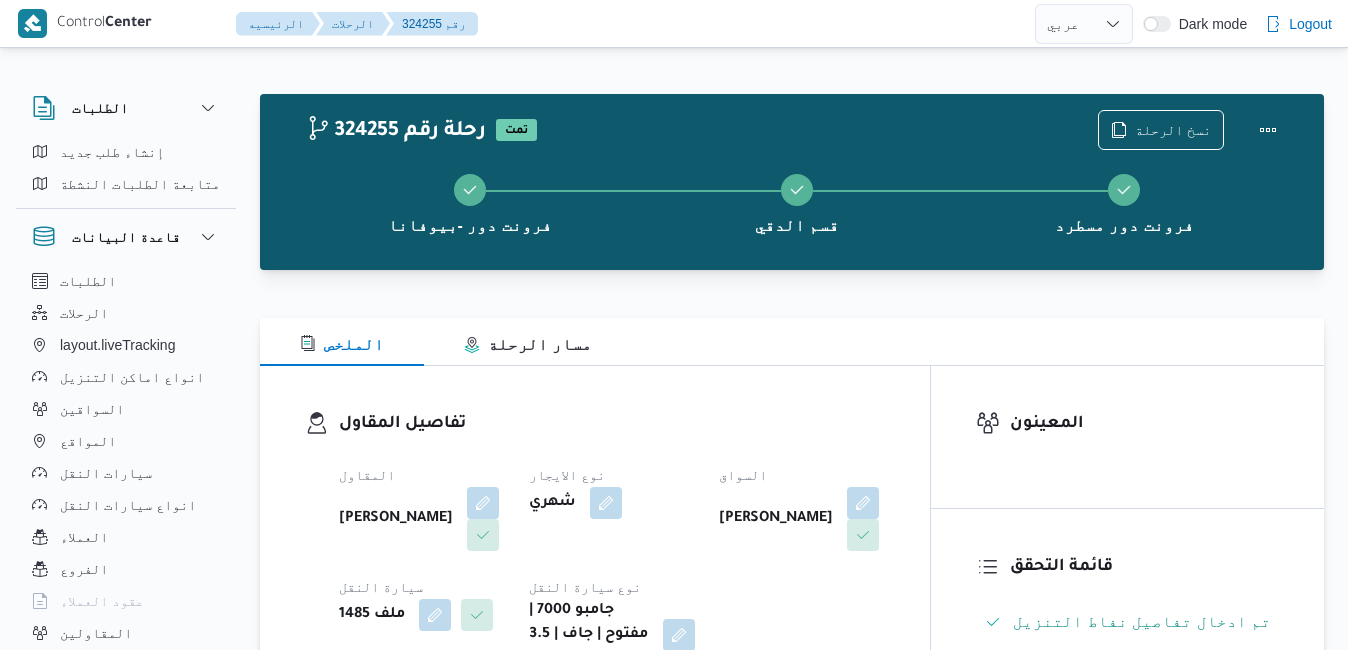 select on "ar" 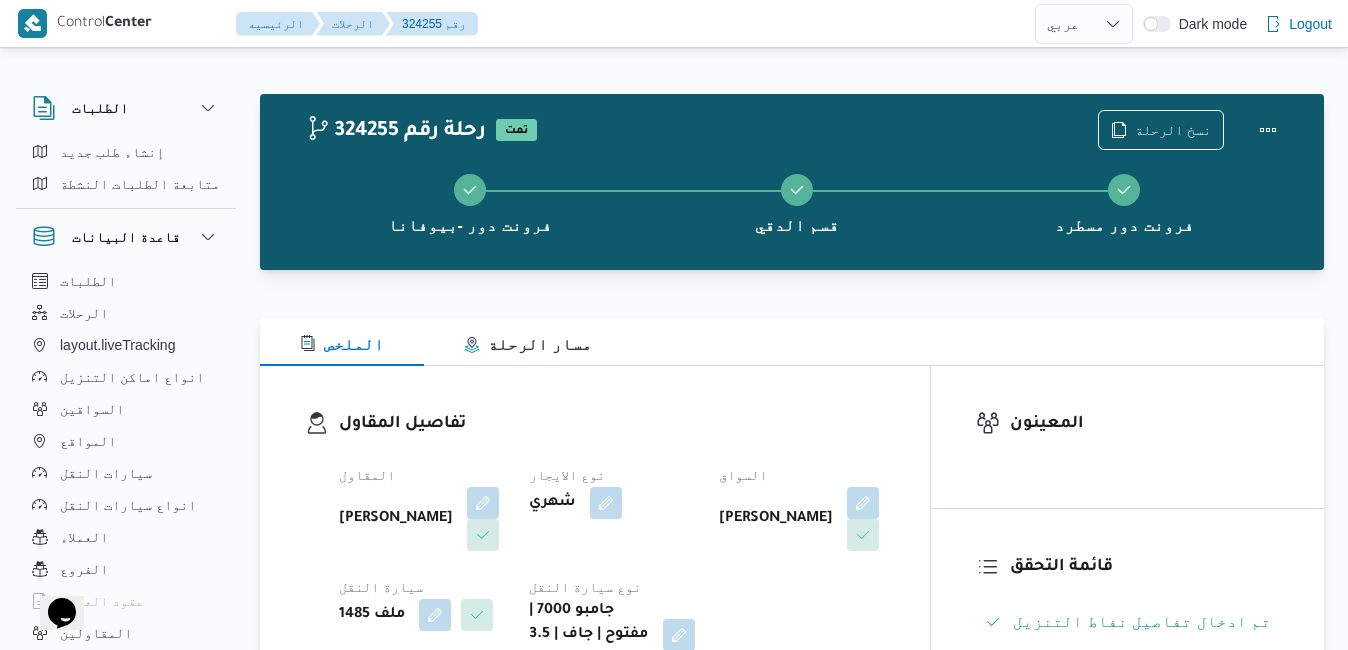 scroll, scrollTop: 0, scrollLeft: 0, axis: both 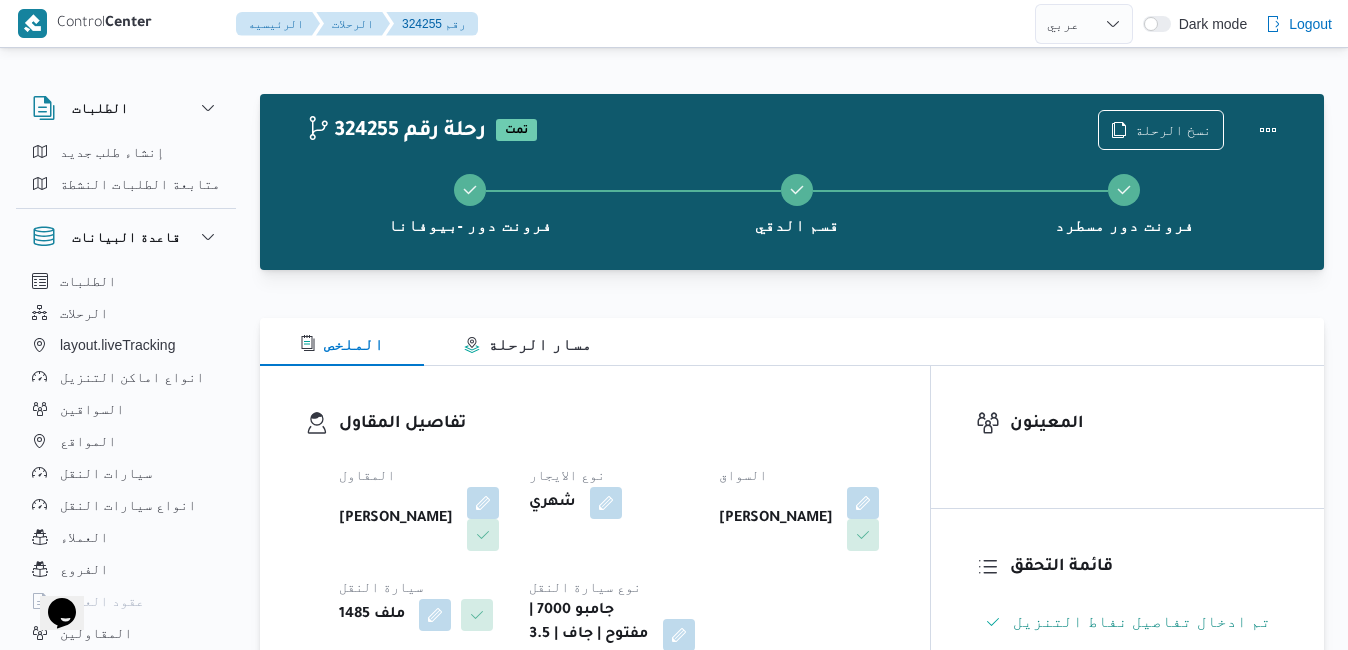 click on "تفاصيل المقاول" at bounding box center (612, 424) 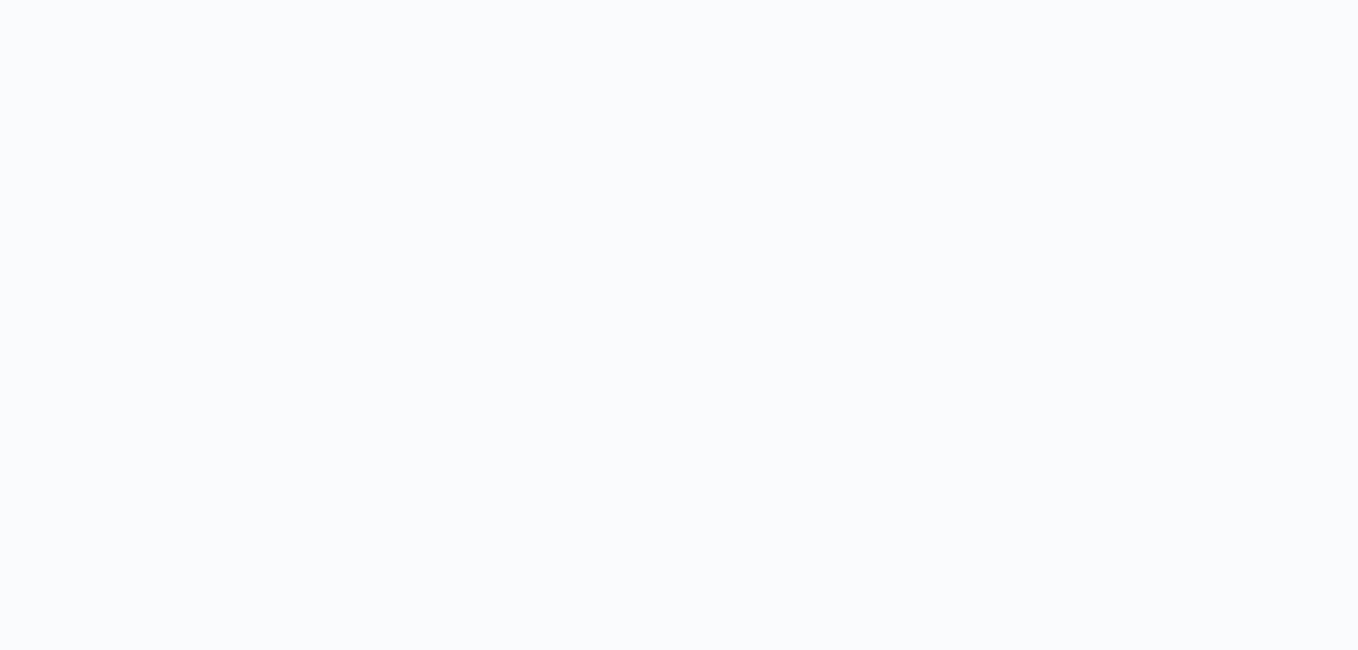scroll, scrollTop: 0, scrollLeft: 0, axis: both 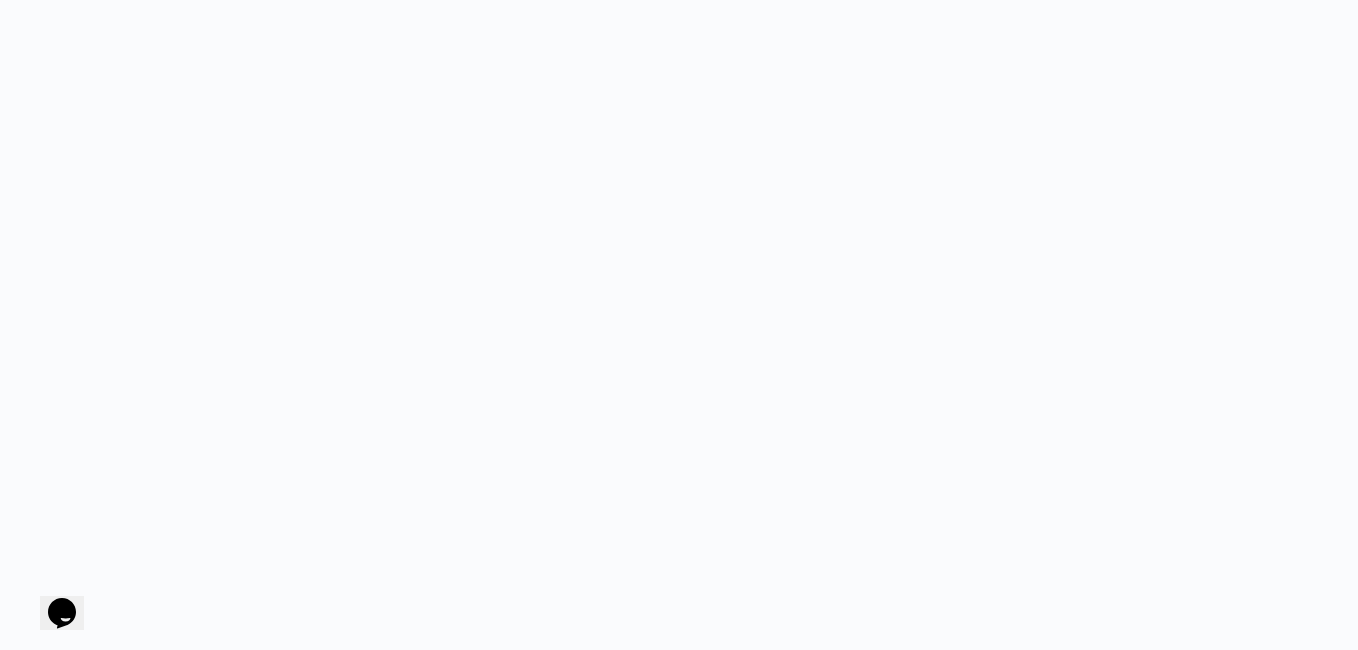 click at bounding box center (679, 325) 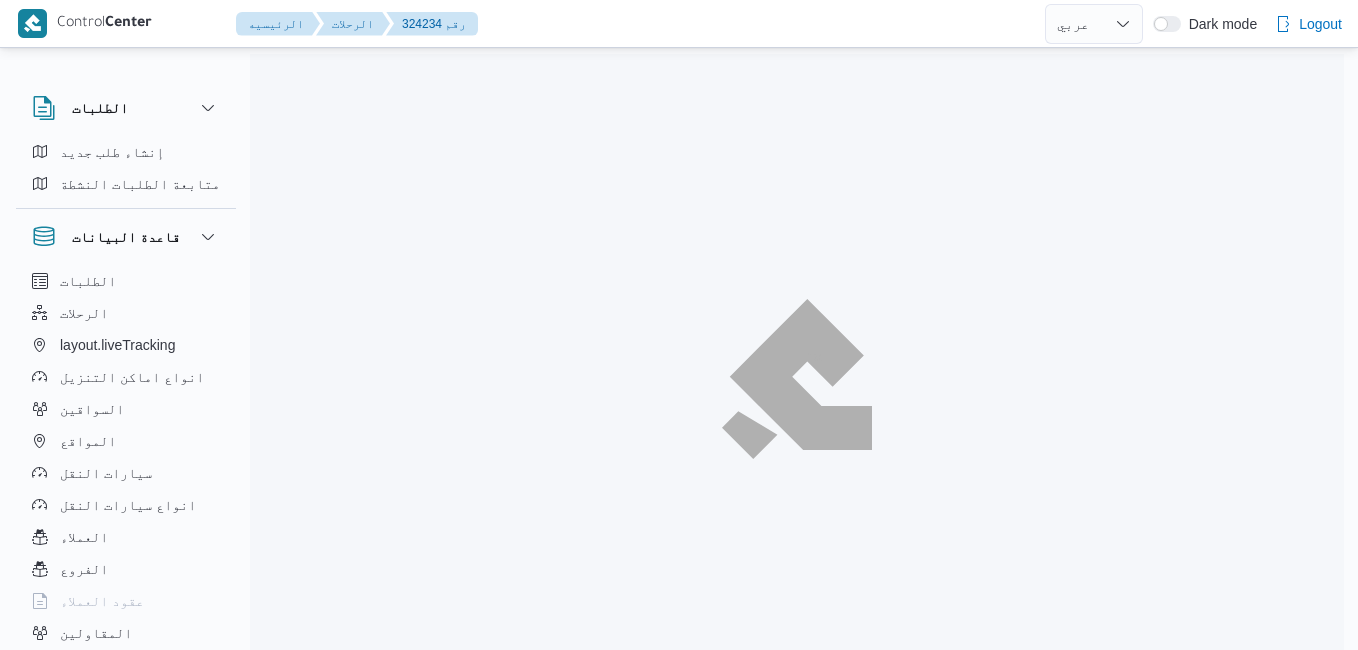 select on "ar" 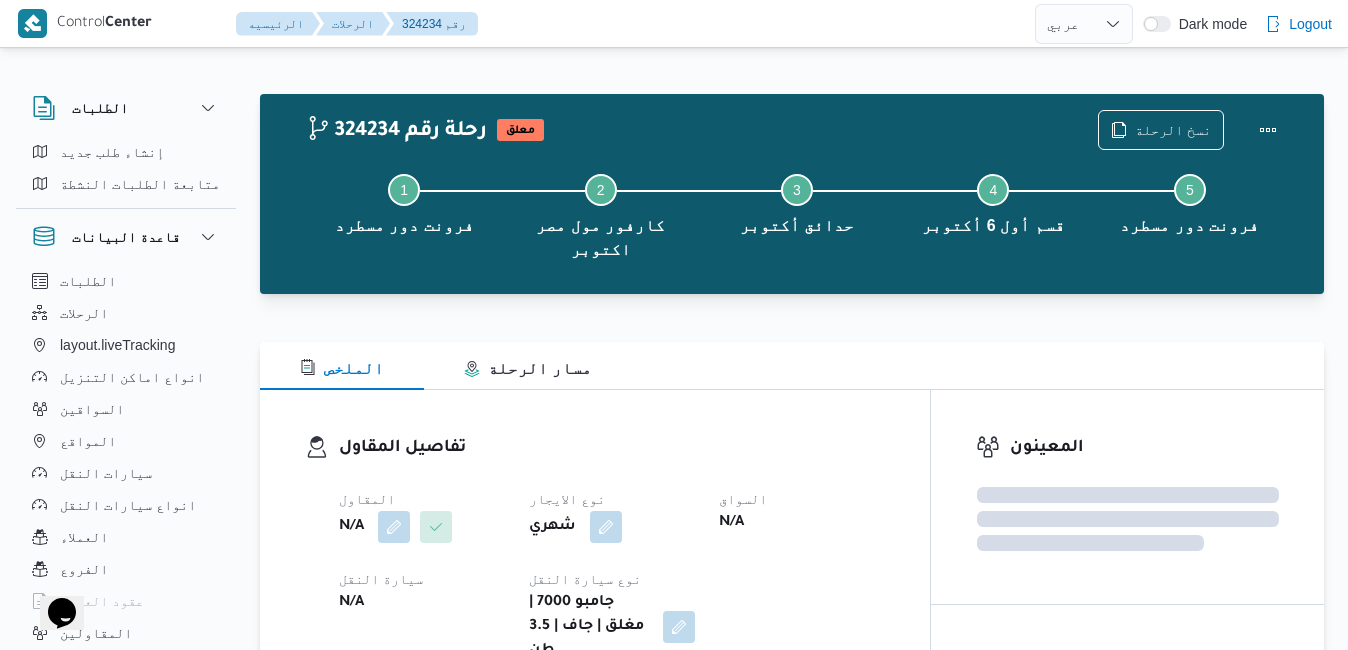 scroll, scrollTop: 0, scrollLeft: 0, axis: both 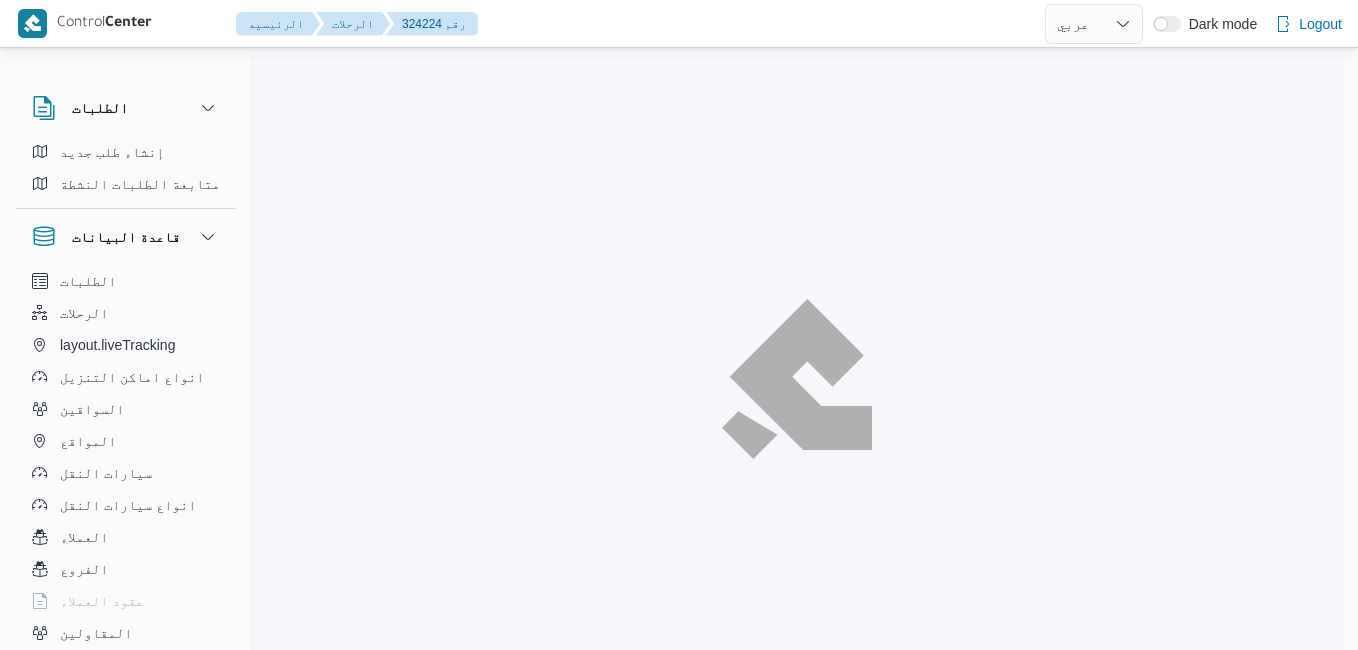 select on "ar" 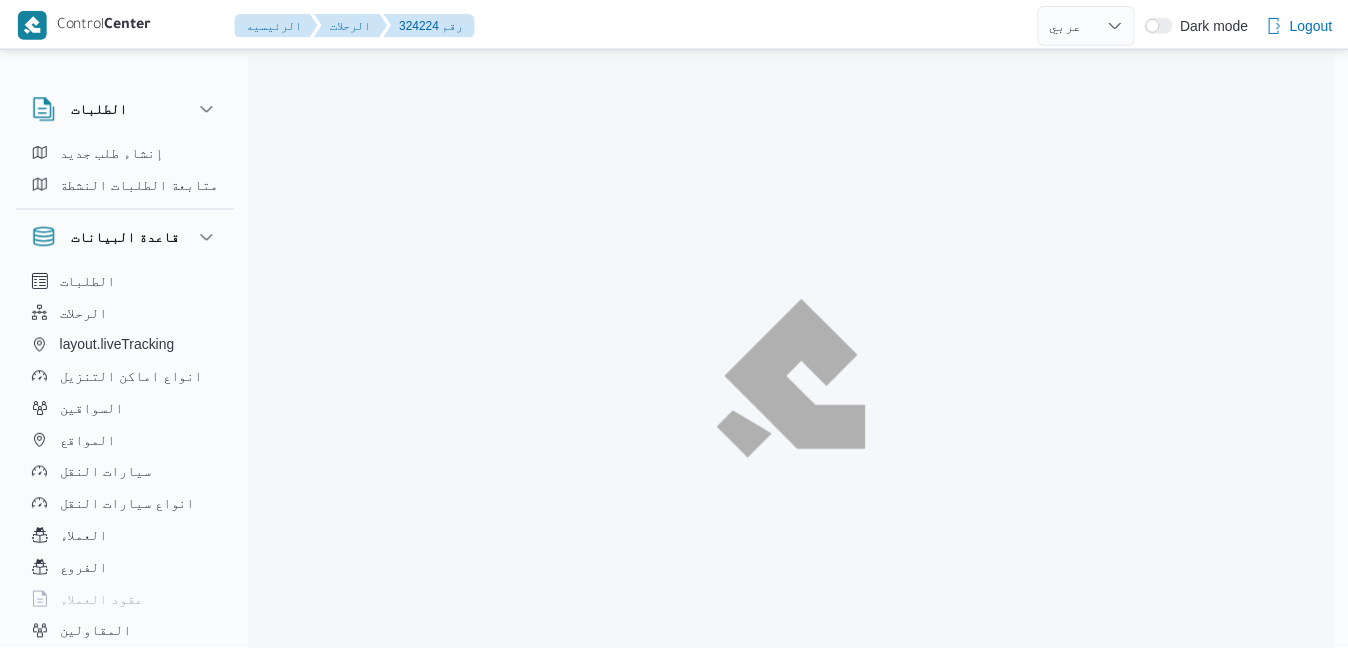 scroll, scrollTop: 0, scrollLeft: 0, axis: both 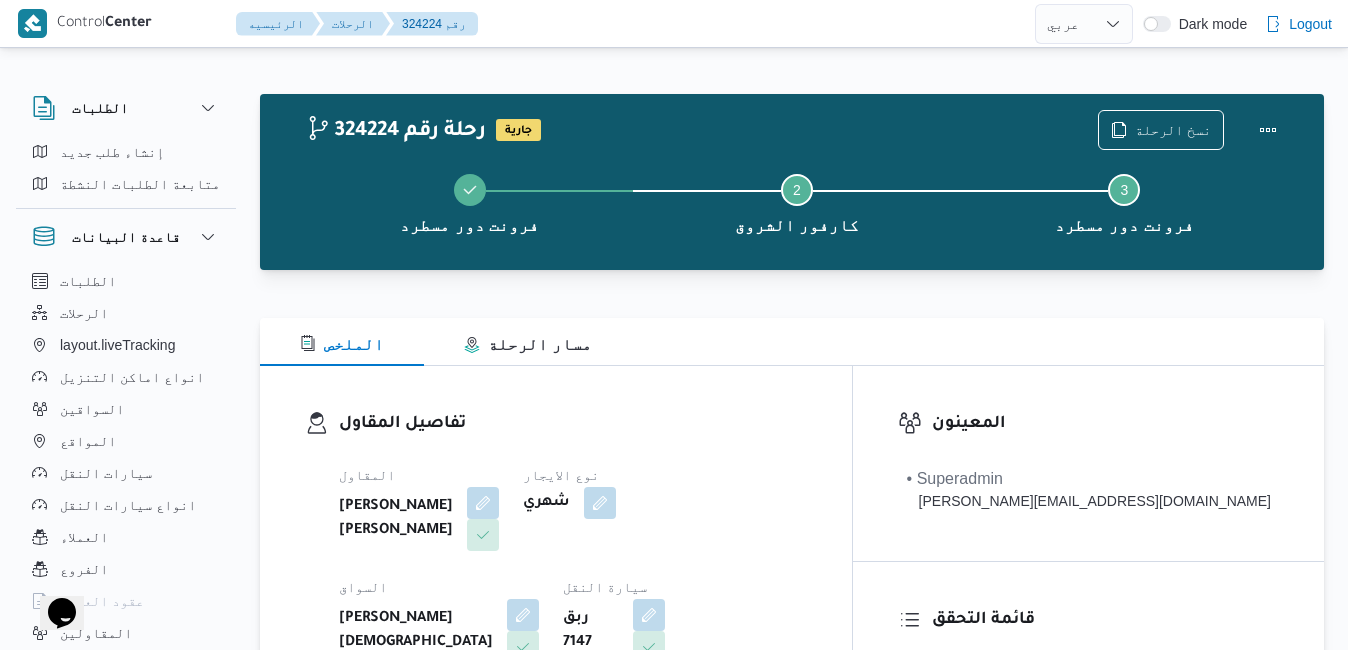 click on "فرونت دور مسطرد Step 2 is incomplete 2 كارفور الشروق  Step 3 is incomplete 3 فرونت دور مسطرد" at bounding box center (797, 202) 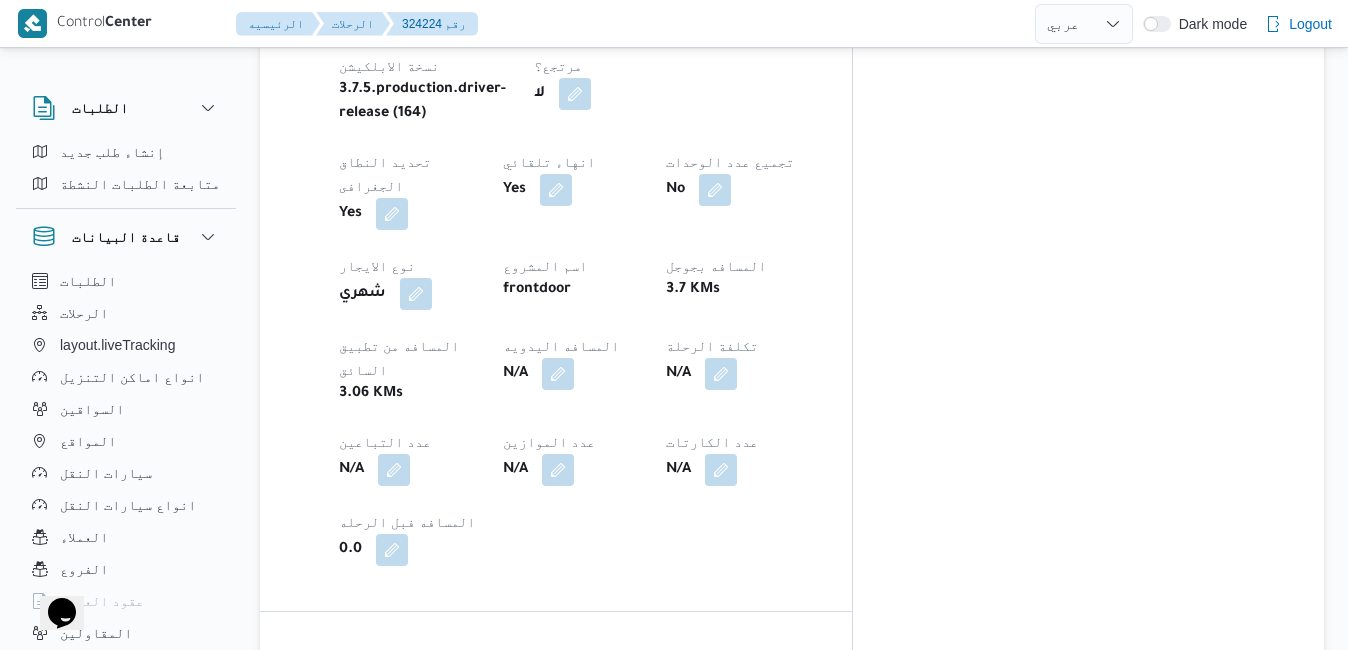 scroll, scrollTop: 1080, scrollLeft: 0, axis: vertical 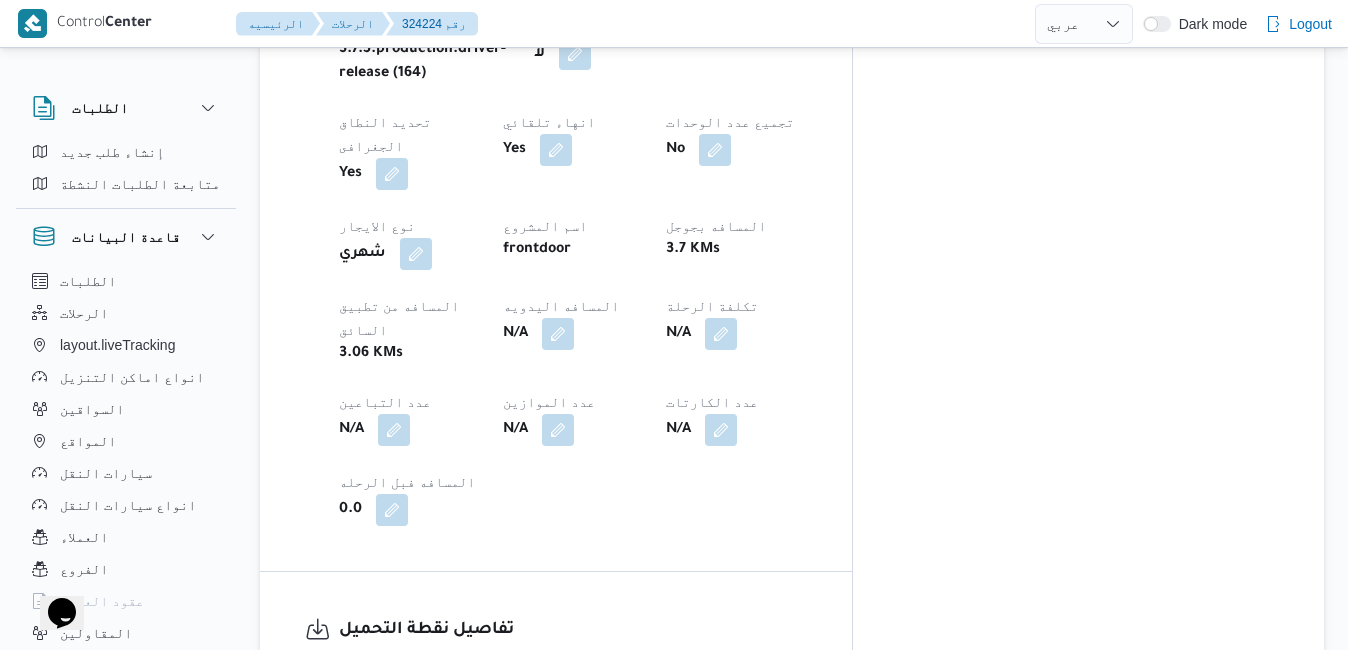 click at bounding box center [483, 716] 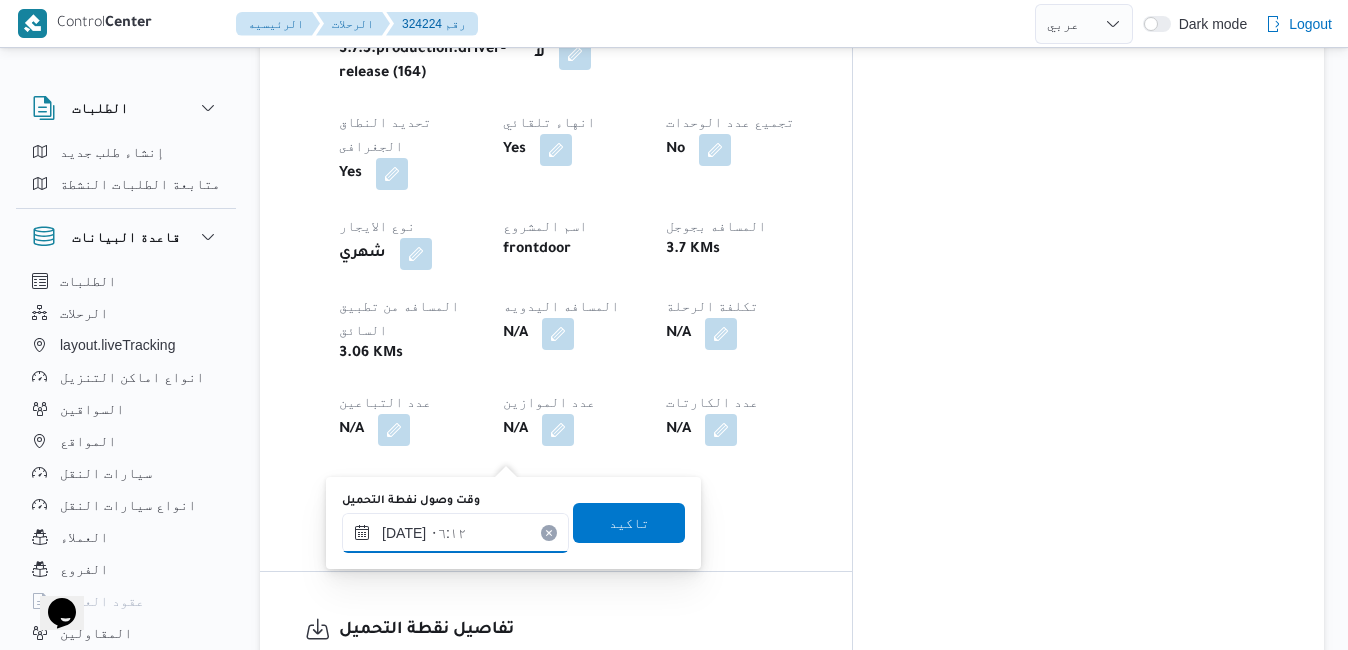 click on "١٠/٠٧/٢٠٢٥ ٠٦:١٢" at bounding box center [455, 533] 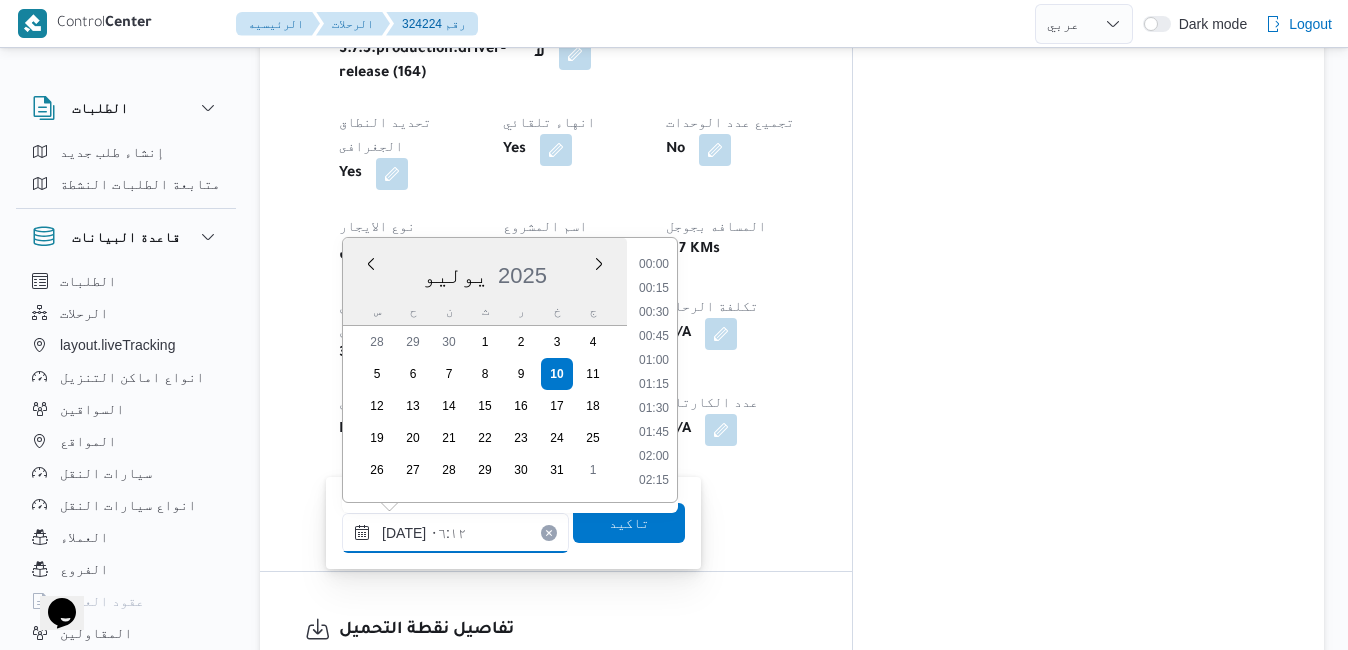 scroll, scrollTop: 454, scrollLeft: 0, axis: vertical 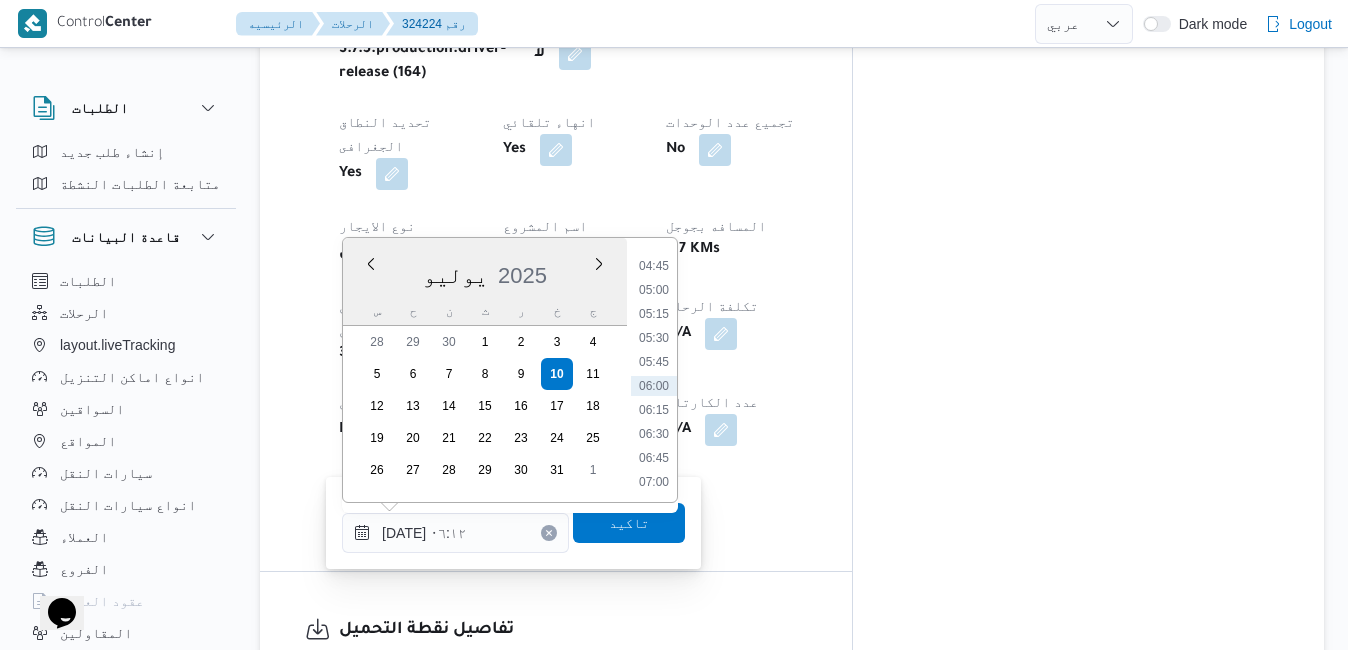 click on "تفاصيل نقطة التحميل وقت وصول نفطة التحميل خميس ١٠ يوليو ٢٠٢٥ ٠٦:١٢ وقت مغادرة نقطة التحميل خميس ١٠ يوليو ٢٠٢٥ ٠٧:٣٨ مدة التحميل 1 hour, 26 minutes عدد الوحدات المحمله 1 وحدة التحميل كراتين مرفقات نقطة التحميل 0 اطلاع رقم الاذن N/A" at bounding box center [556, 791] 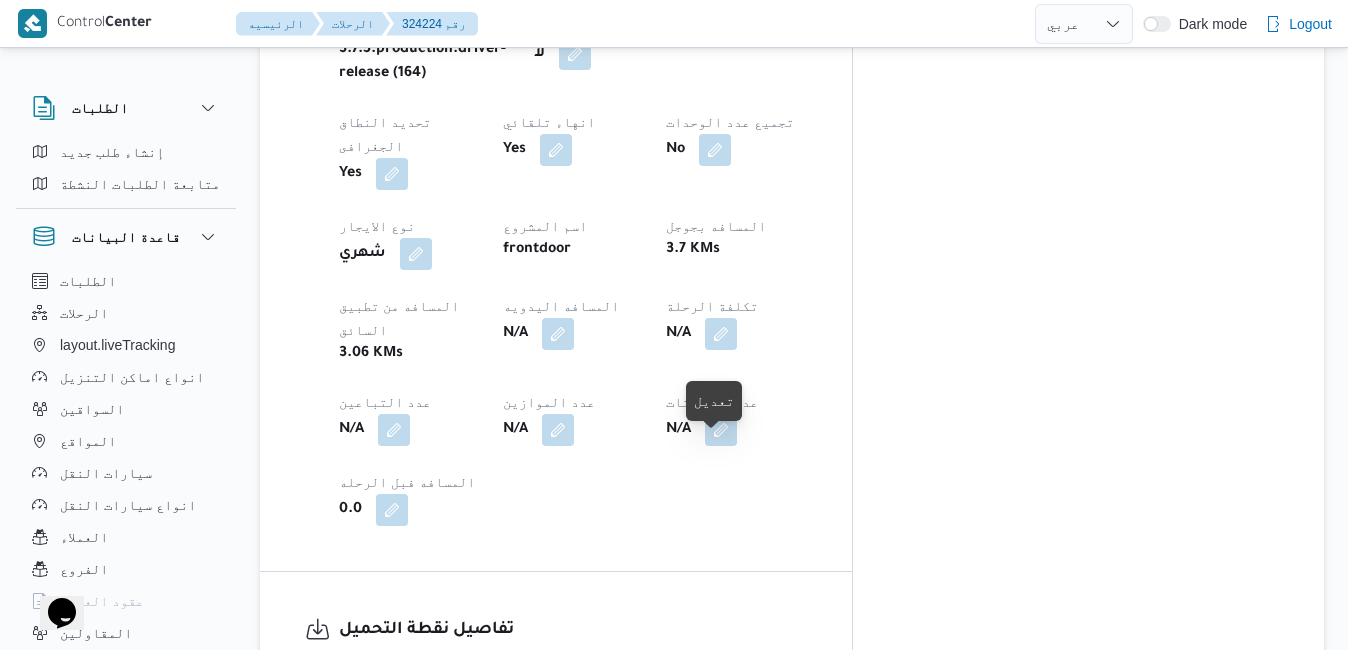 click at bounding box center (667, 740) 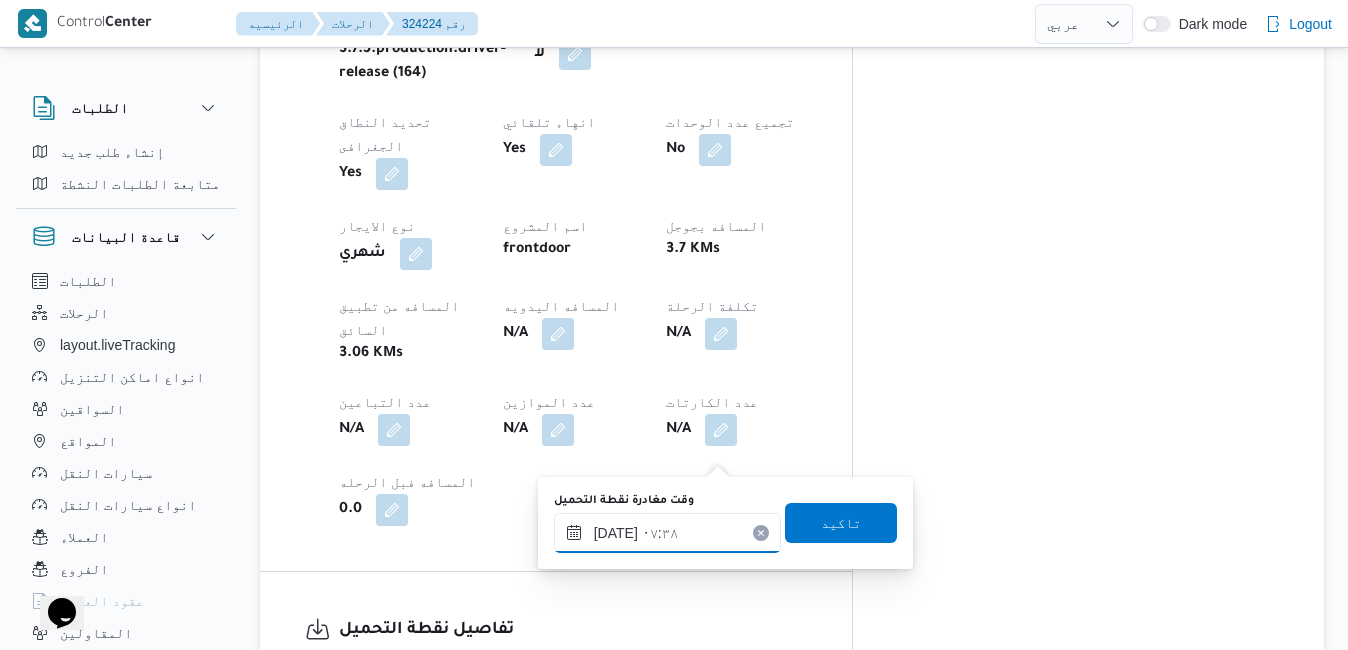 click on "١٠/٠٧/٢٠٢٥ ٠٧:٣٨" at bounding box center (667, 533) 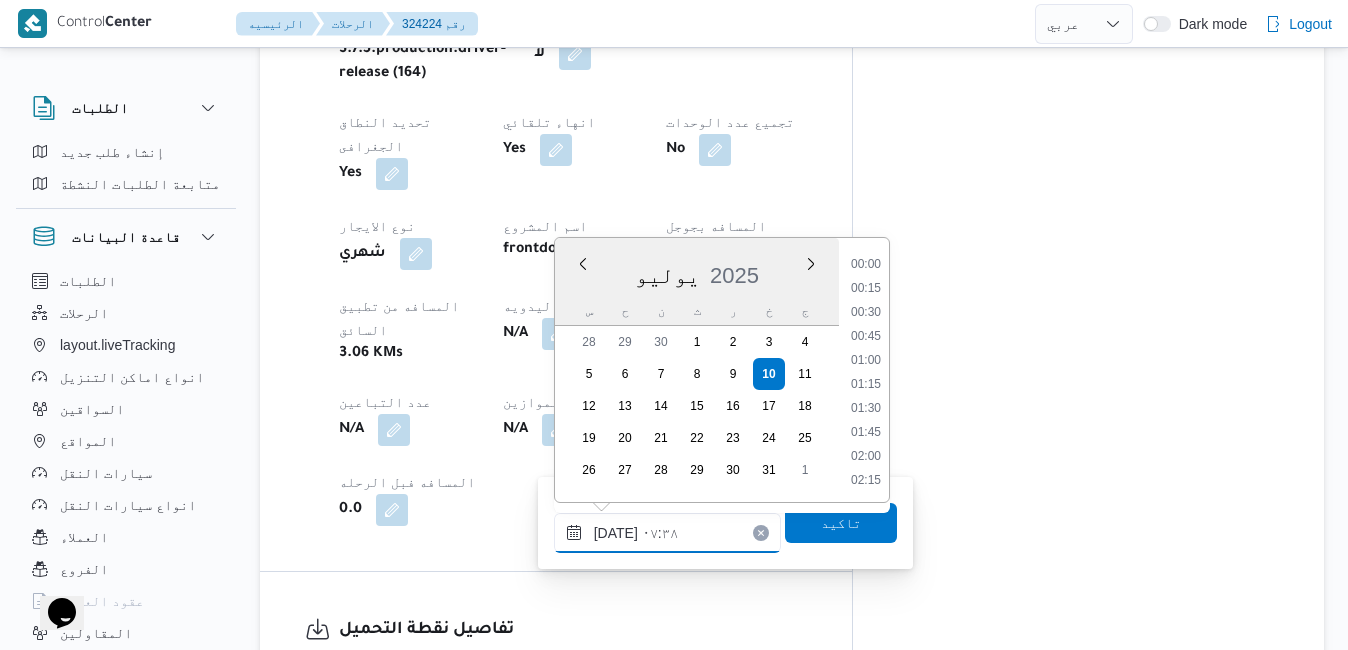 scroll, scrollTop: 598, scrollLeft: 0, axis: vertical 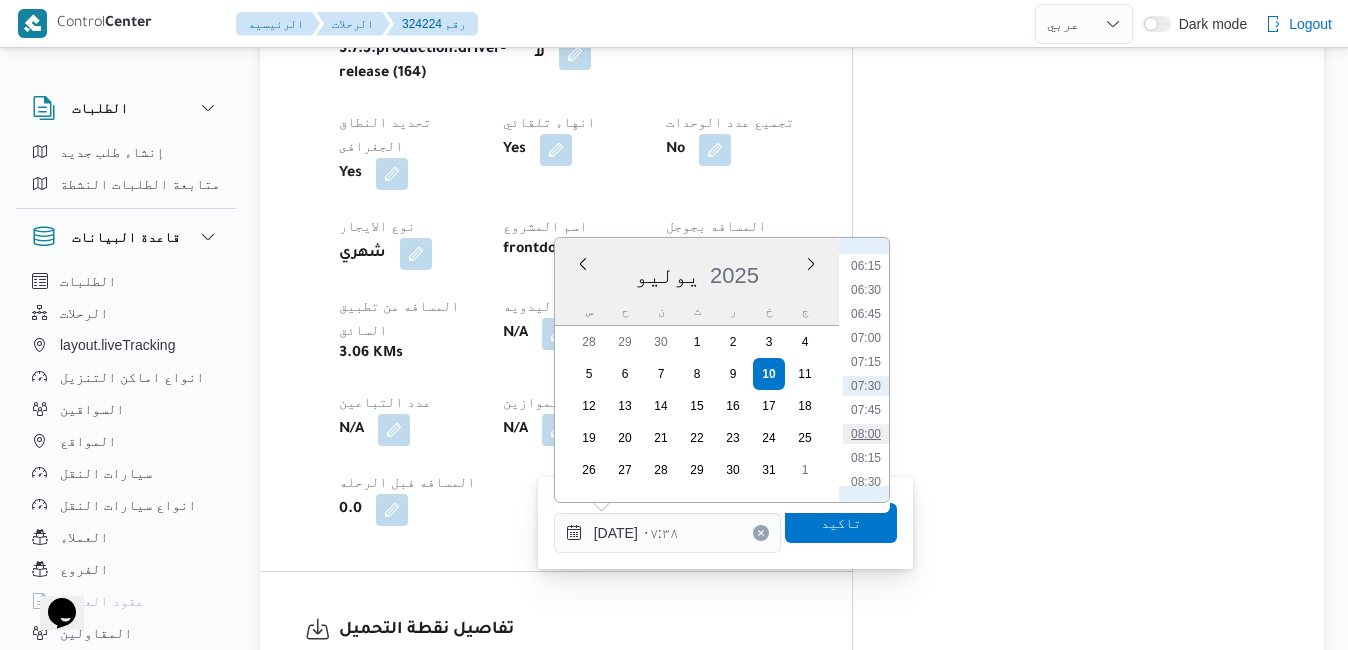 click on "08:00" at bounding box center [866, 434] 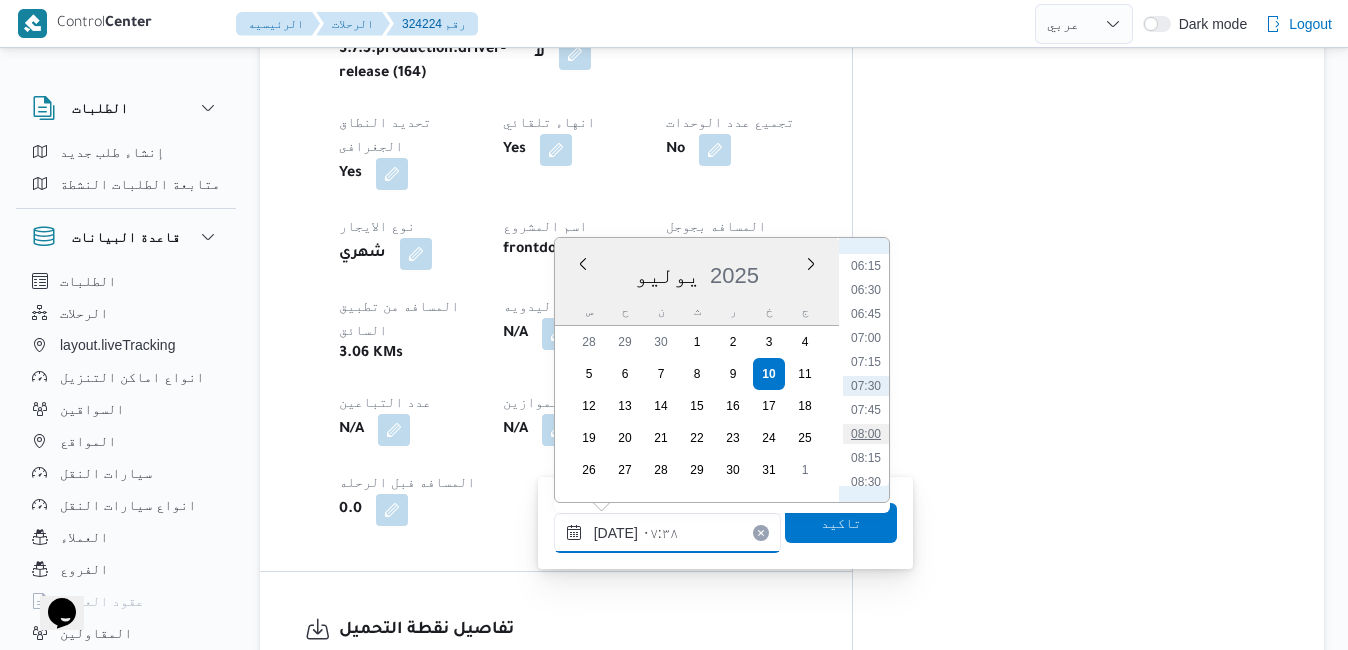 type on "١٠/٠٧/٢٠٢٥ ٠٨:٠٠" 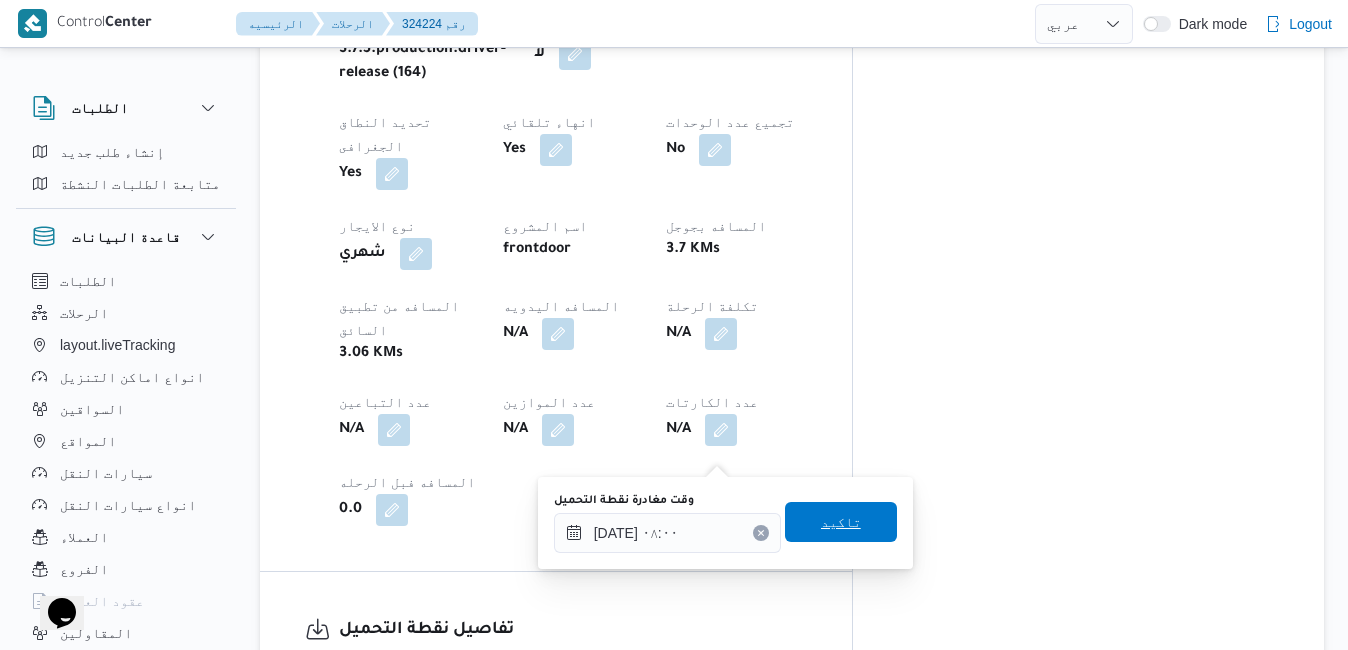 click on "تاكيد" at bounding box center (841, 522) 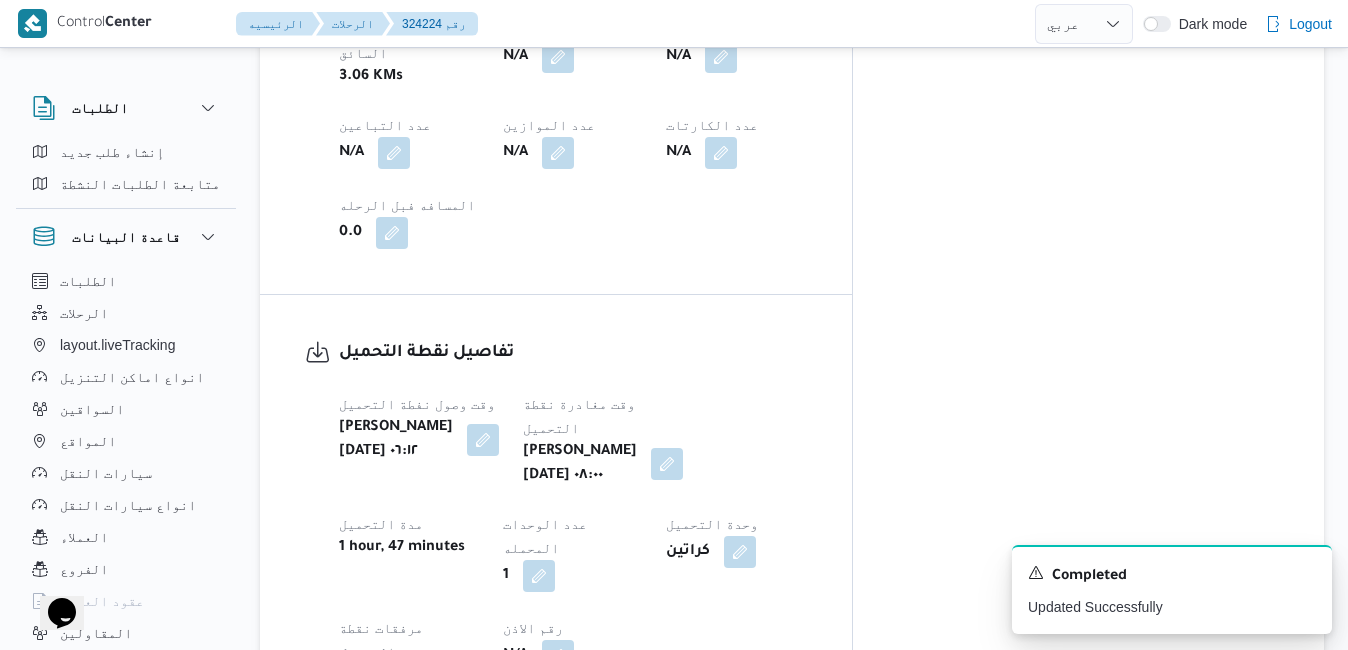 scroll, scrollTop: 1520, scrollLeft: 0, axis: vertical 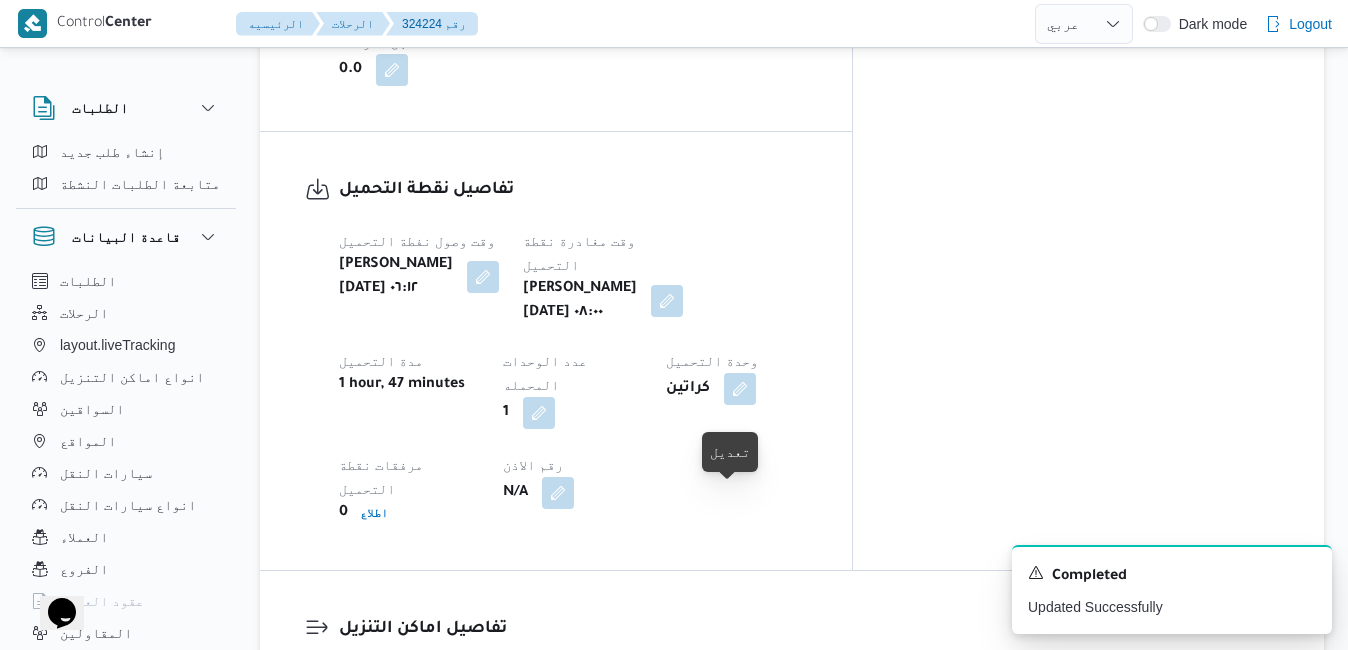 click at bounding box center (737, 831) 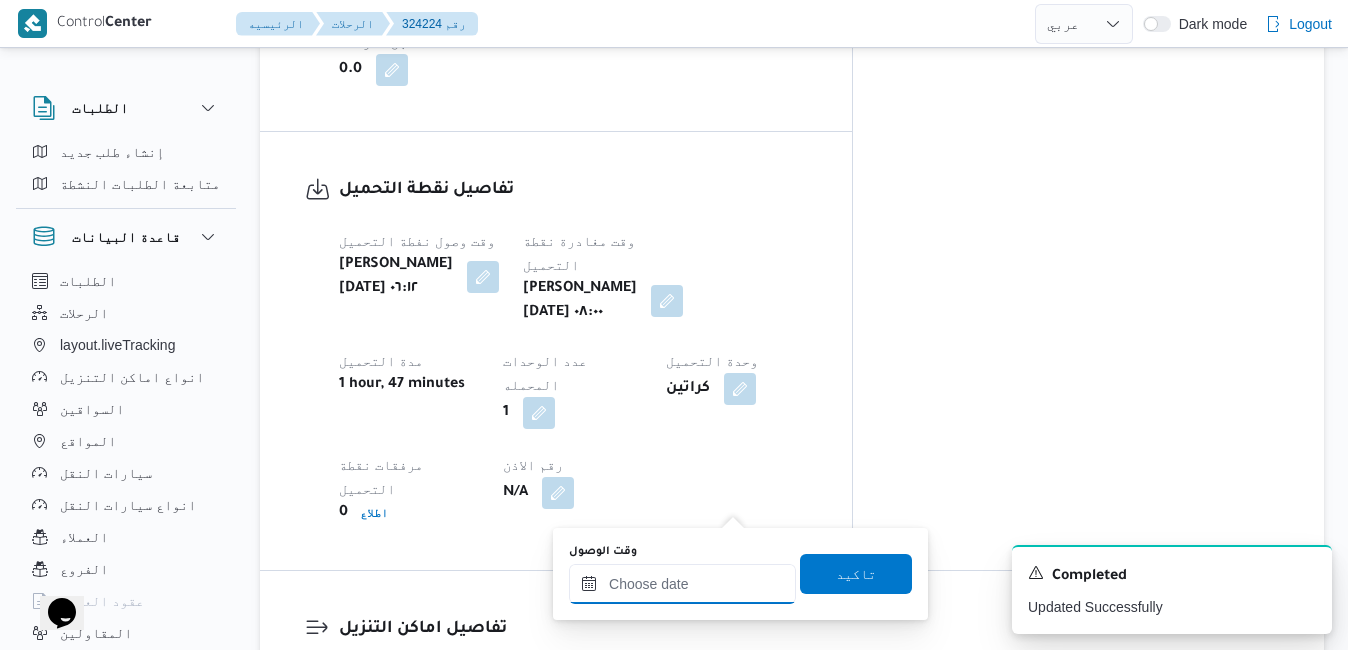 click on "وقت الوصول" at bounding box center [682, 584] 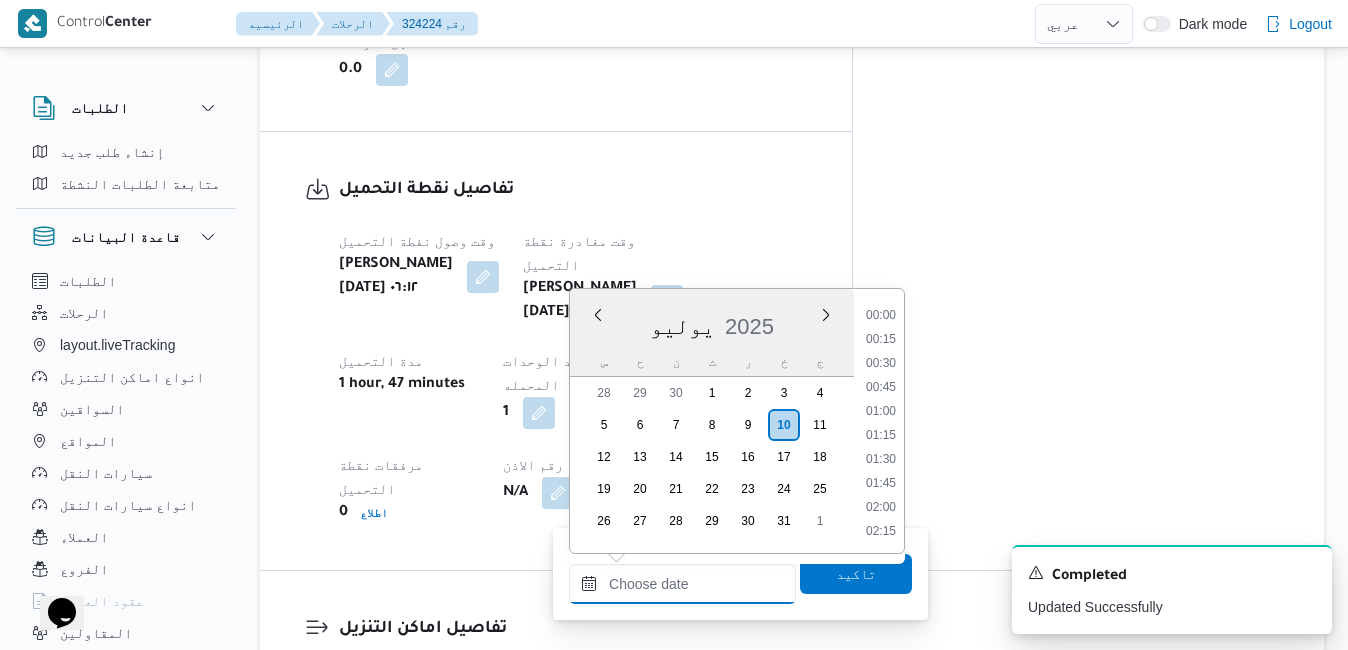 scroll, scrollTop: 1198, scrollLeft: 0, axis: vertical 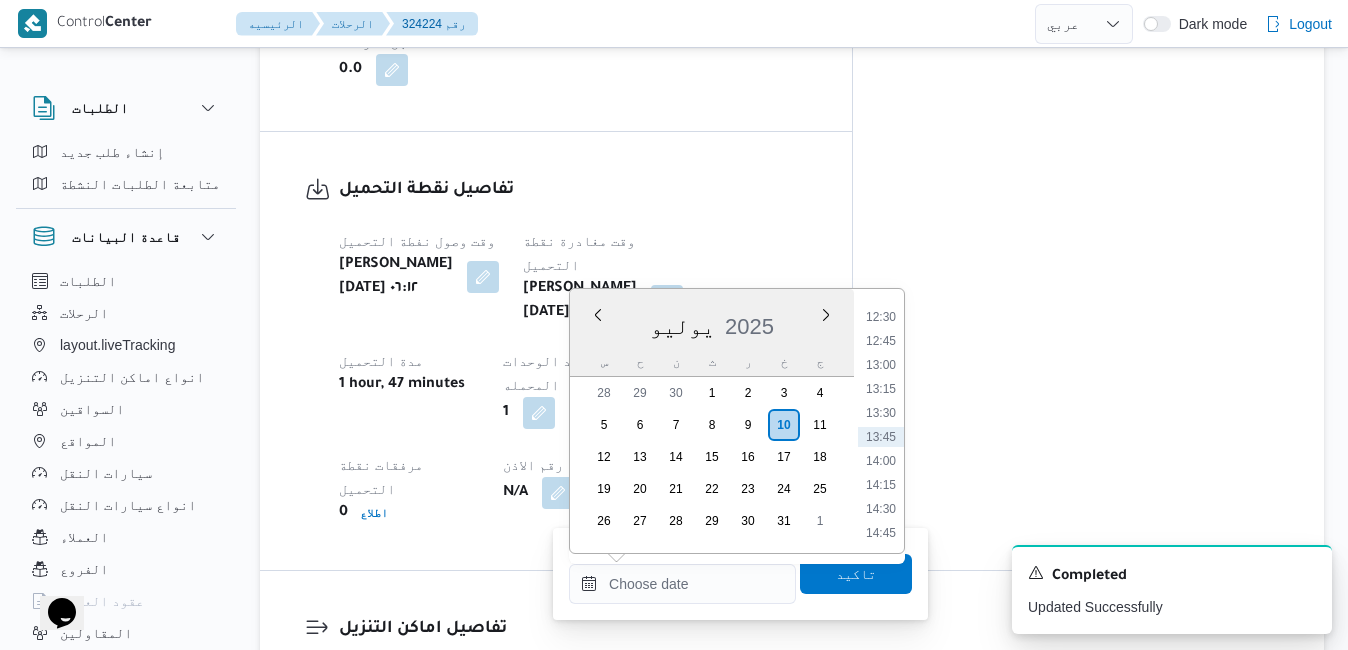 click on "يوليو 2025" at bounding box center (712, 322) 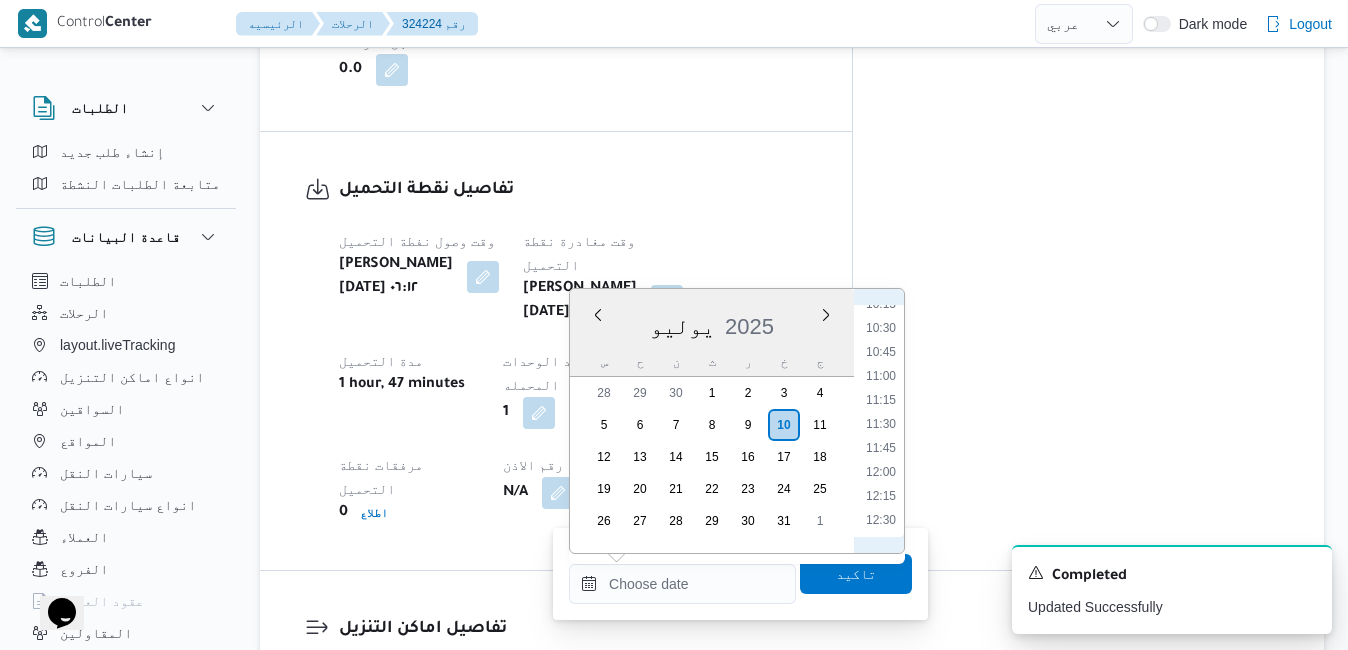 scroll, scrollTop: 792, scrollLeft: 0, axis: vertical 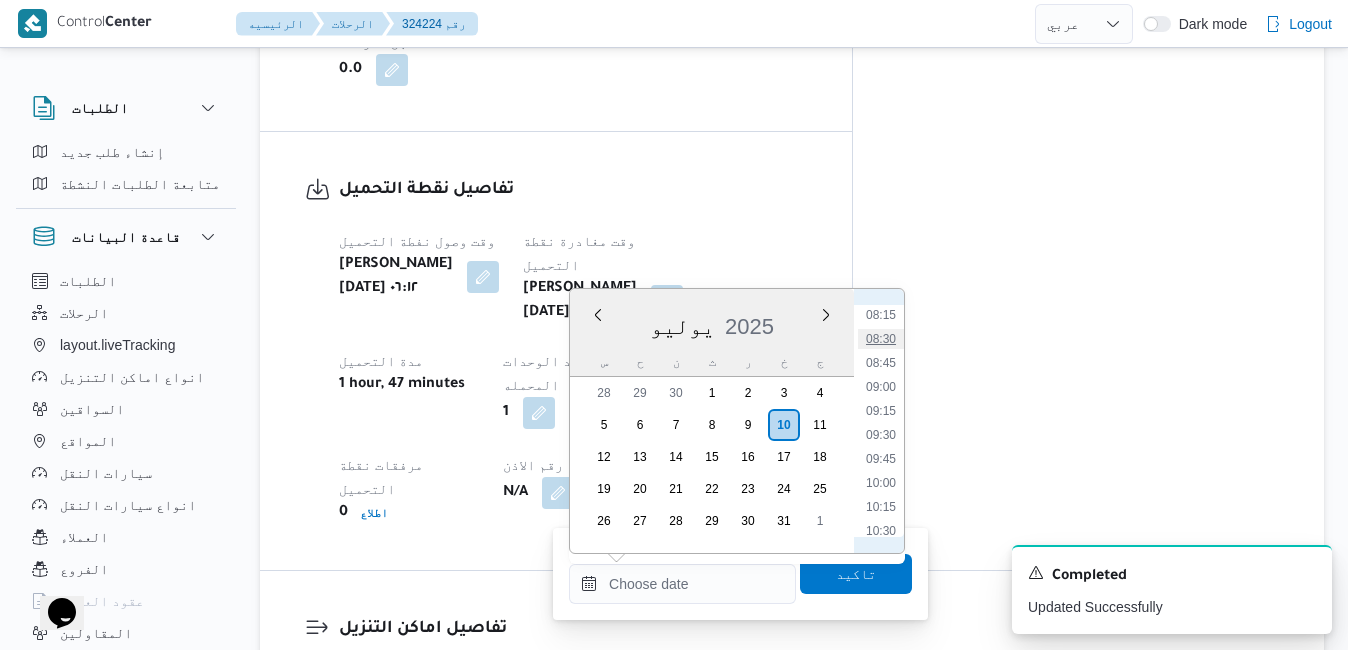 click on "08:30" at bounding box center (881, 339) 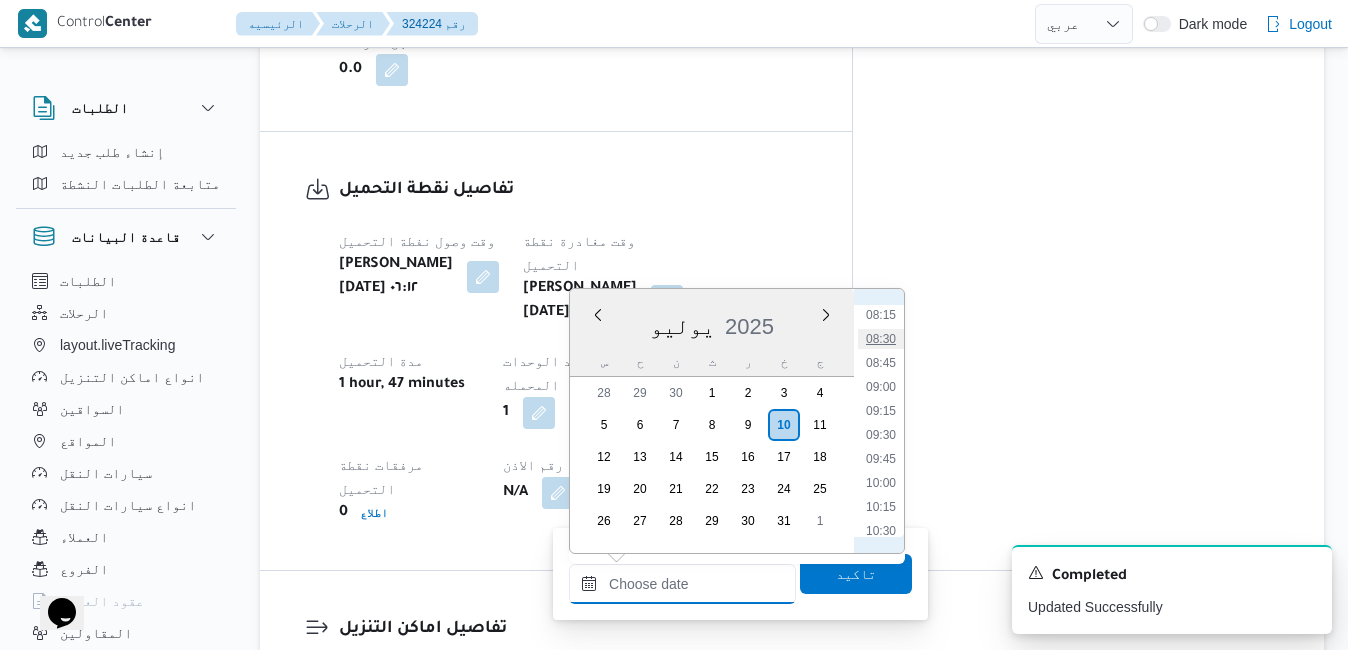 type on "[DATE] ٠٨:٣٠" 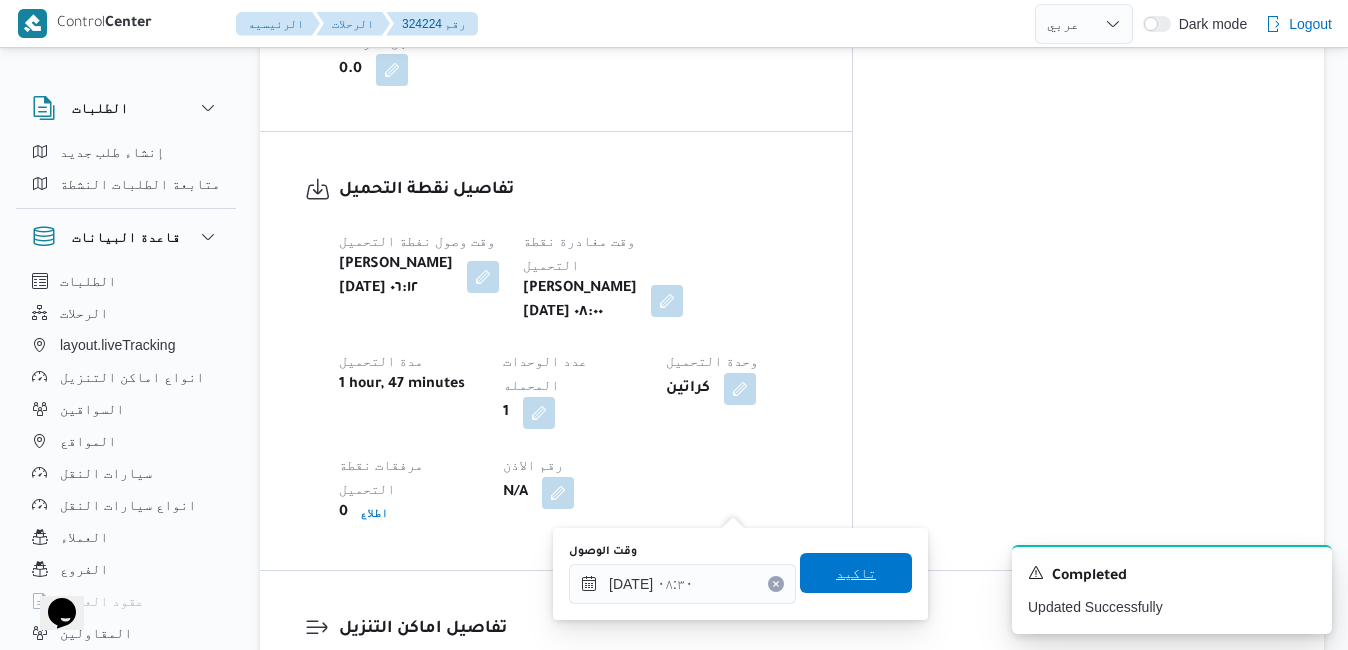click on "تاكيد" at bounding box center [856, 573] 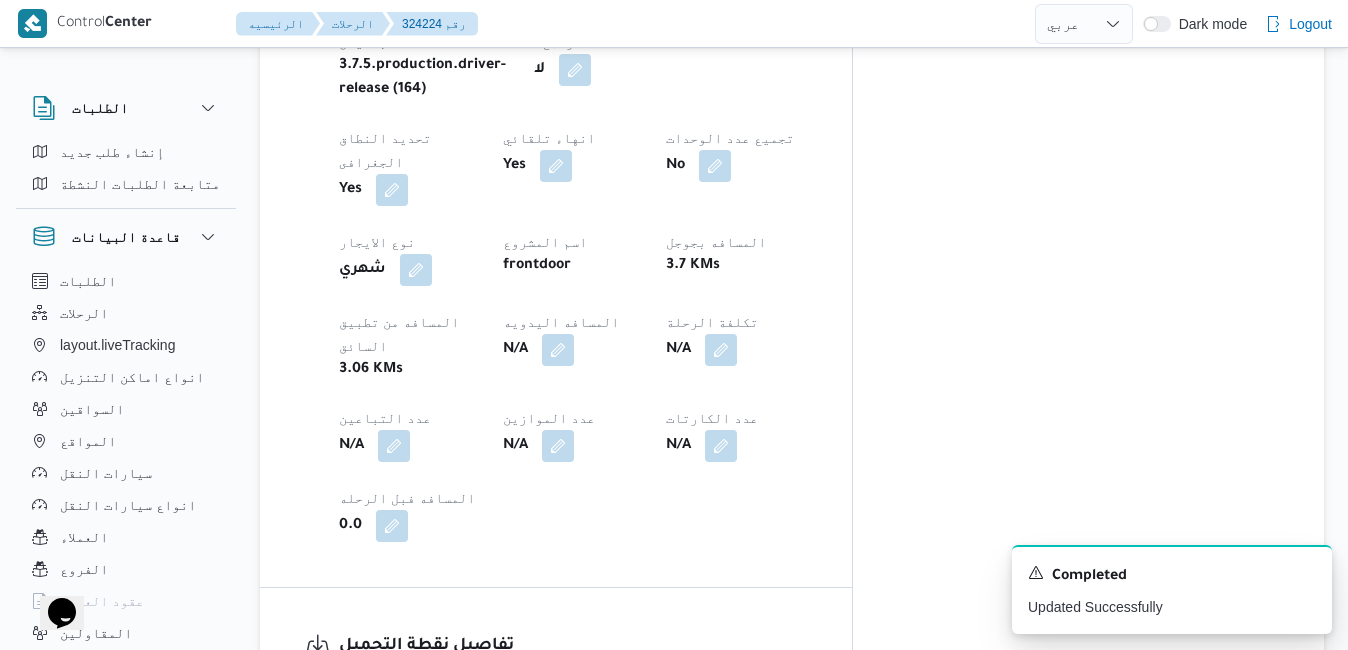 scroll, scrollTop: 920, scrollLeft: 0, axis: vertical 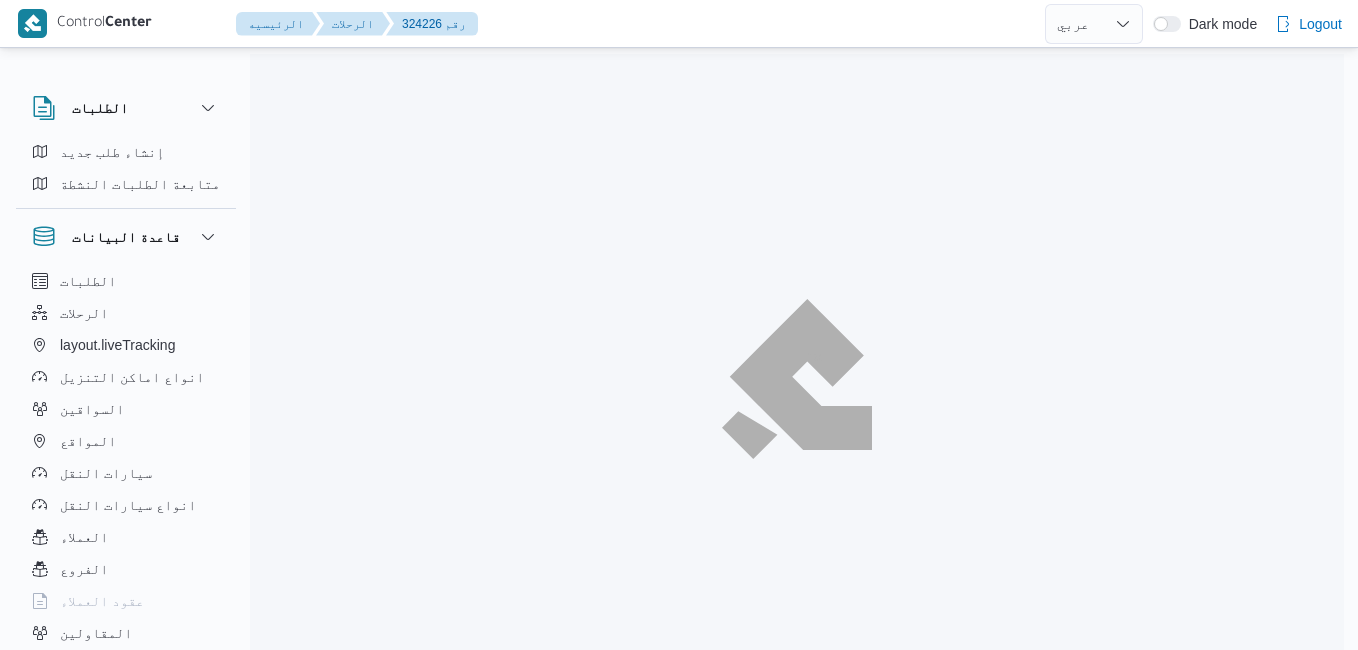 select on "ar" 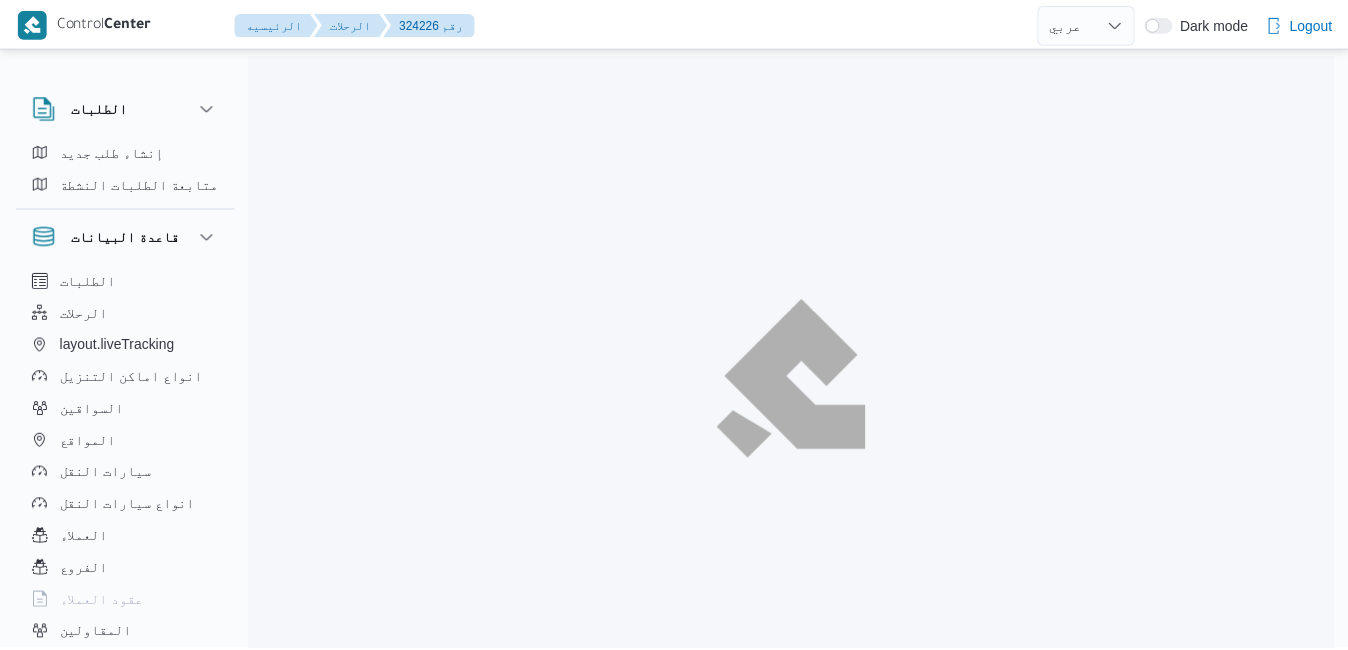 scroll, scrollTop: 0, scrollLeft: 0, axis: both 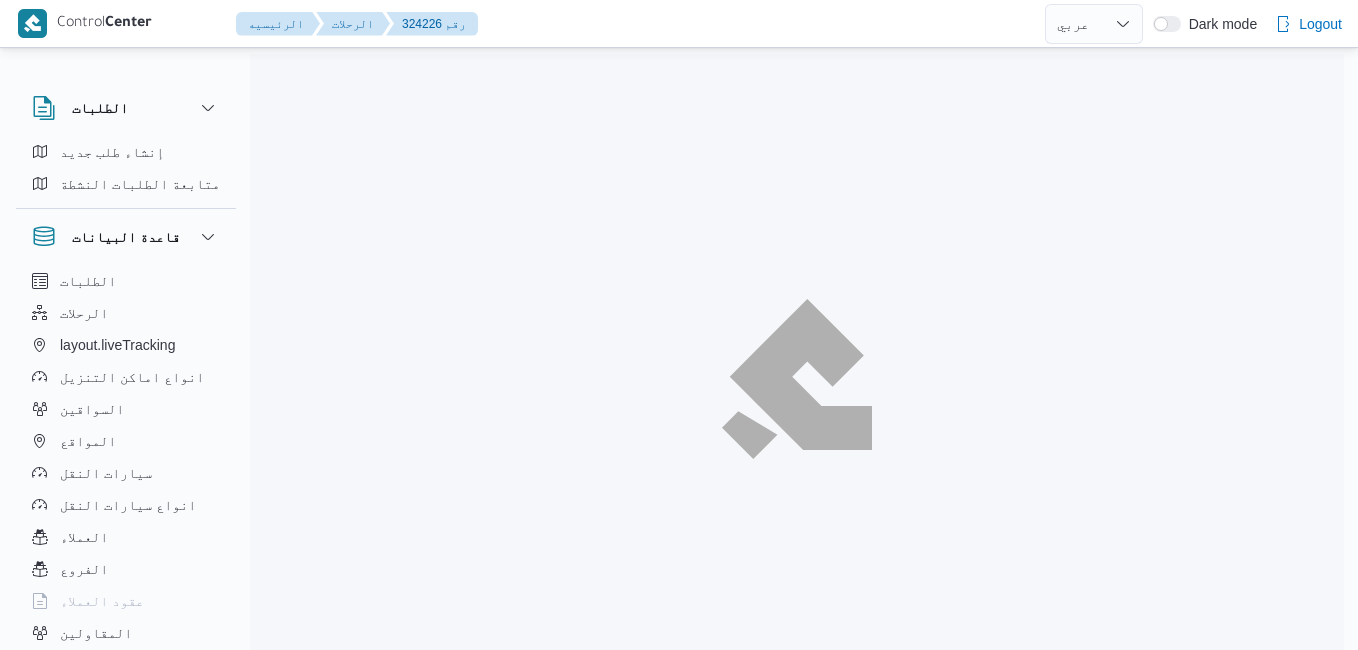 select on "ar" 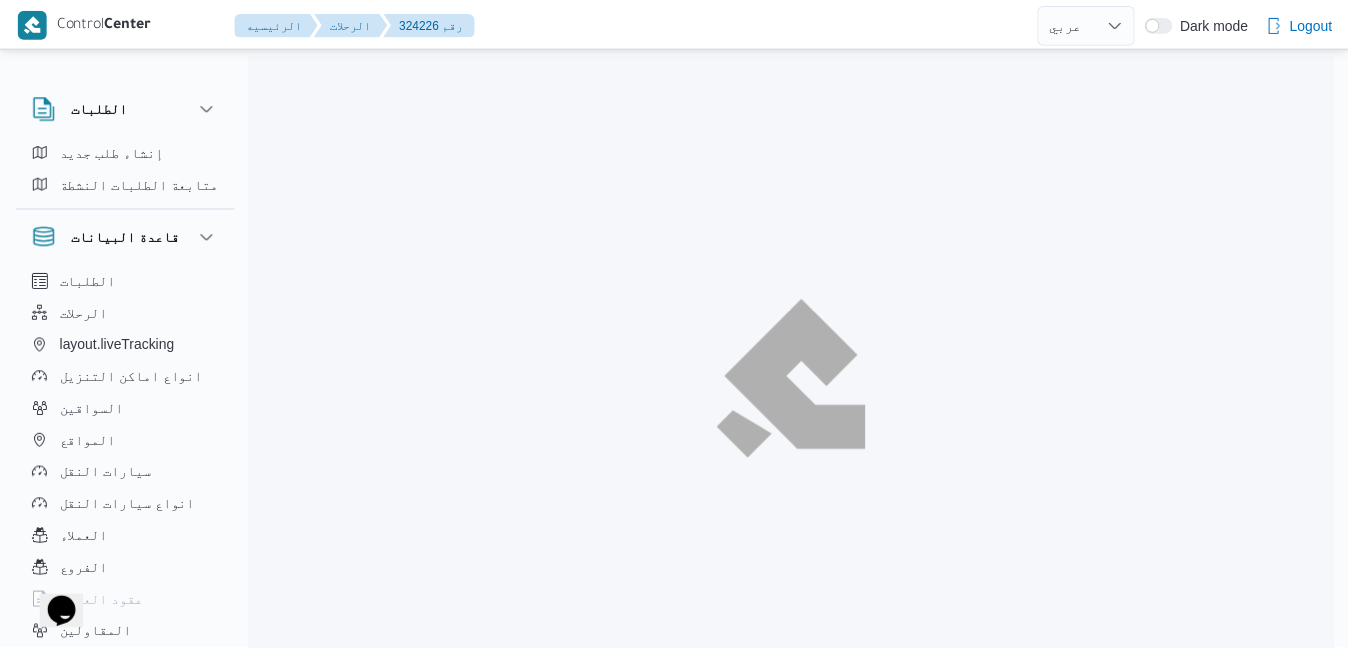 scroll, scrollTop: 0, scrollLeft: 0, axis: both 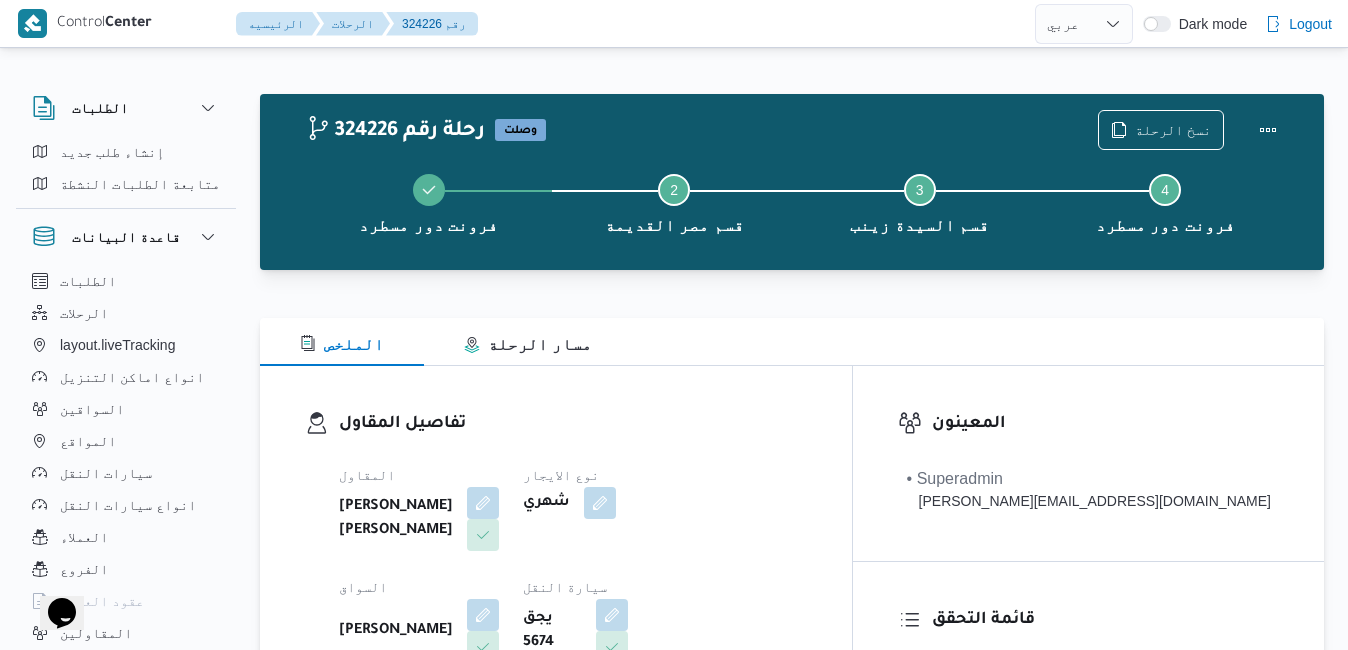 click on "تفاصيل المقاول" at bounding box center (573, 424) 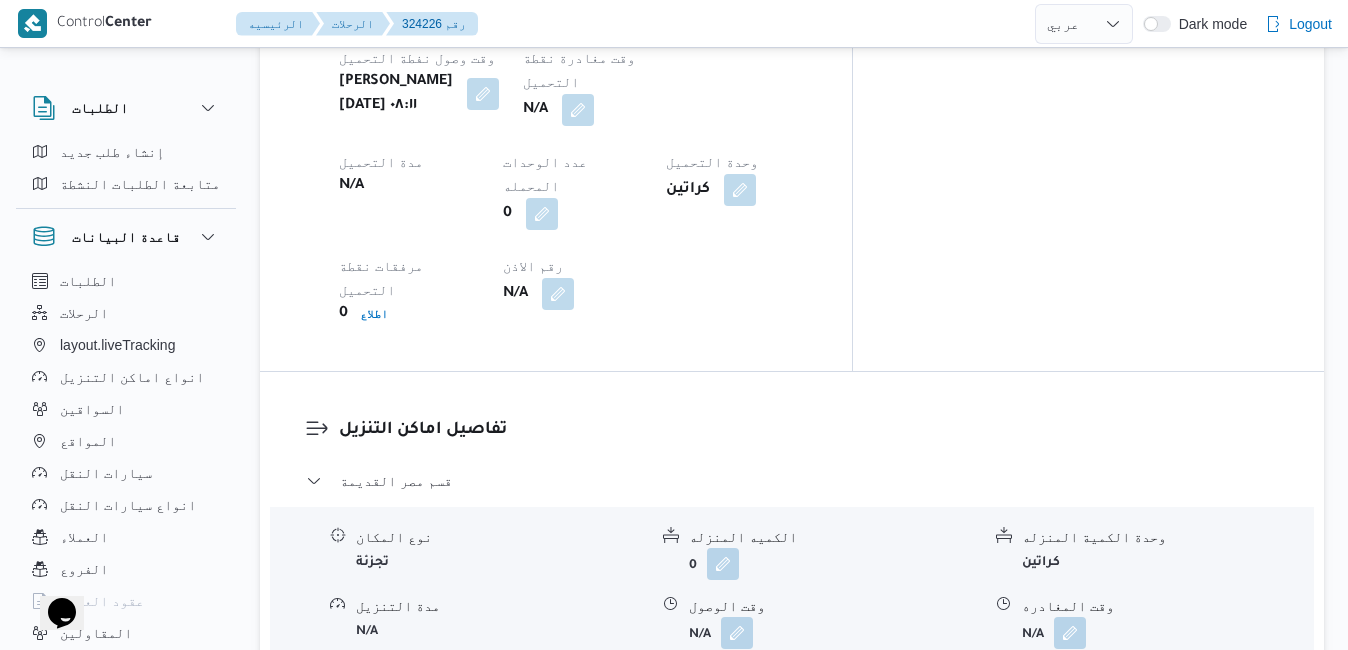scroll, scrollTop: 1760, scrollLeft: 0, axis: vertical 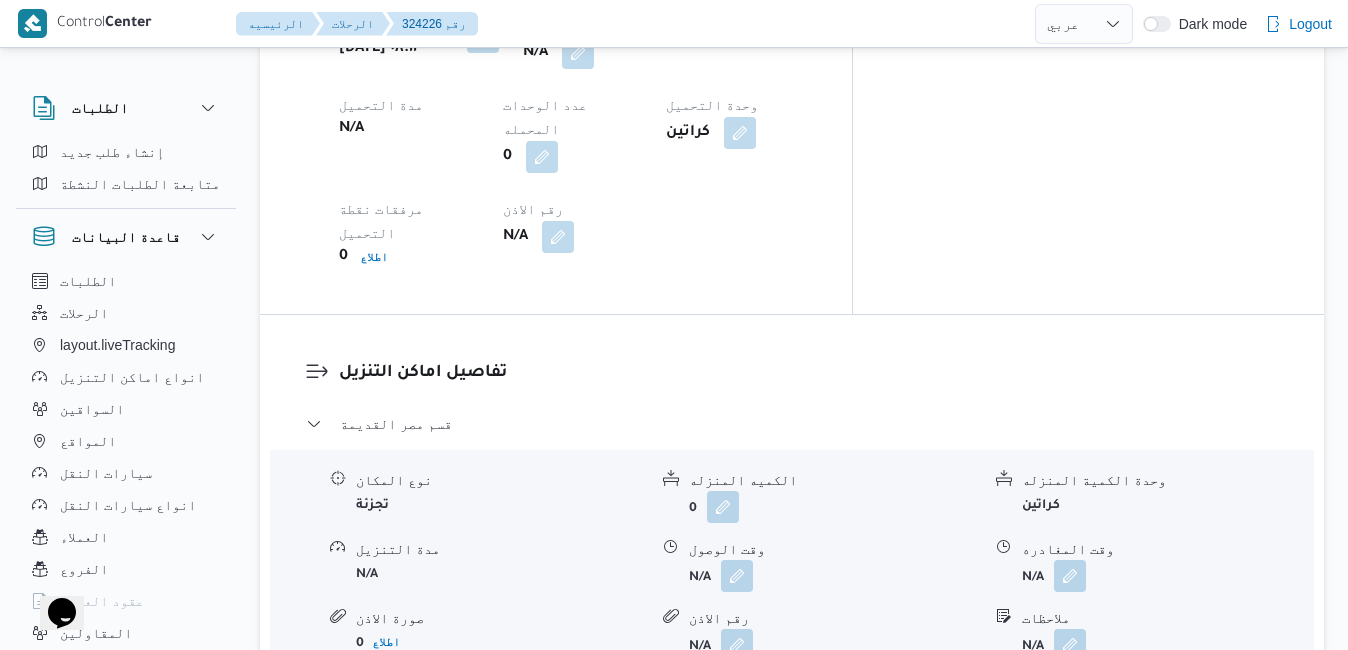 click on "عدل تفاصيل نقاط التنزيل" at bounding box center [404, 821] 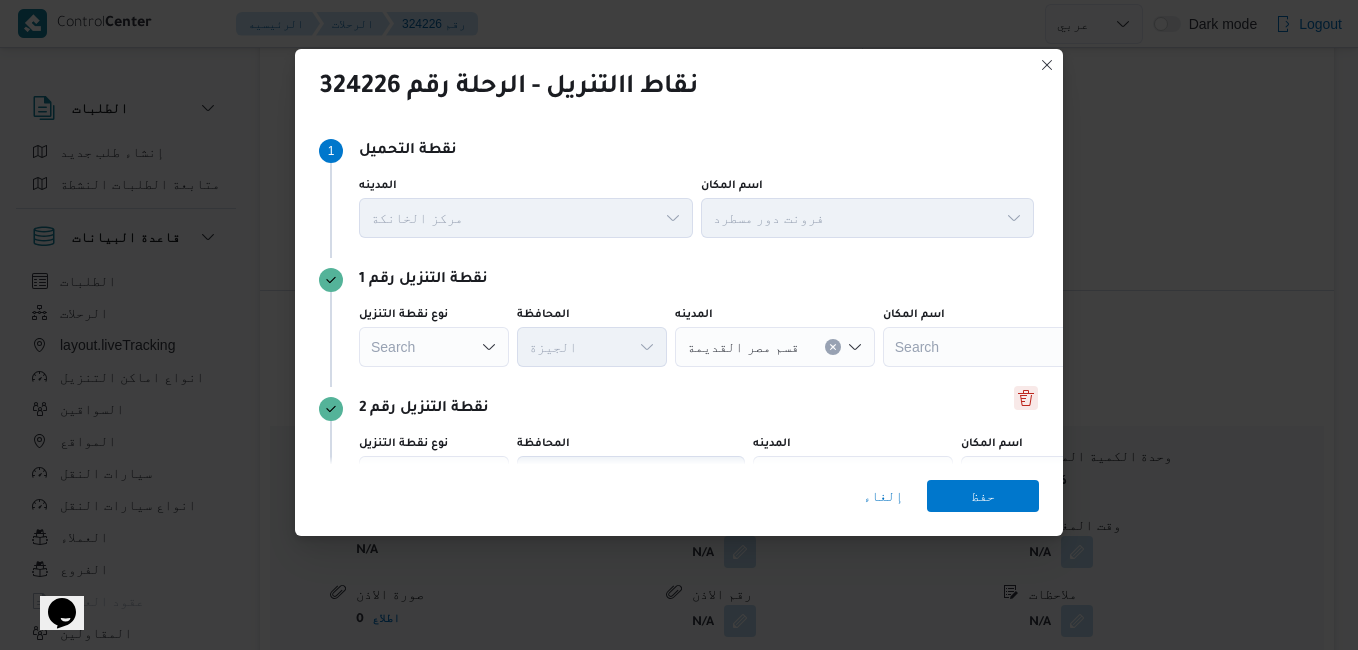 click at bounding box center (1026, 398) 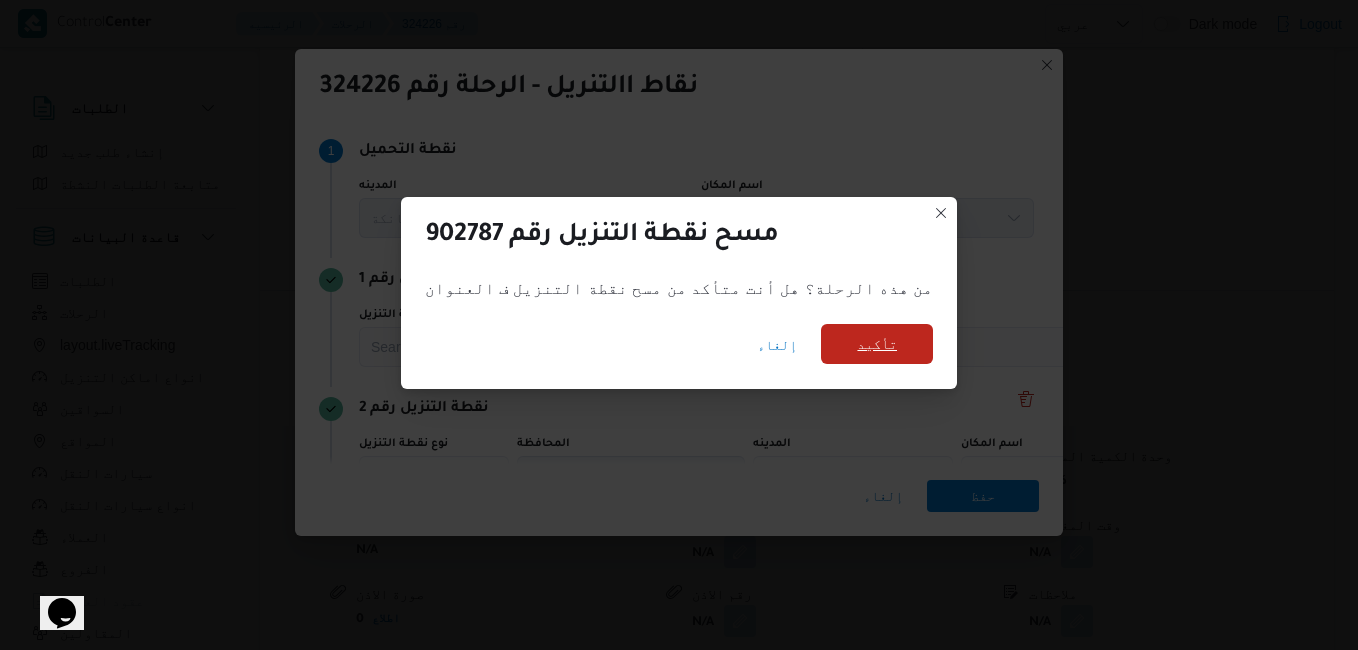 click on "تأكيد" at bounding box center (877, 344) 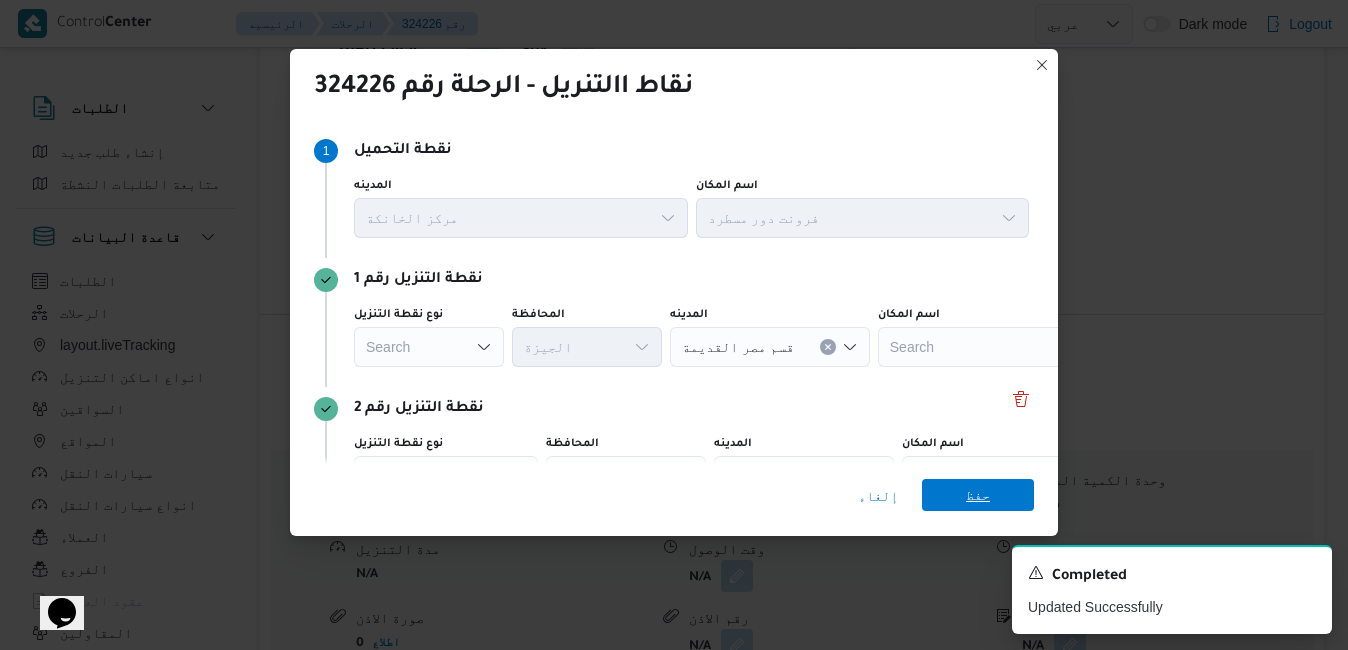click on "حفظ" at bounding box center [978, 495] 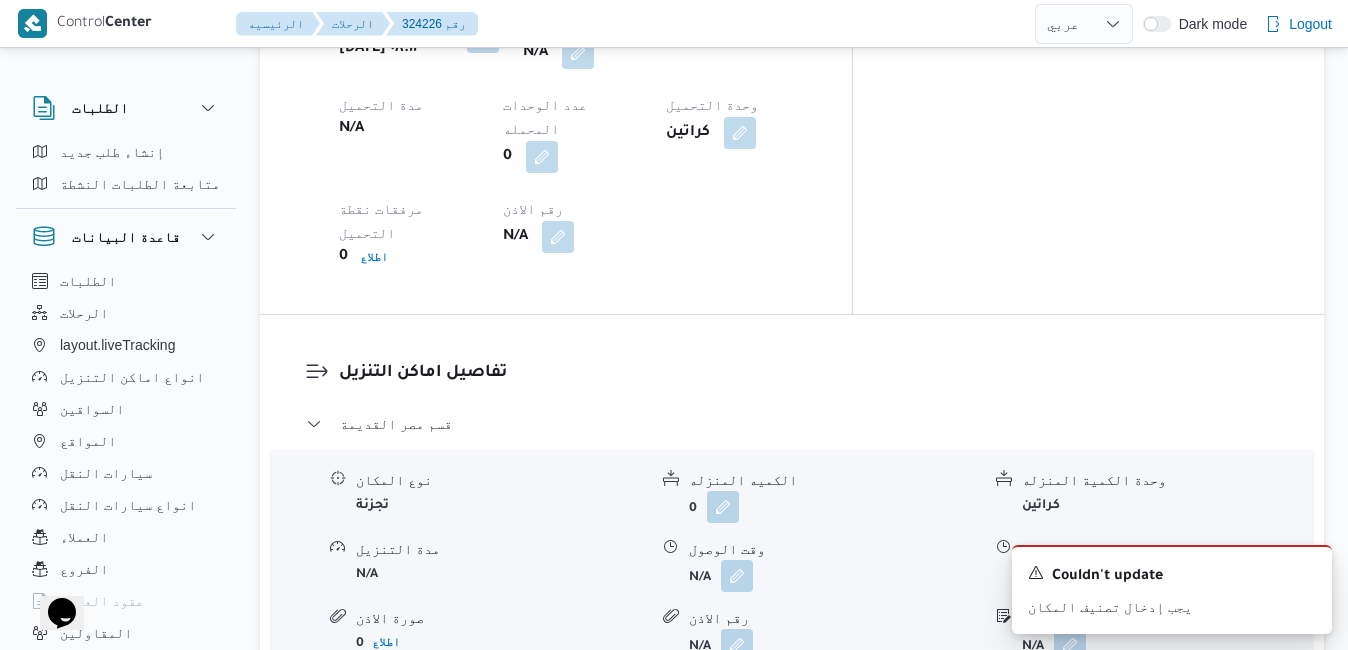 type 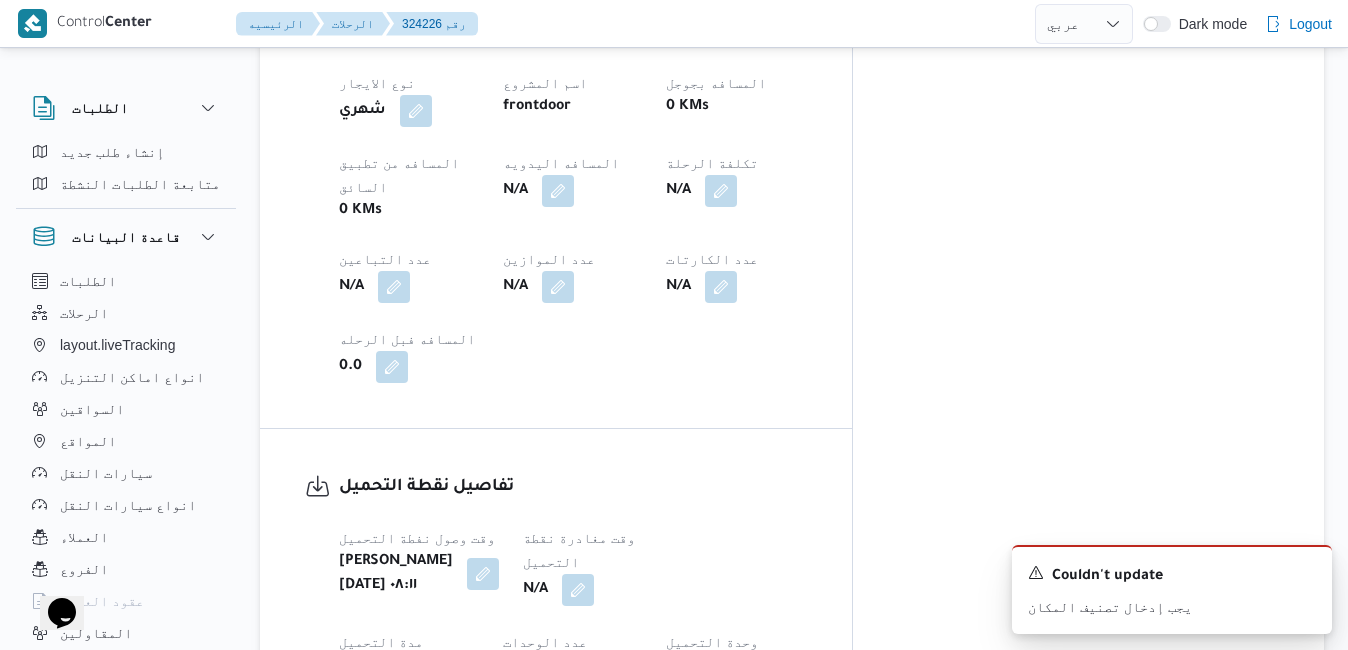 scroll, scrollTop: 1200, scrollLeft: 0, axis: vertical 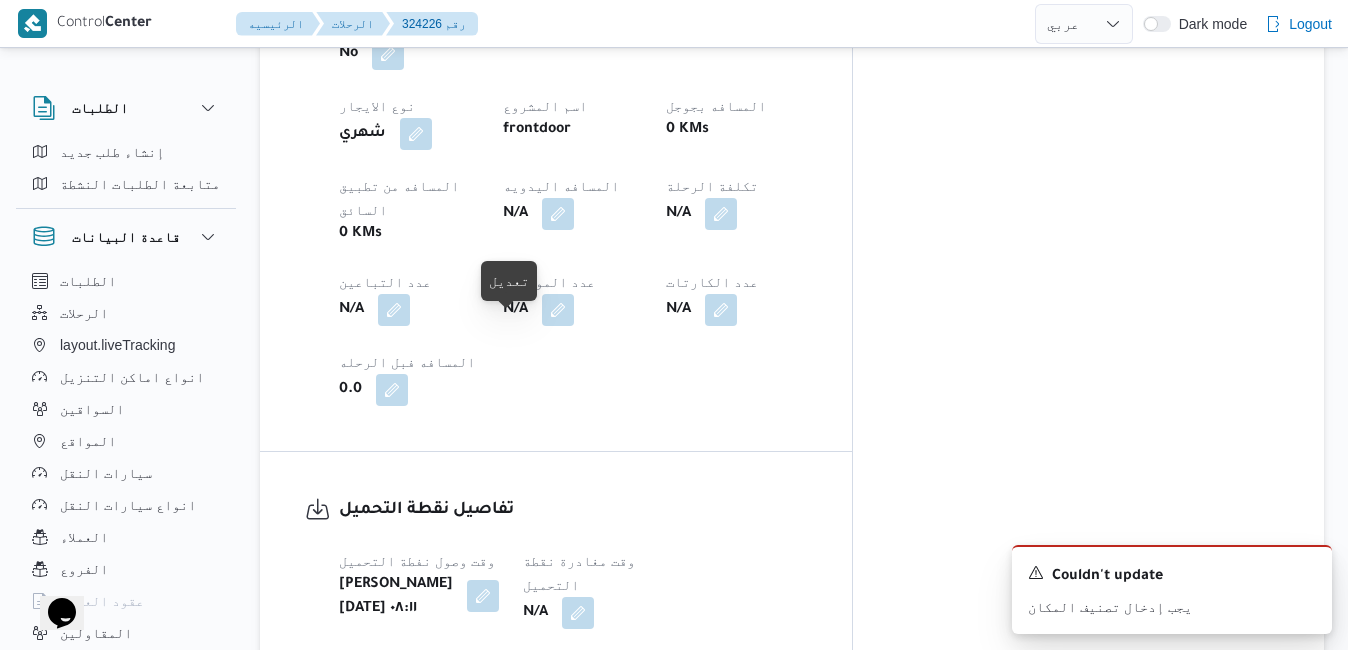 click at bounding box center [483, 596] 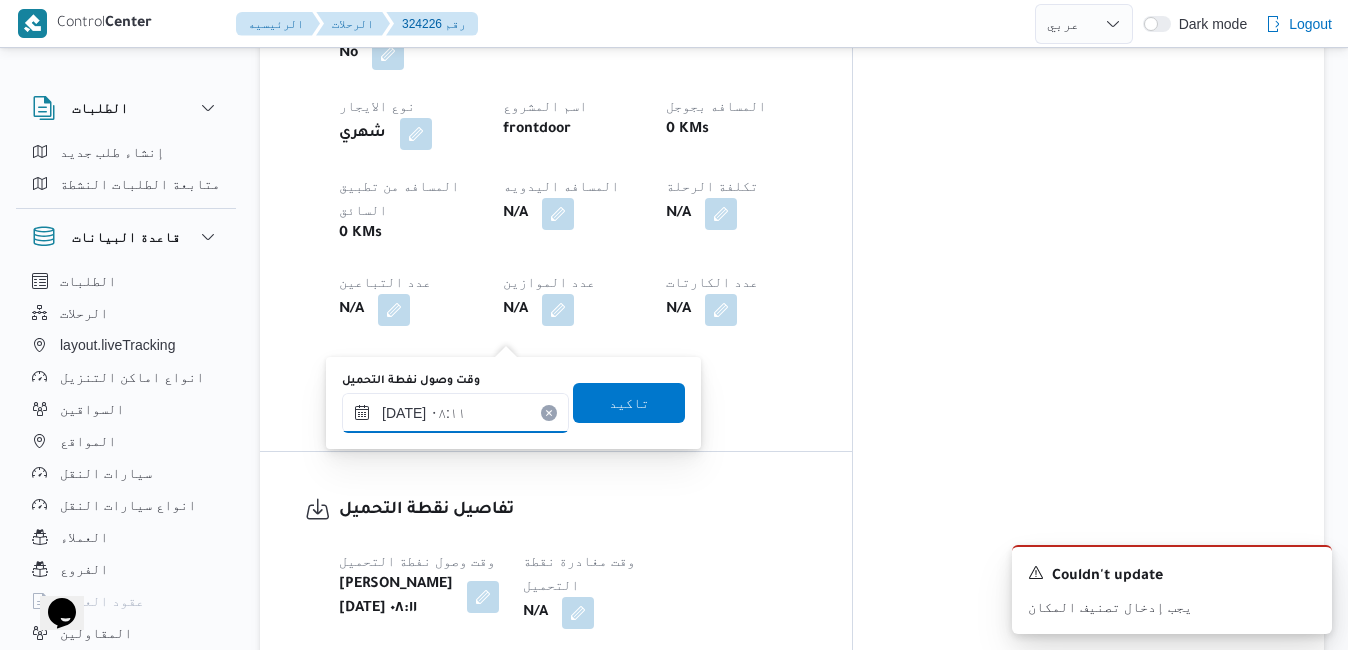 click on "١٠/٠٧/٢٠٢٥ ٠٨:١١" at bounding box center [455, 413] 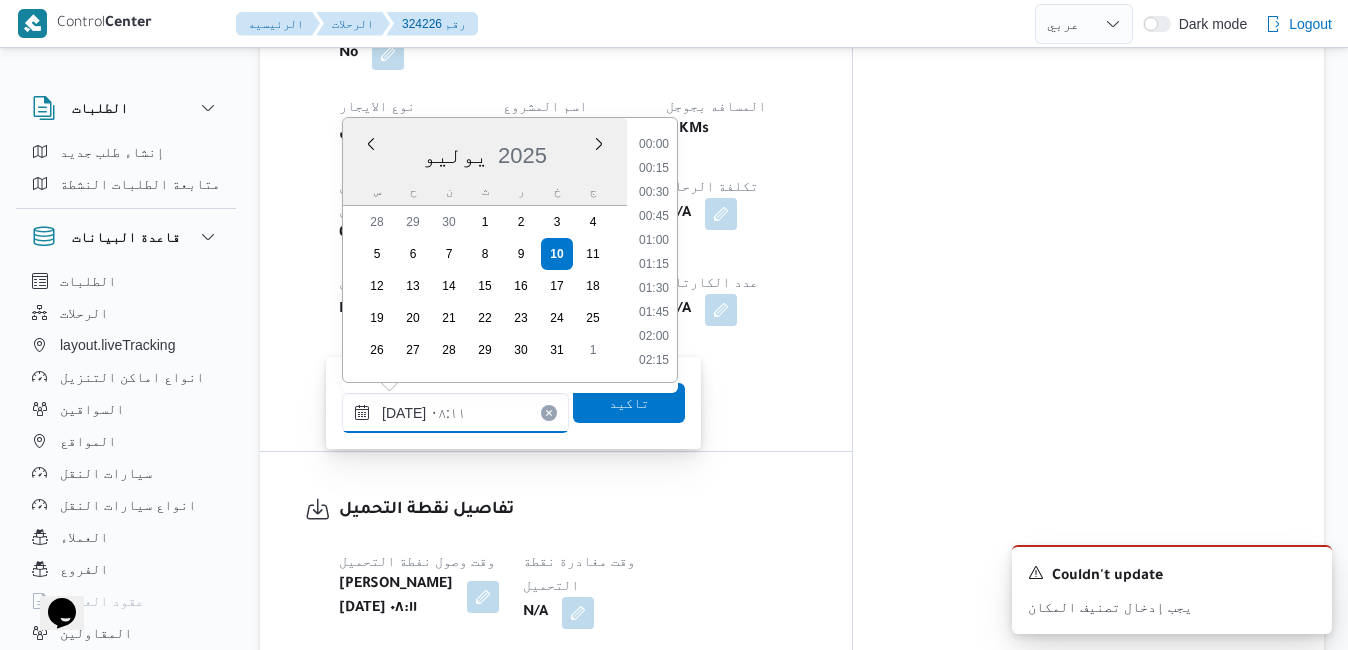 scroll, scrollTop: 646, scrollLeft: 0, axis: vertical 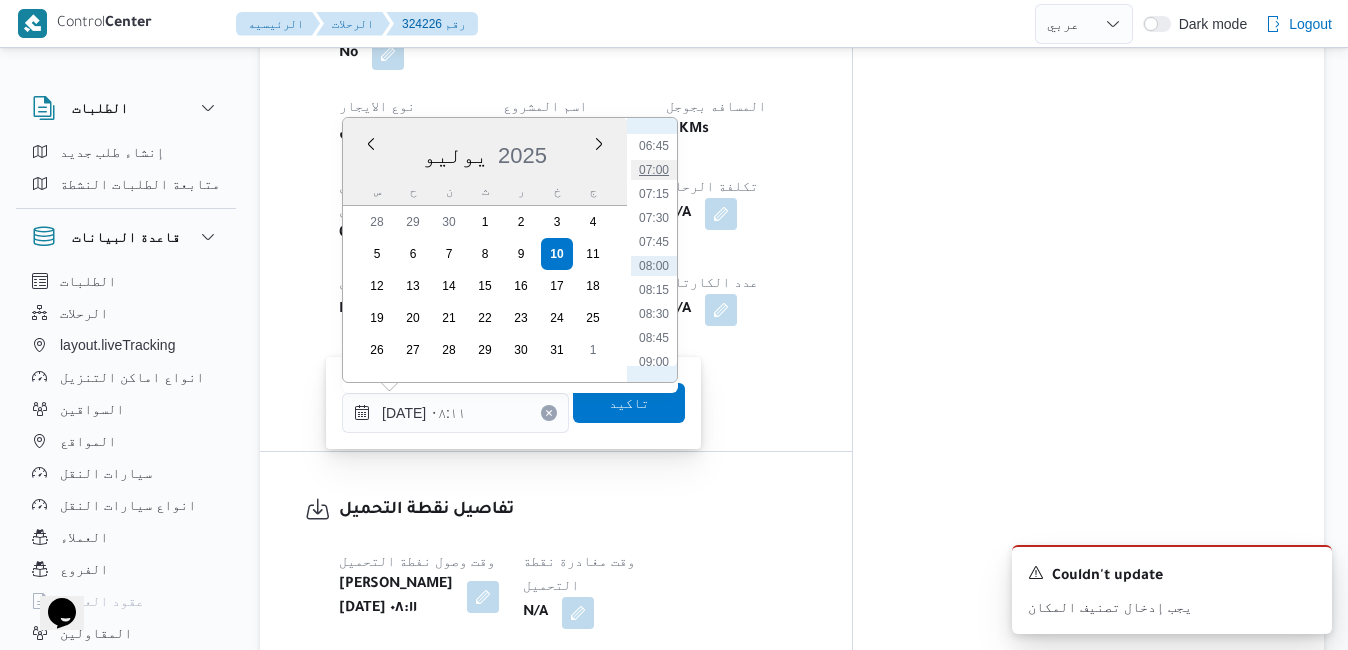 click on "07:00" at bounding box center (654, 170) 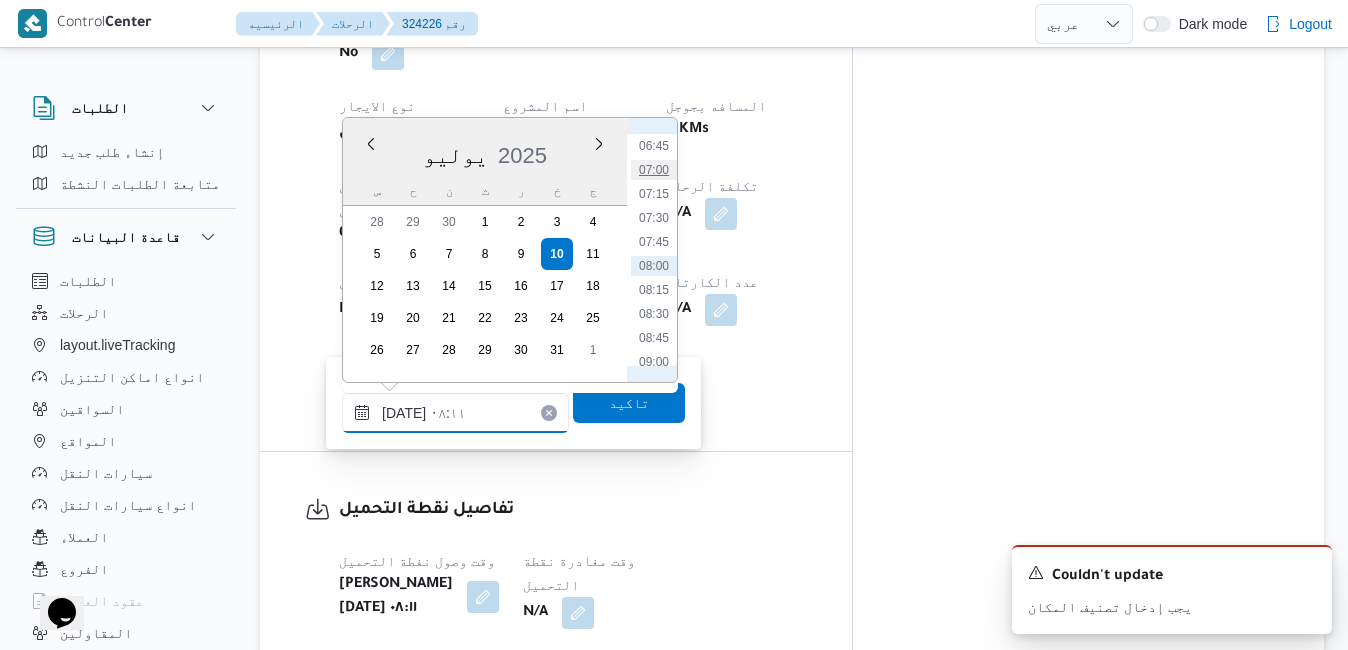 type on "١٠/٠٧/٢٠٢٥ ٠٧:٠٠" 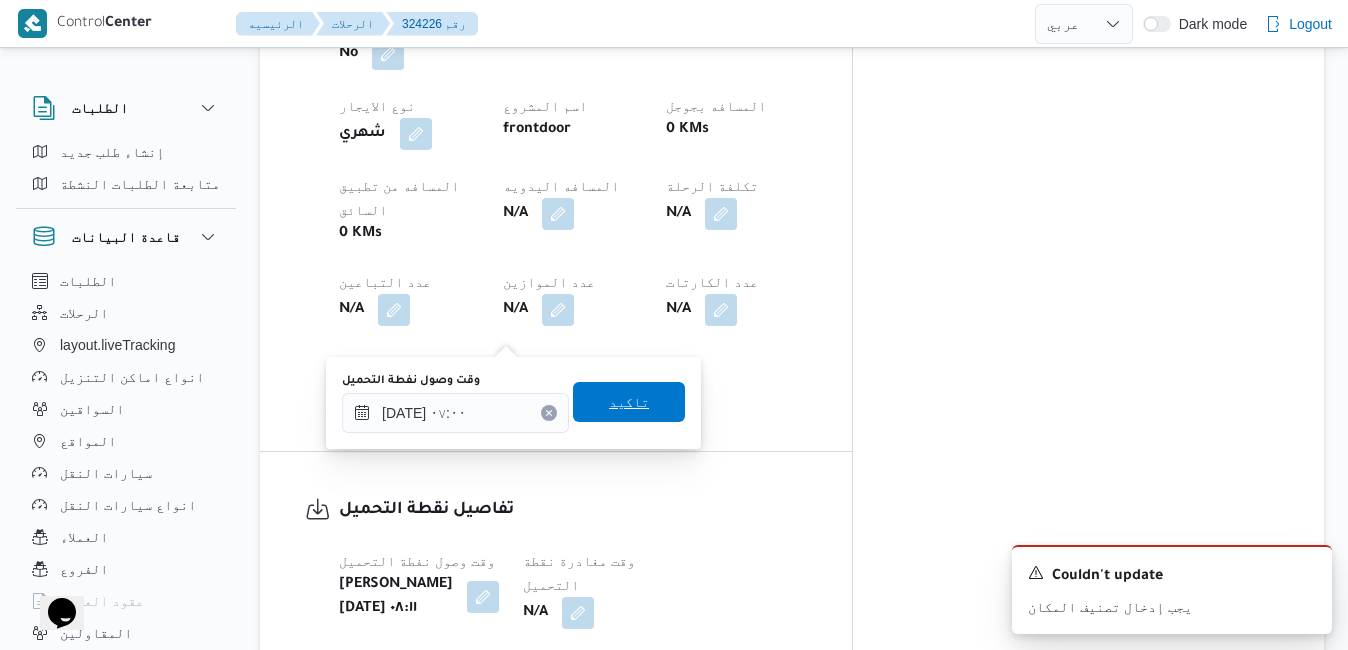 click on "تاكيد" at bounding box center (629, 402) 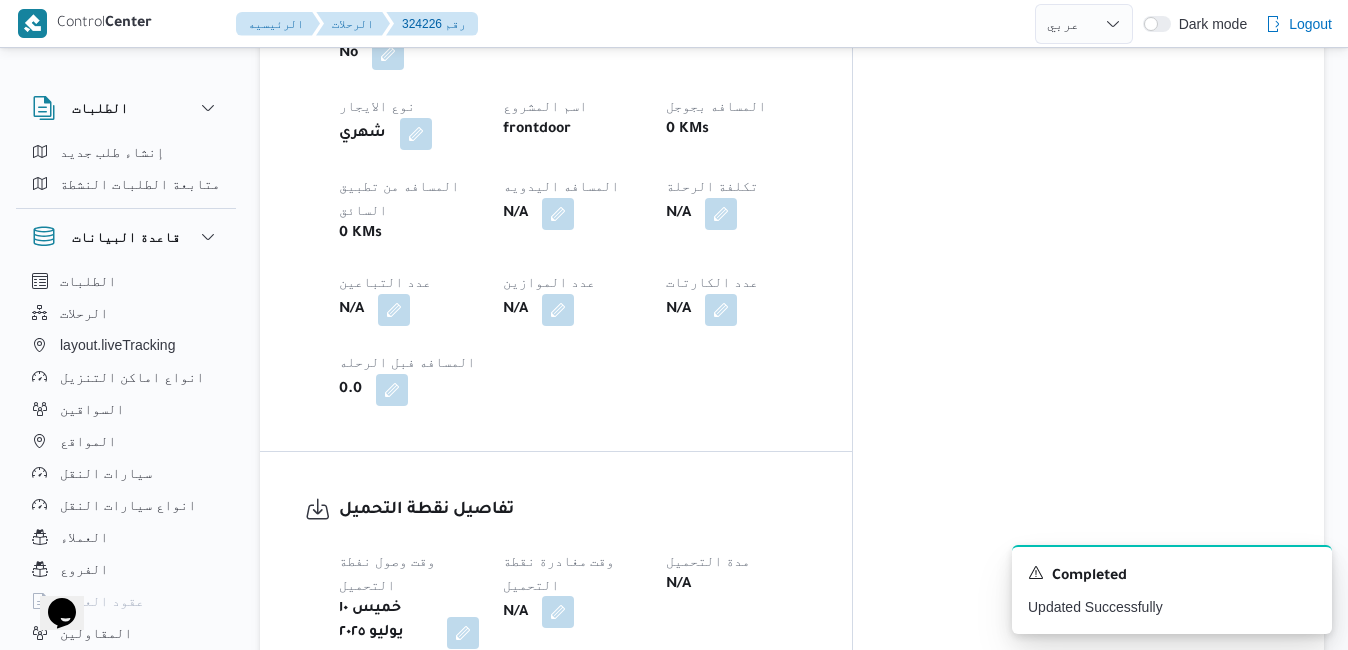 click at bounding box center [558, 612] 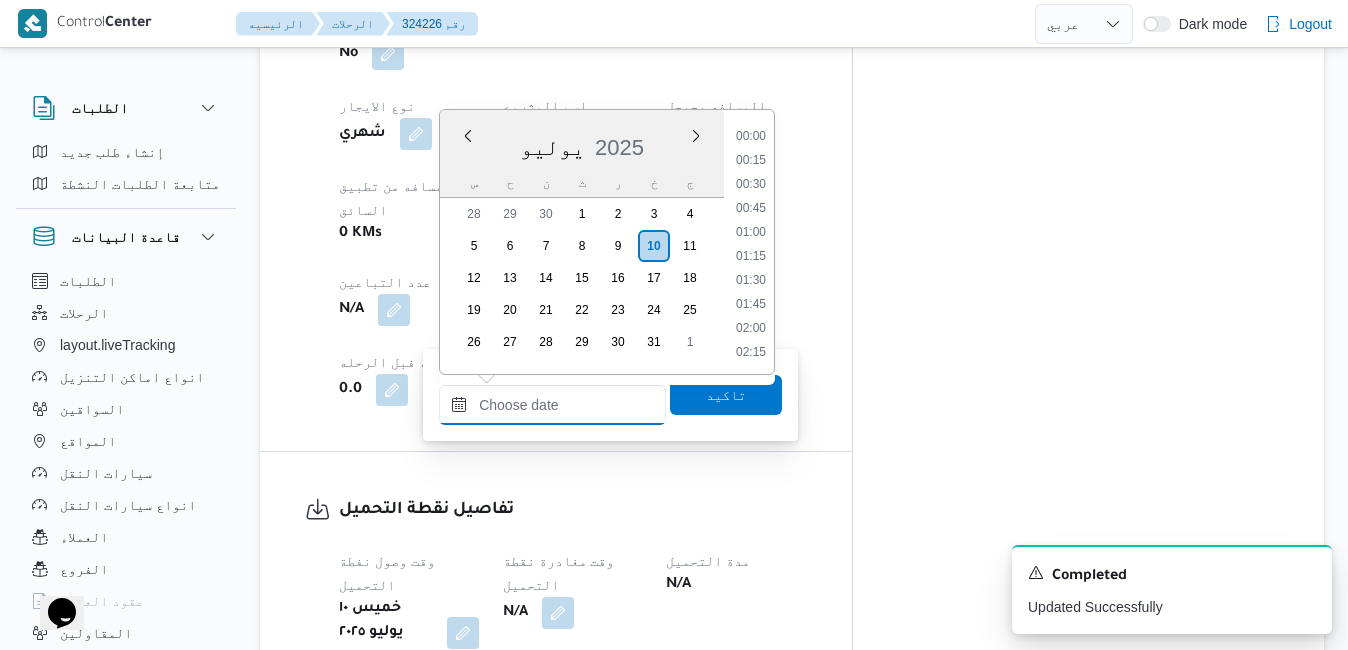 click on "وقت مغادرة نقطة التحميل" at bounding box center (552, 405) 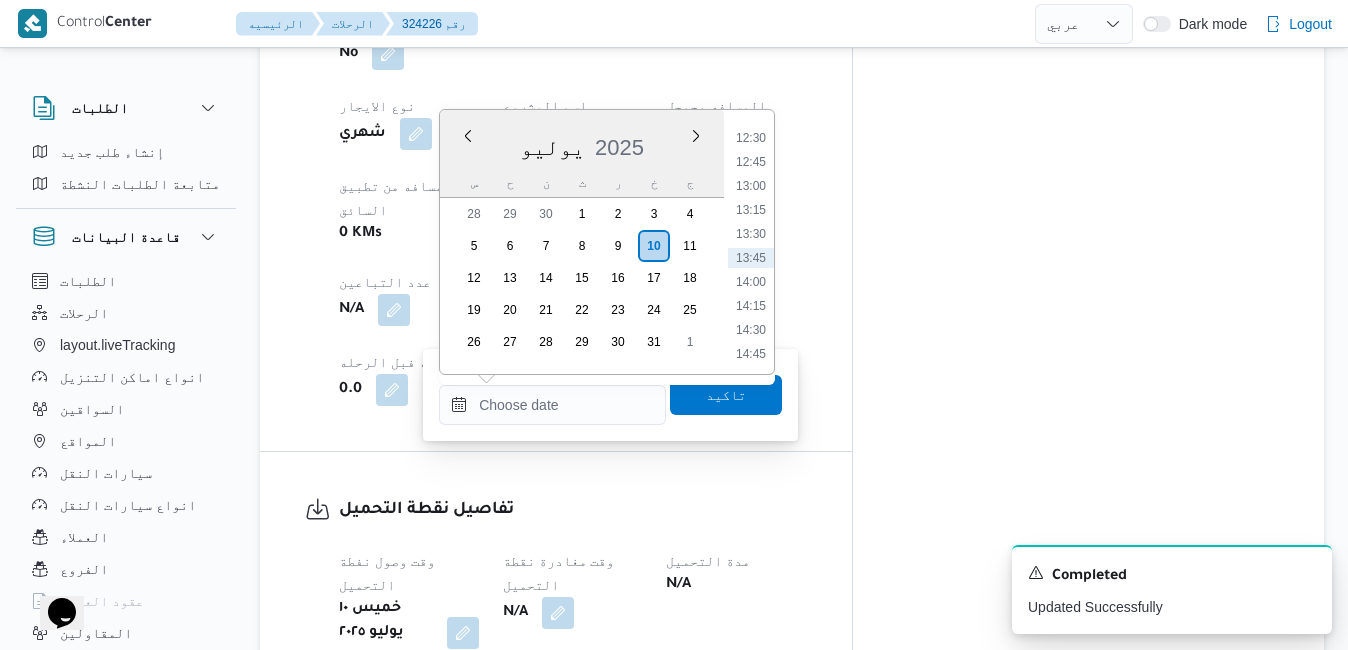 click on "يوليو ٢٠٢٥ يوليو 2025 س ح ن ث ر خ ج" at bounding box center [582, 154] 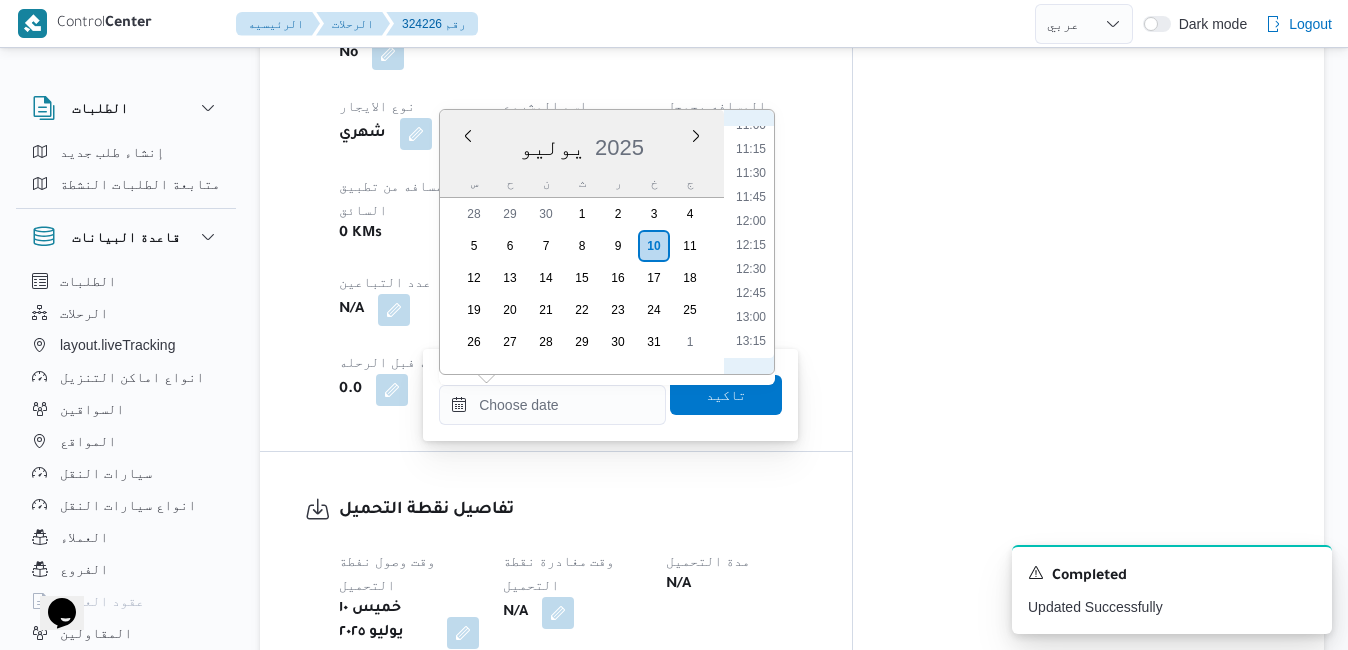 scroll, scrollTop: 995, scrollLeft: 0, axis: vertical 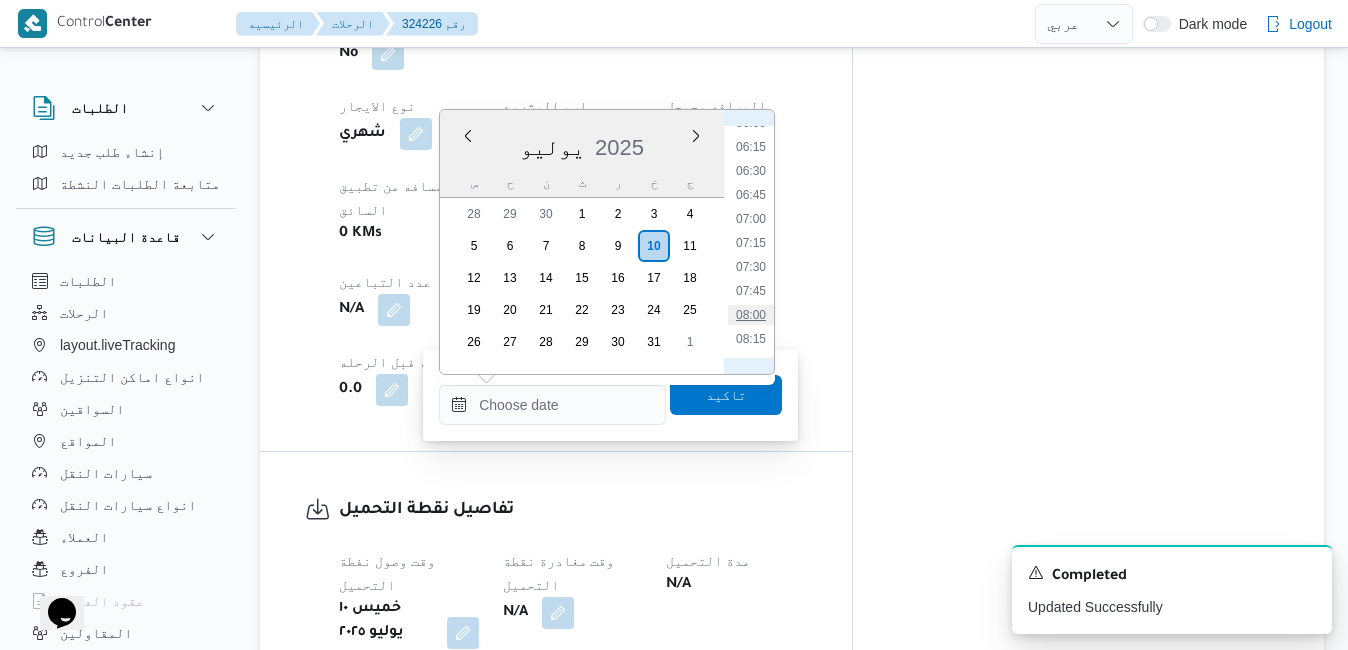 click on "08:00" at bounding box center [751, 315] 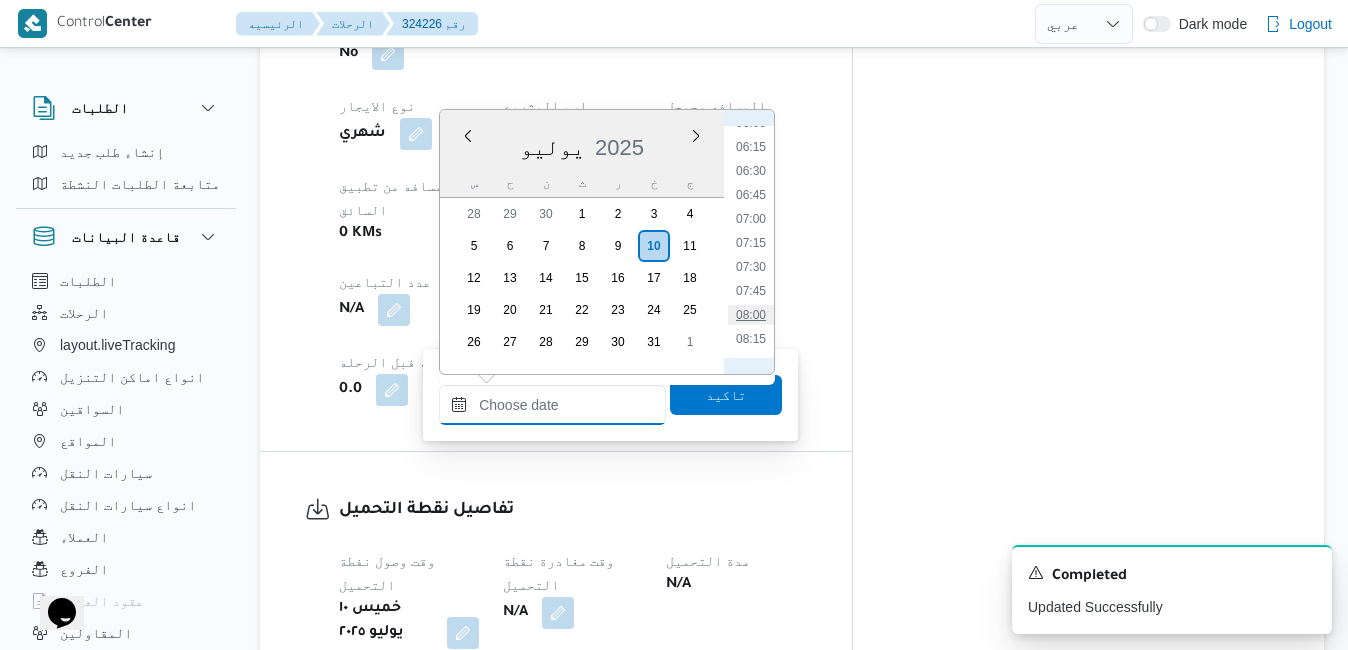type on "١٠/٠٧/٢٠٢٥ ٠٨:٠٠" 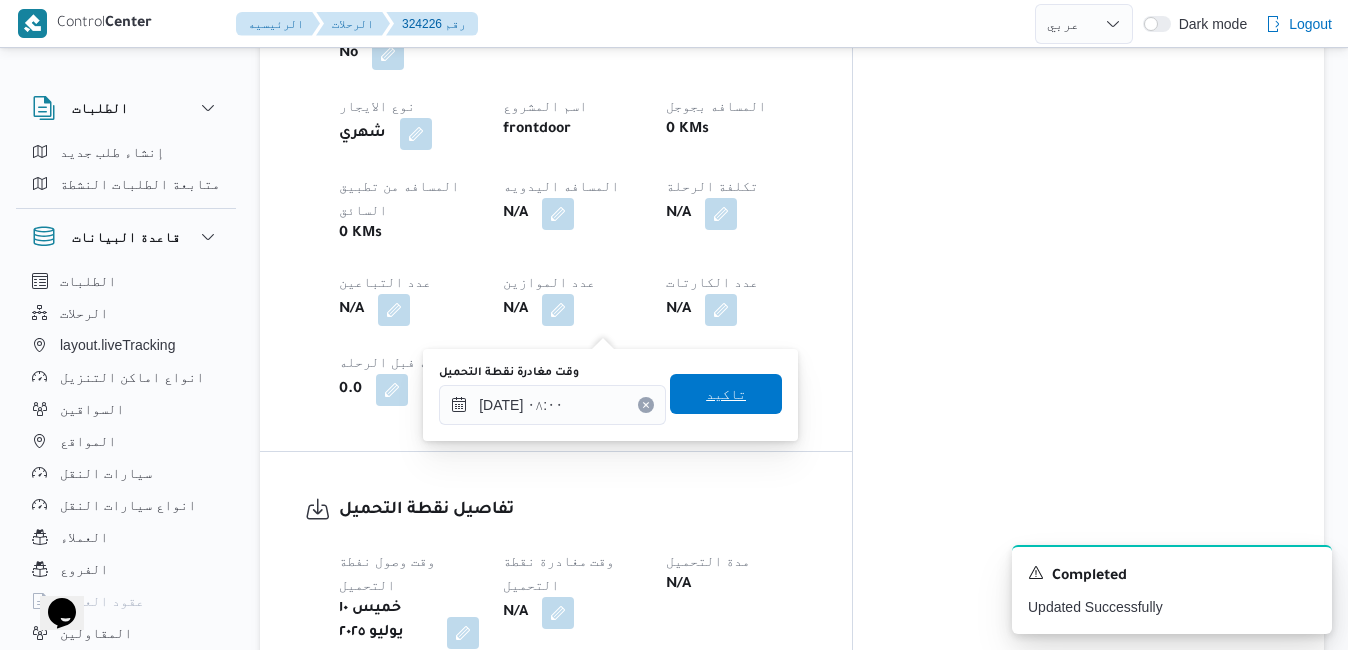 click on "تاكيد" at bounding box center (726, 394) 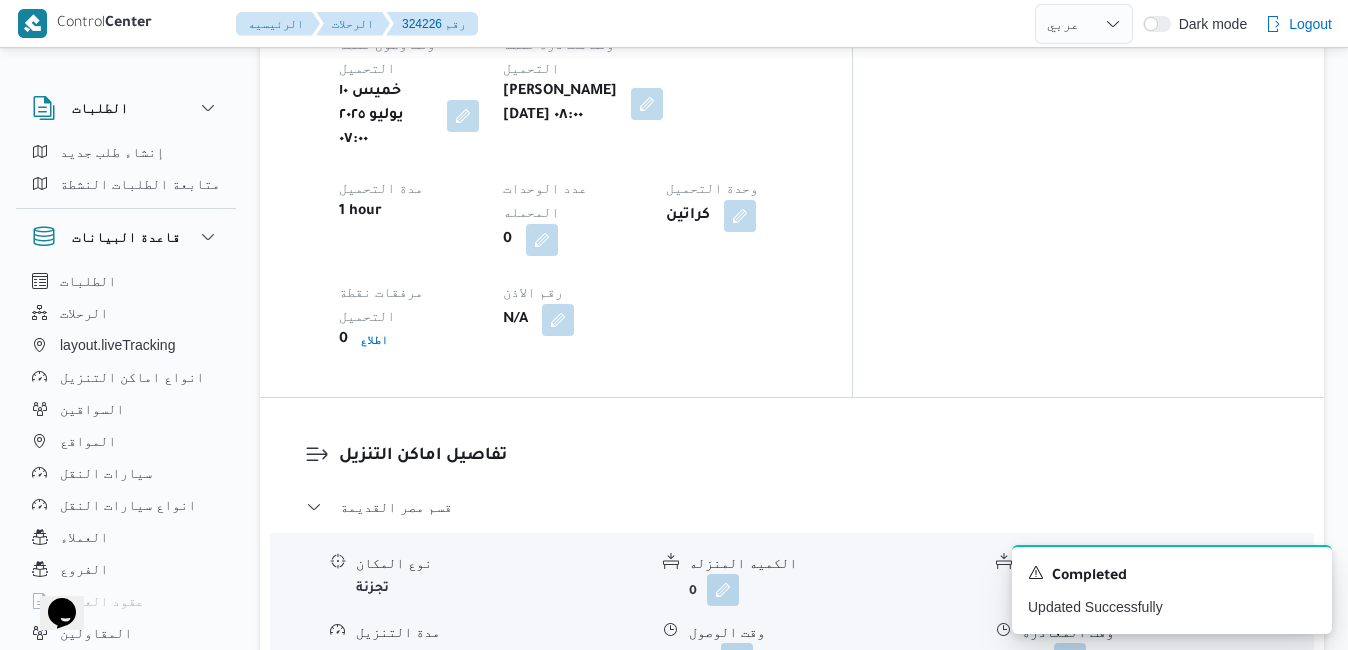 scroll, scrollTop: 1720, scrollLeft: 0, axis: vertical 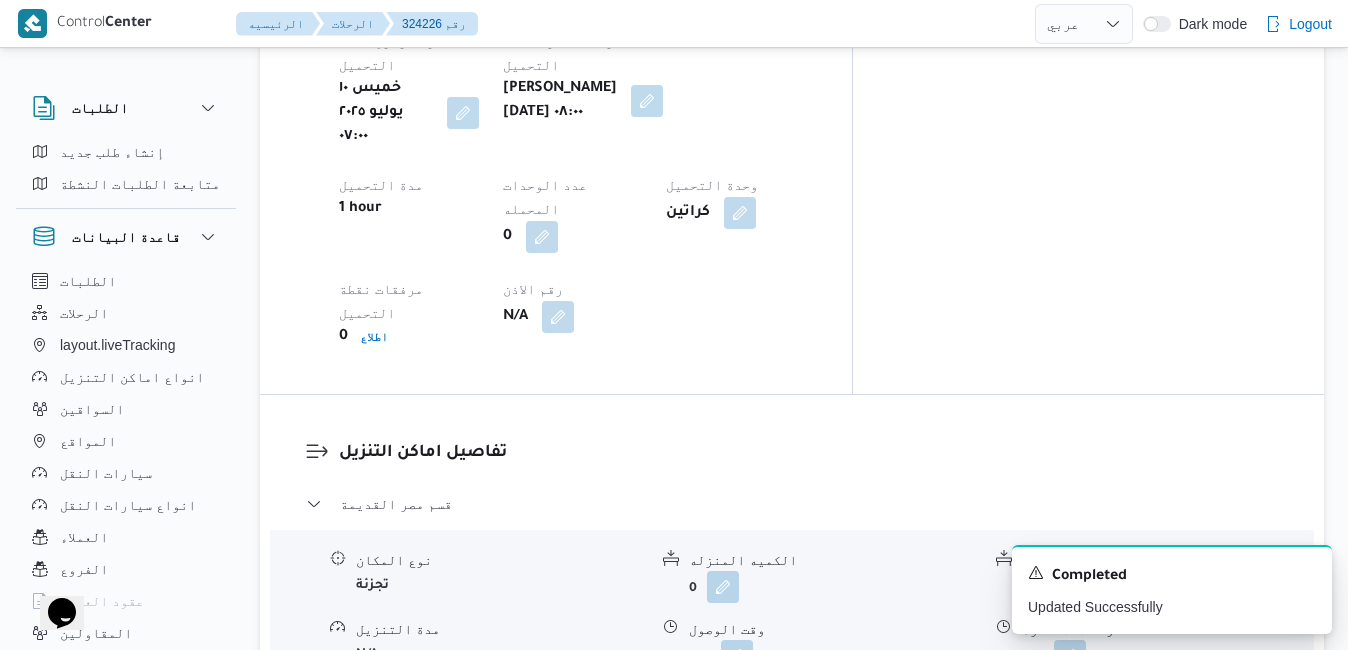 click on "عدل تفاصيل نقاط التنزيل" at bounding box center [404, 848] 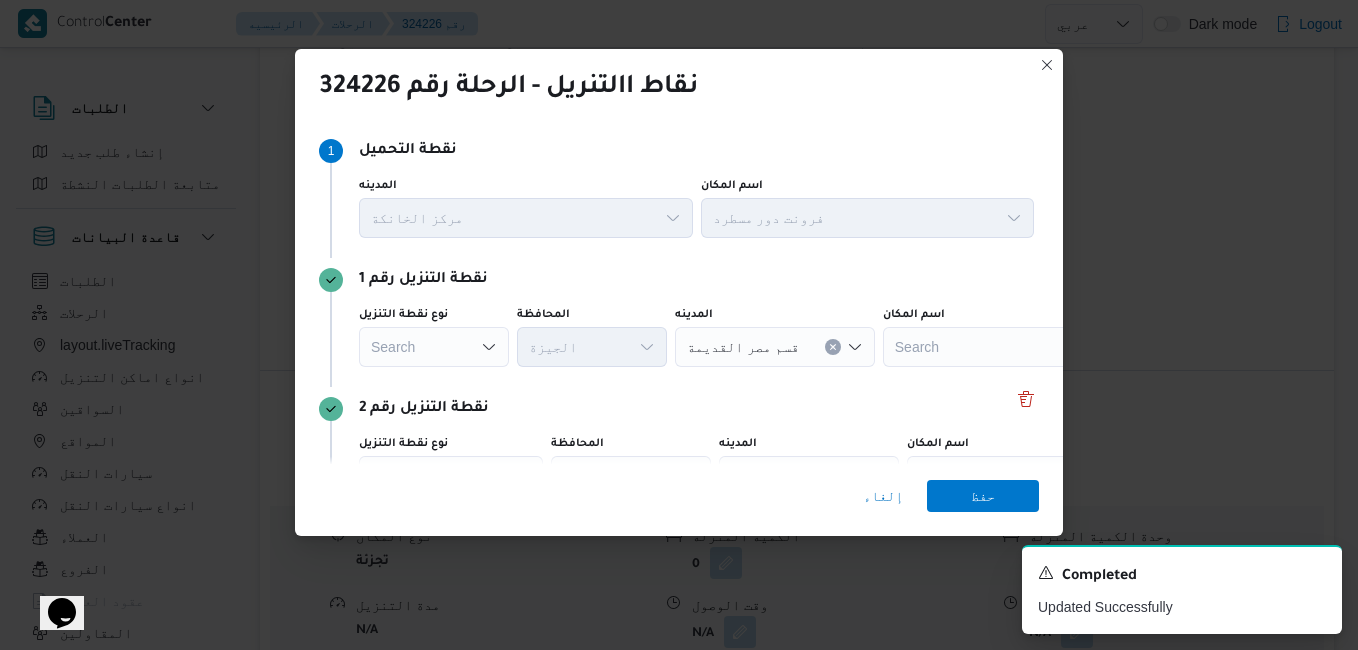 click 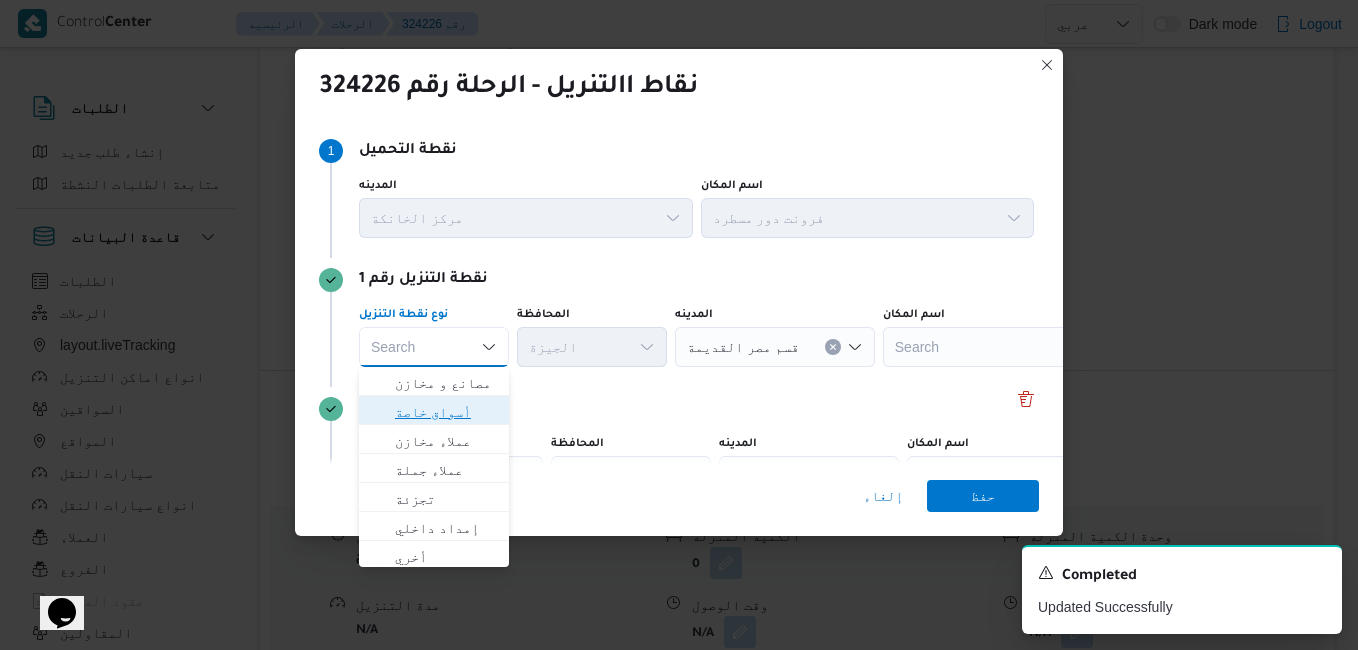 click on "أسواق خاصة" at bounding box center [446, 412] 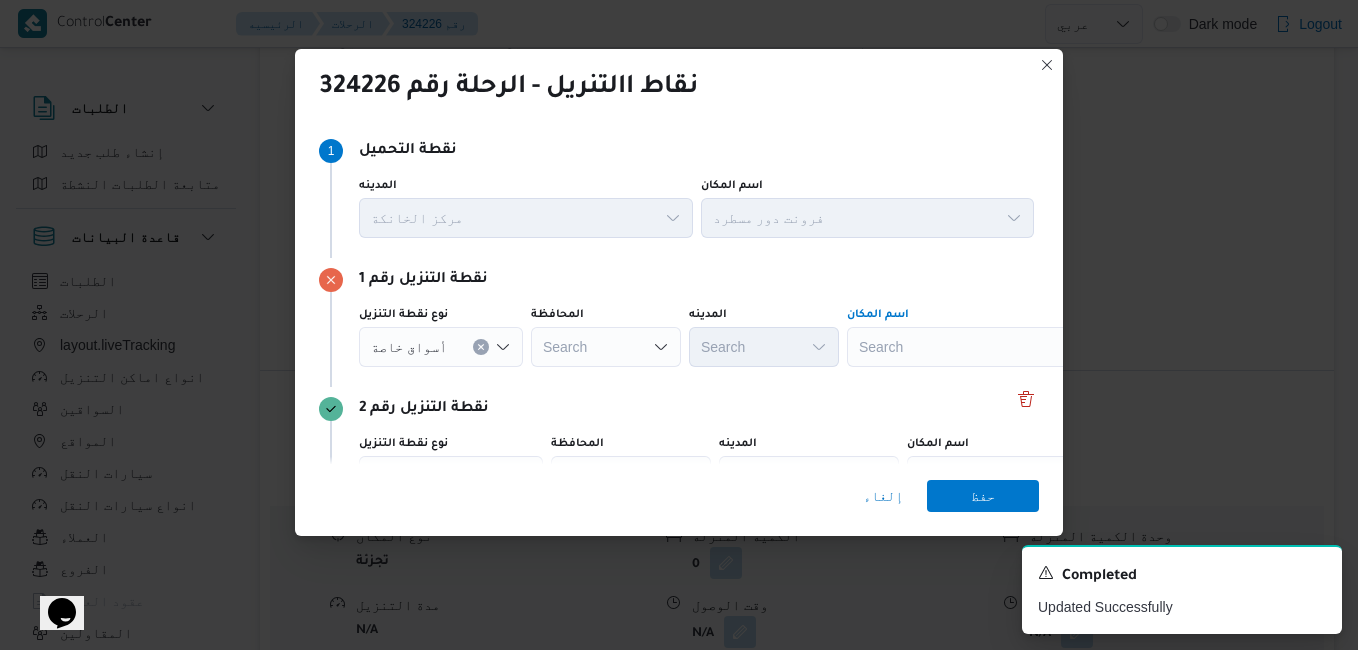 click on "Search" at bounding box center (972, 347) 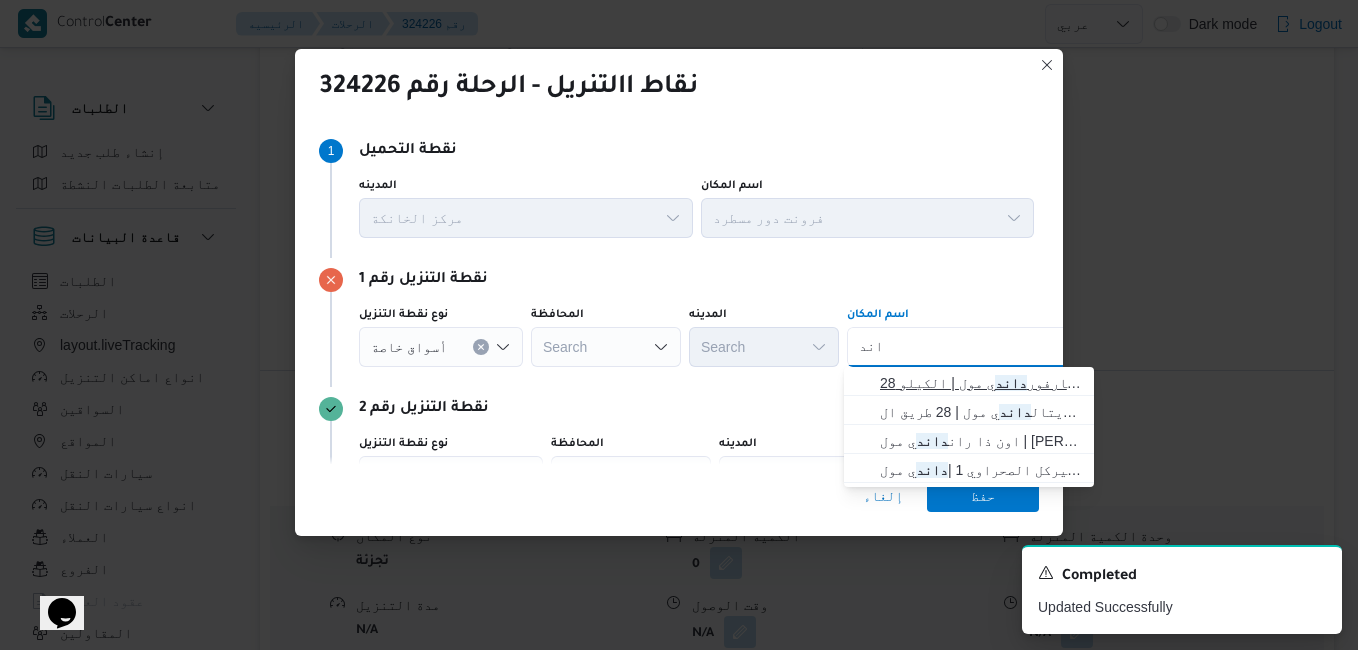 type on "داند" 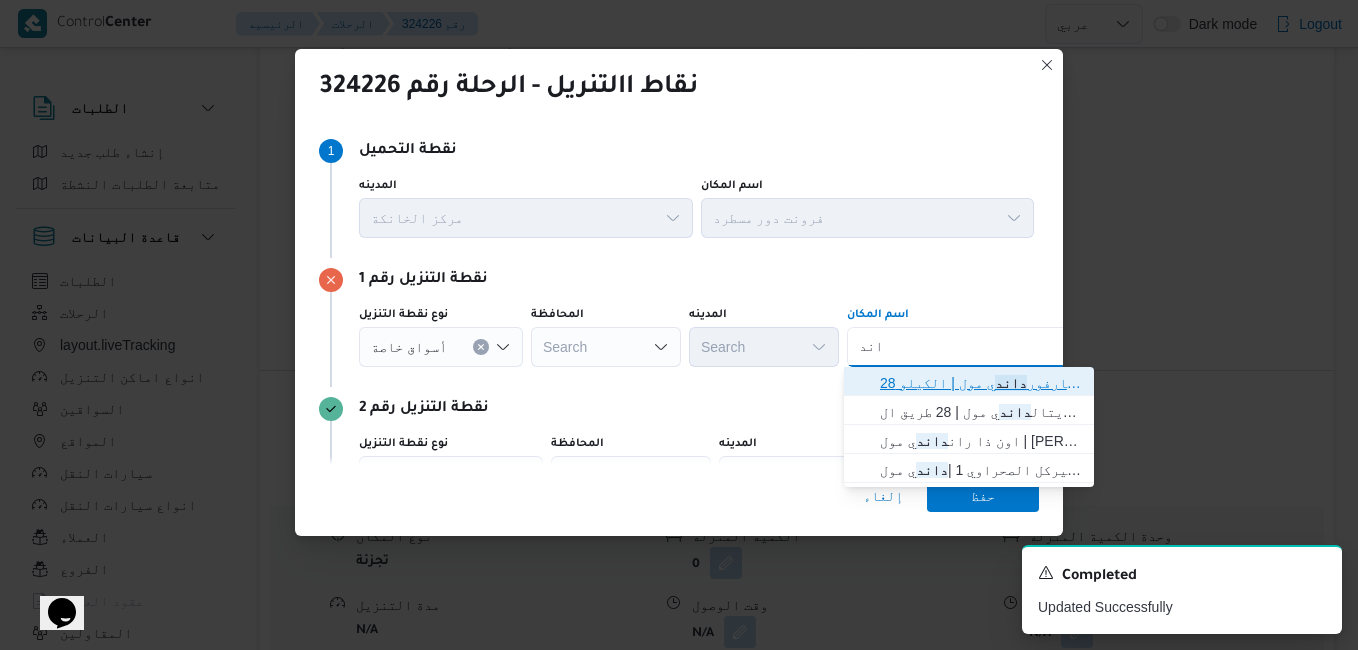 click on "كارفور  داند ي مول | الكيلو 28 | null" at bounding box center [981, 383] 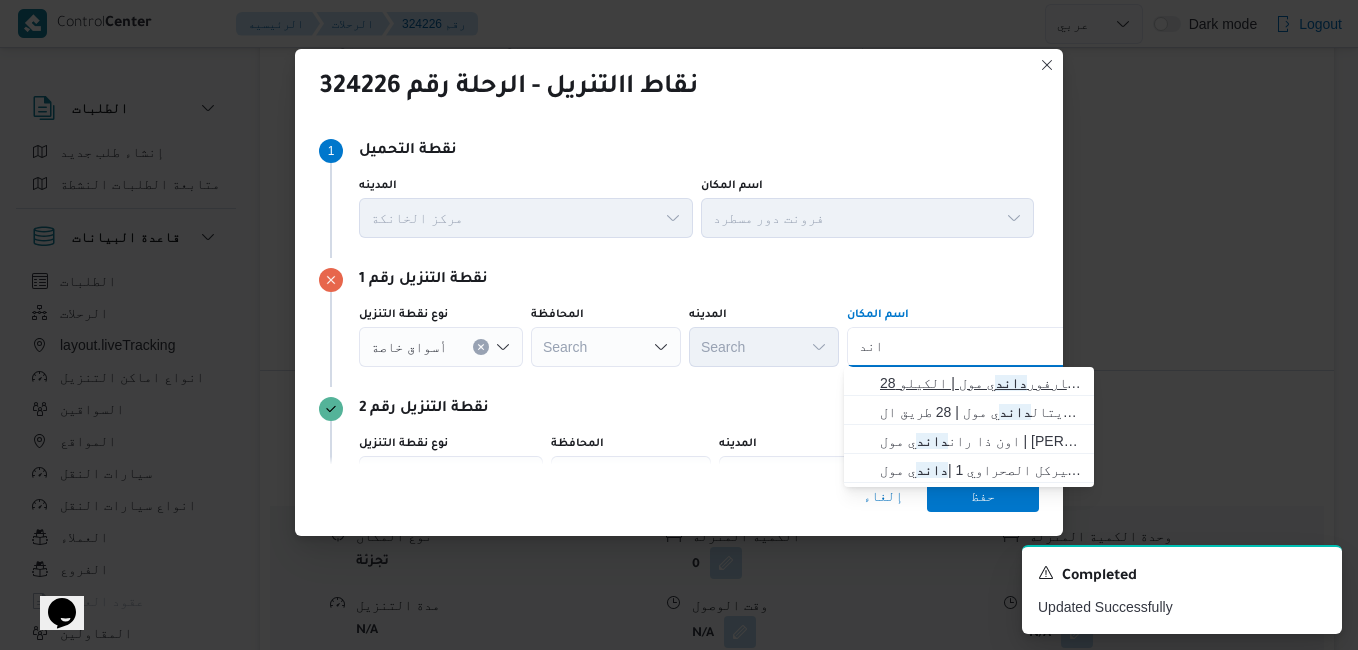 type 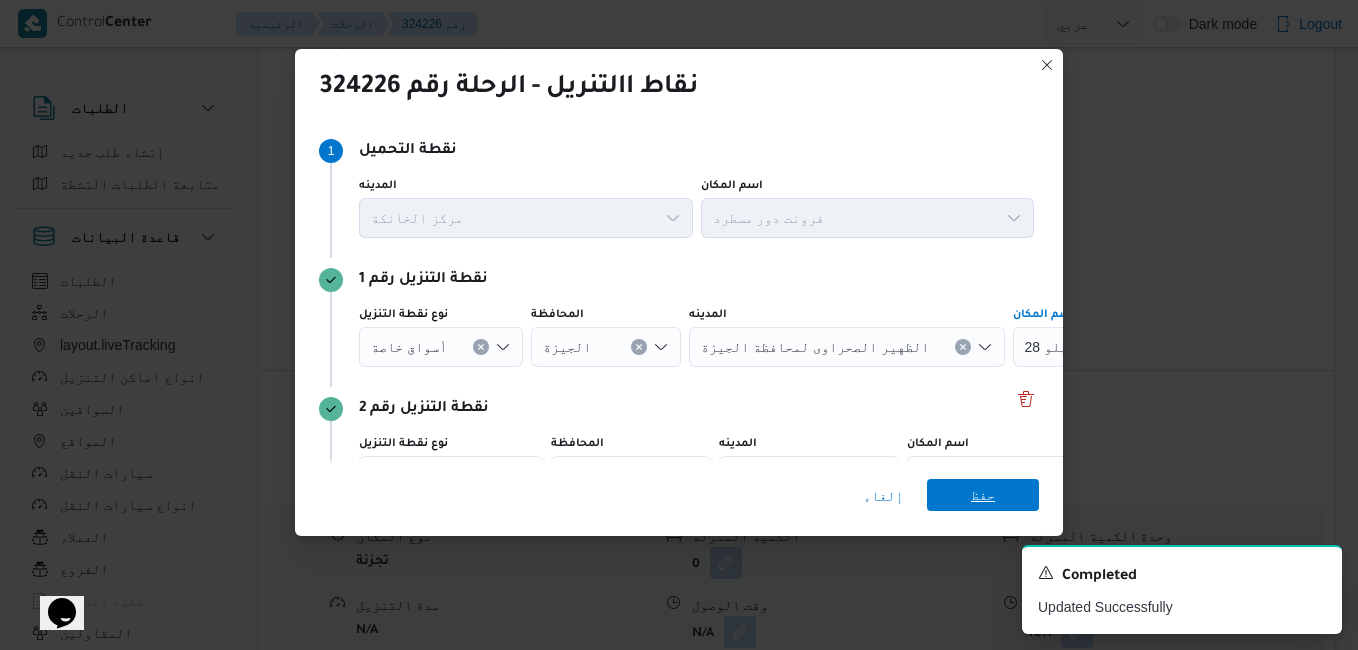 click on "حفظ" at bounding box center [983, 495] 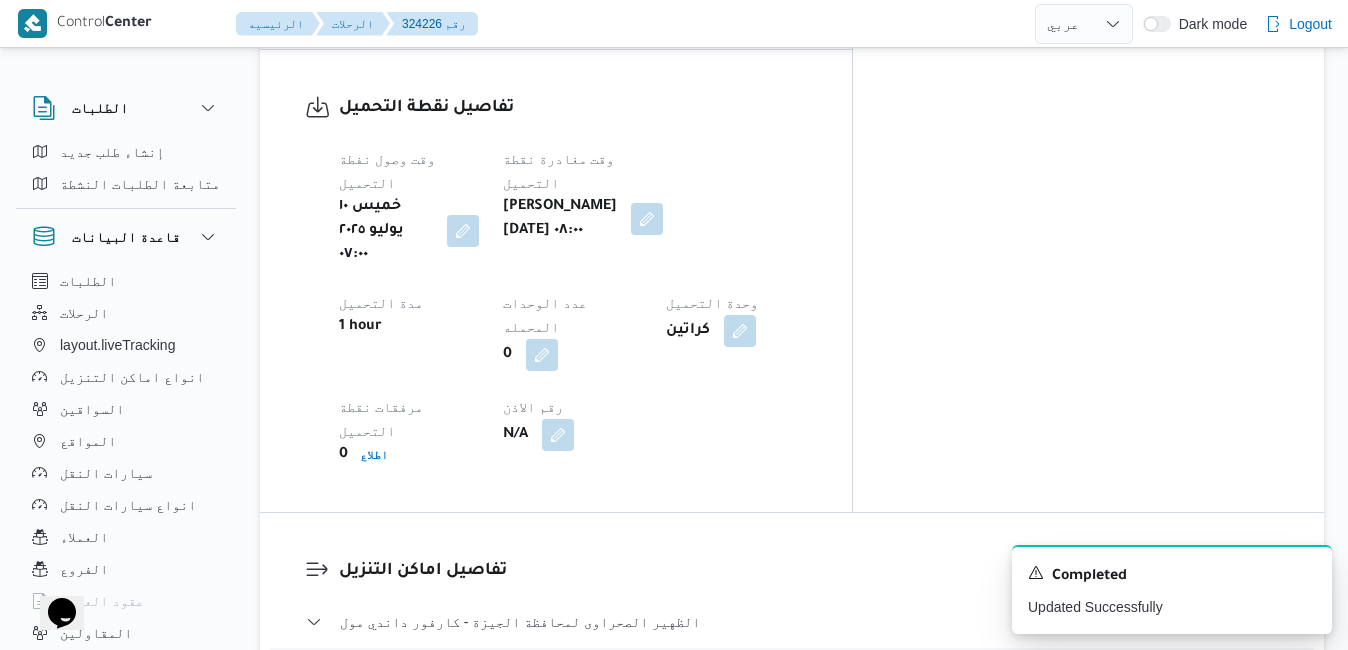 scroll, scrollTop: 1600, scrollLeft: 0, axis: vertical 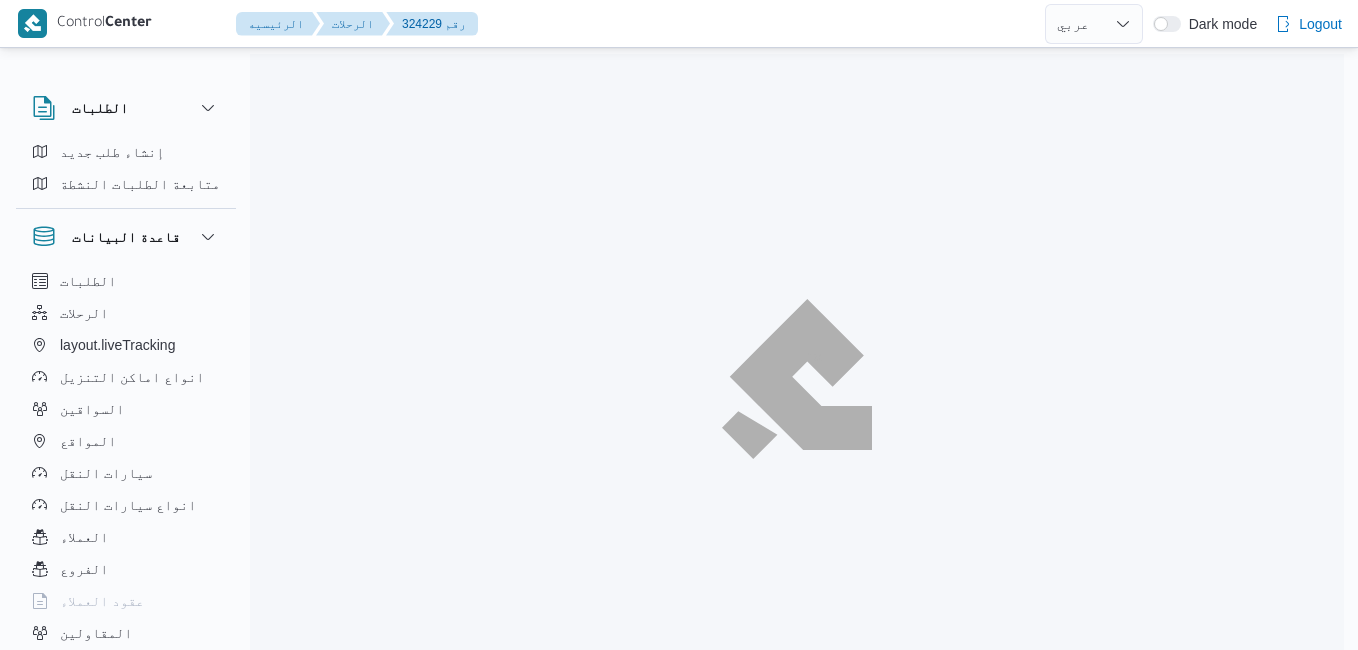 select on "ar" 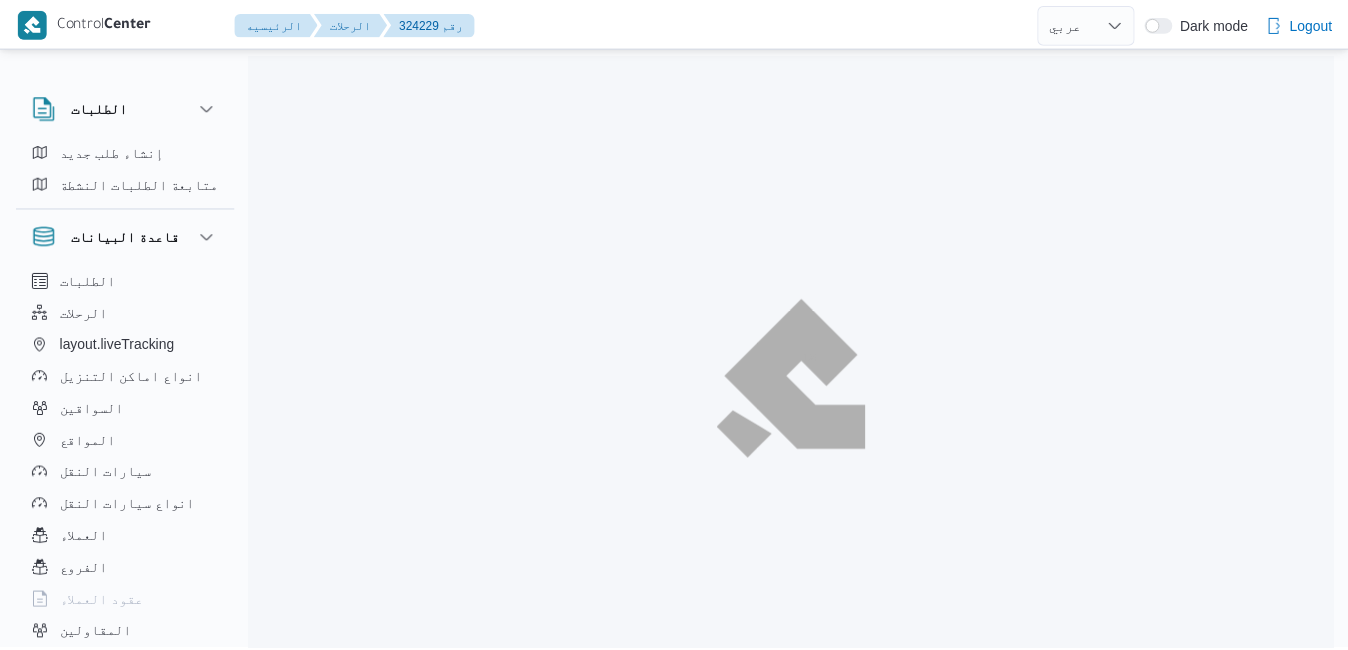 scroll, scrollTop: 0, scrollLeft: 0, axis: both 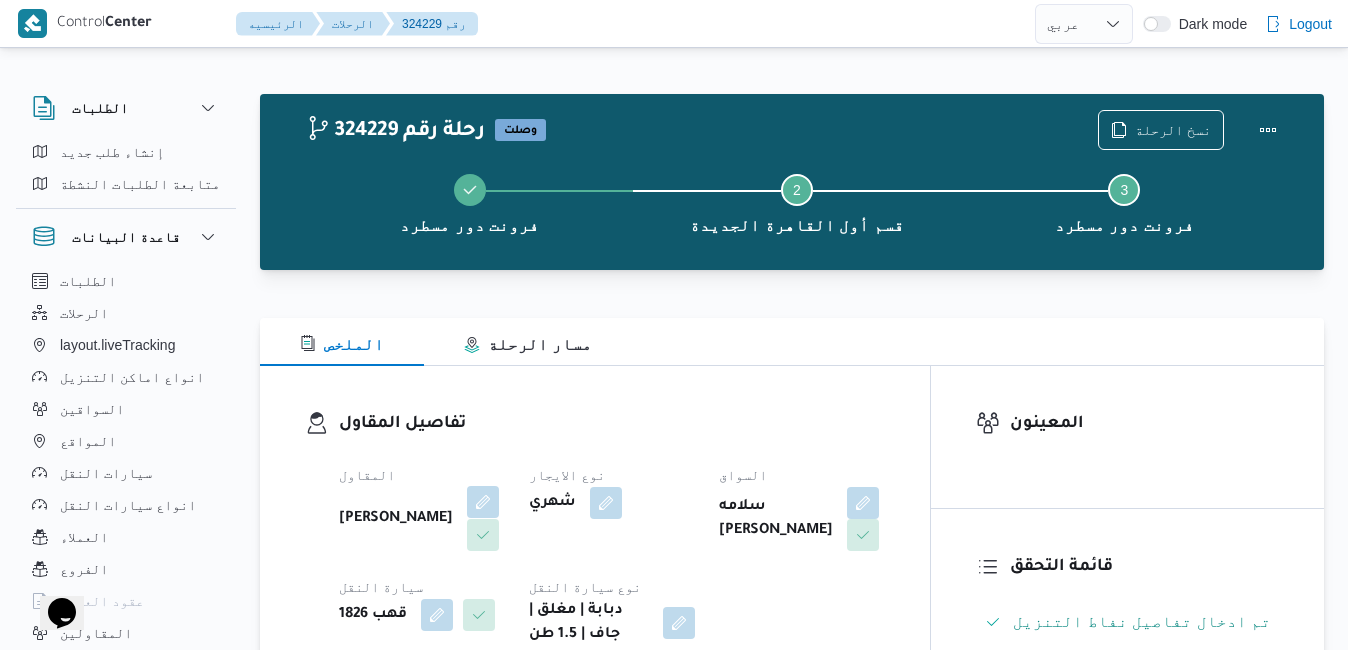 click at bounding box center [483, 502] 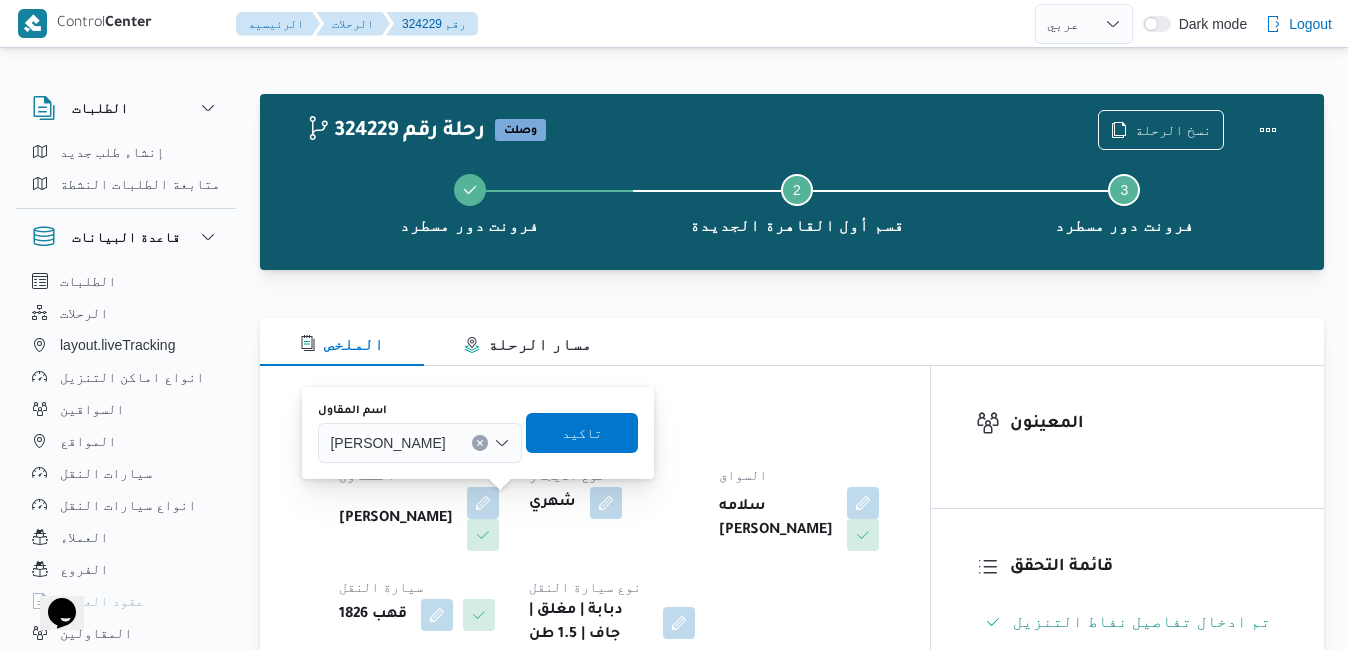 click on "عبدالواحد محمد احمد مسعد" at bounding box center [387, 442] 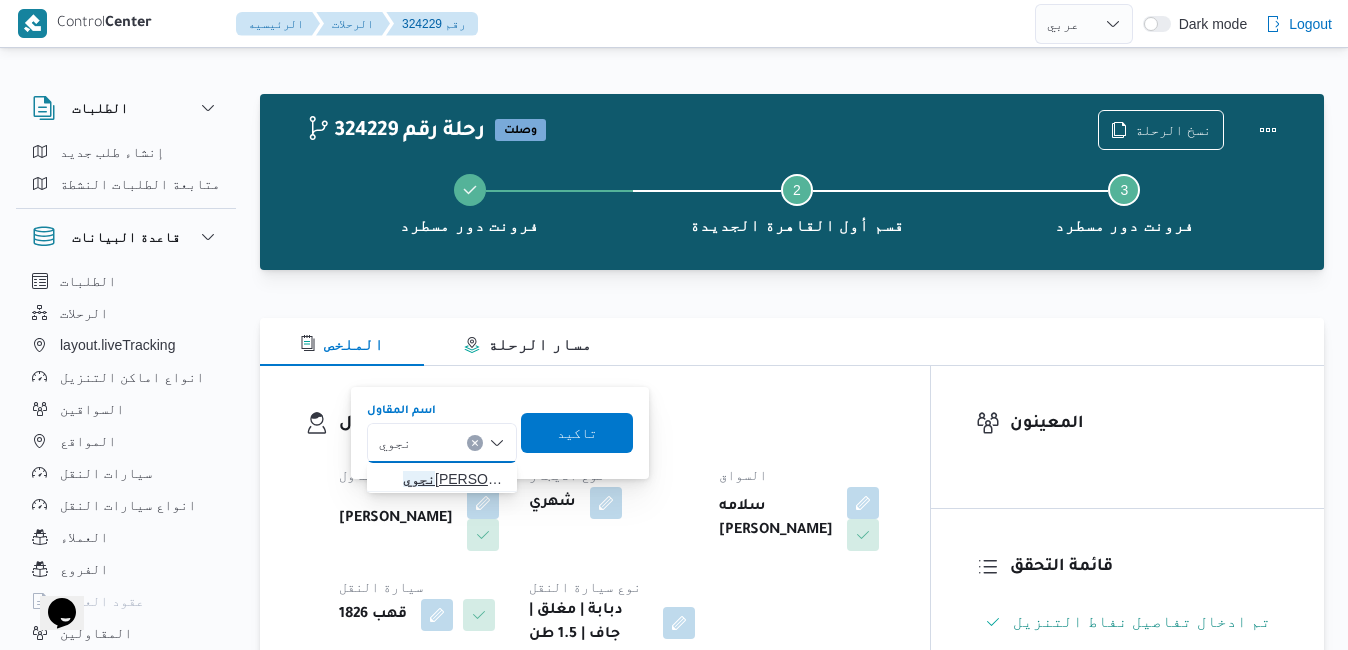 type on "نجوي" 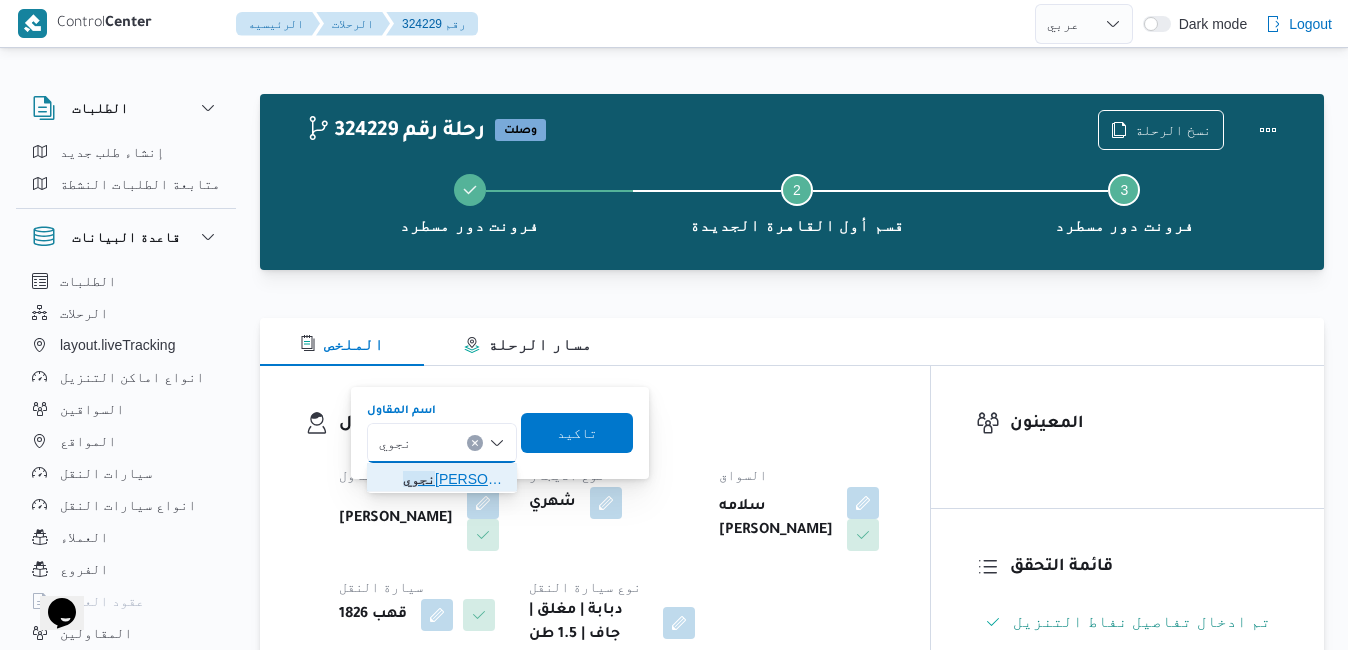 click on "نجوي  ابراهيم حافظ احمد" at bounding box center [454, 479] 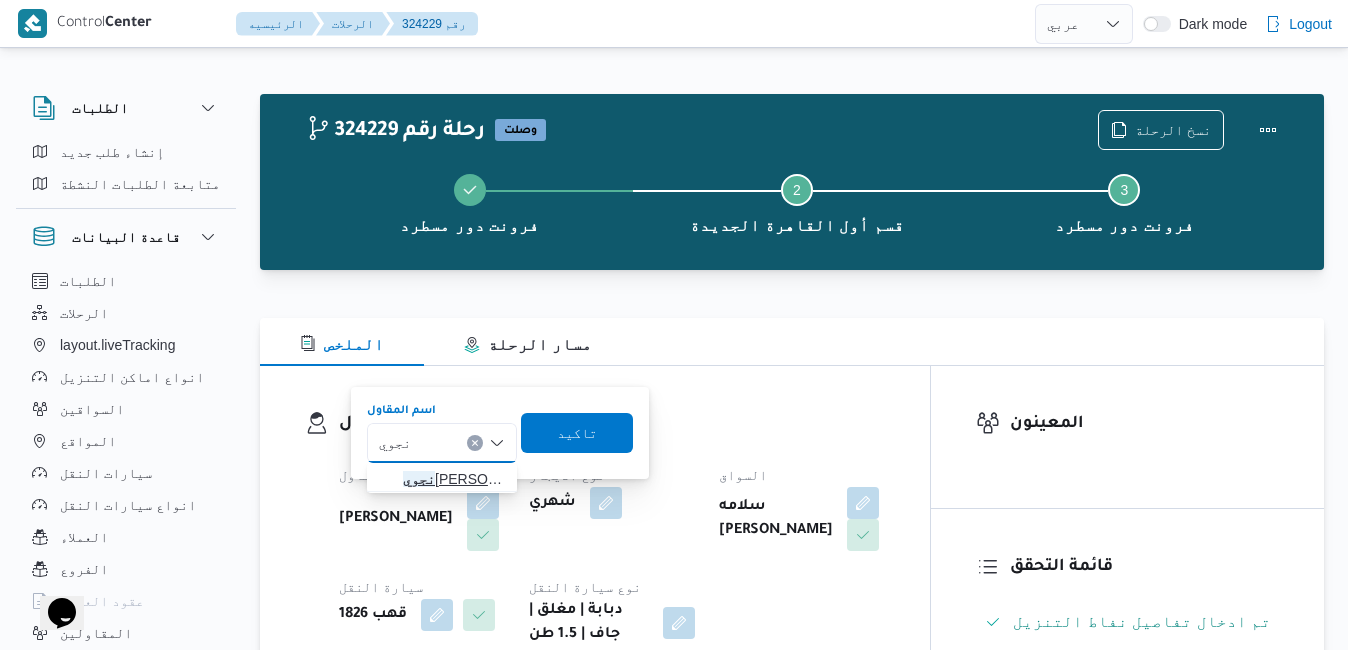 type 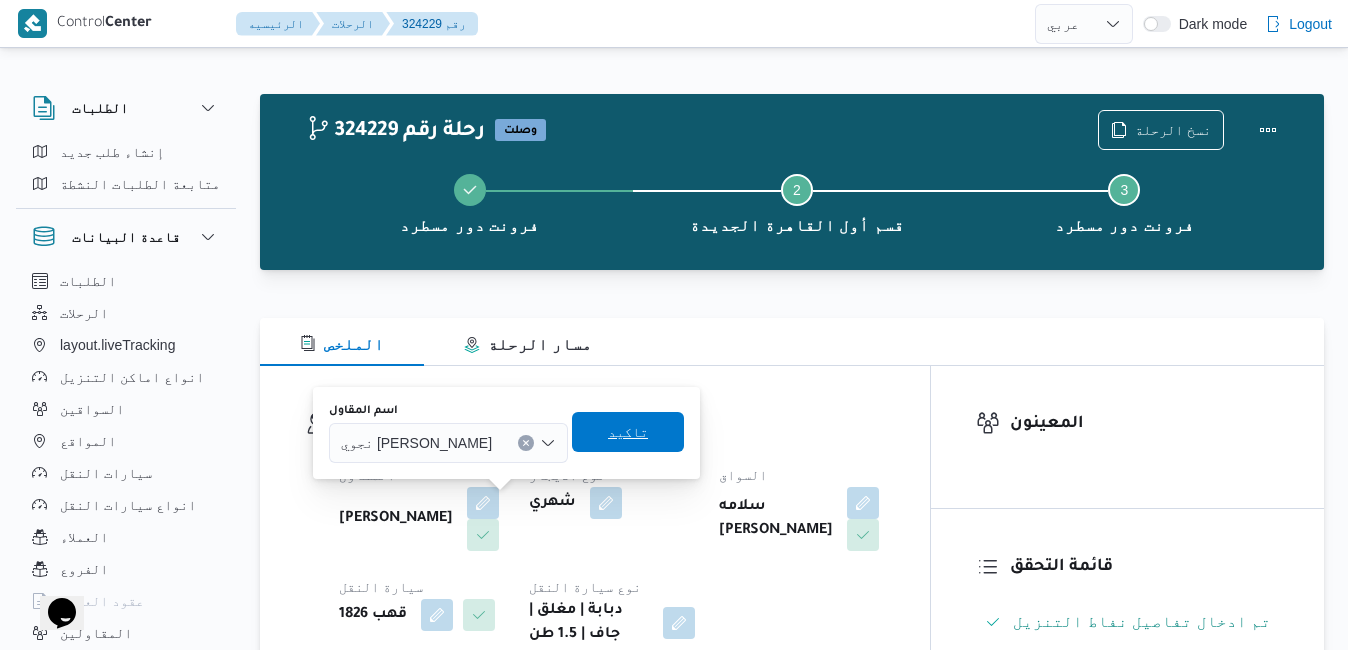 click on "تاكيد" at bounding box center (628, 432) 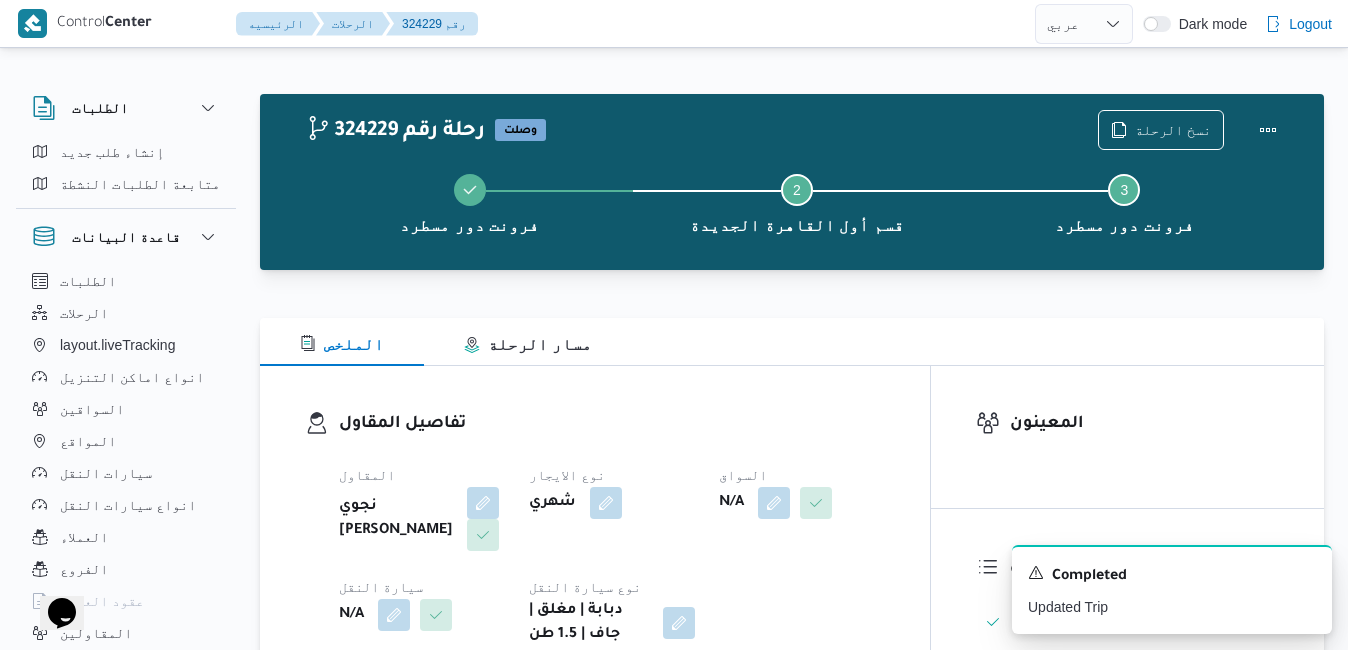 click on "تفاصيل المقاول" at bounding box center [612, 424] 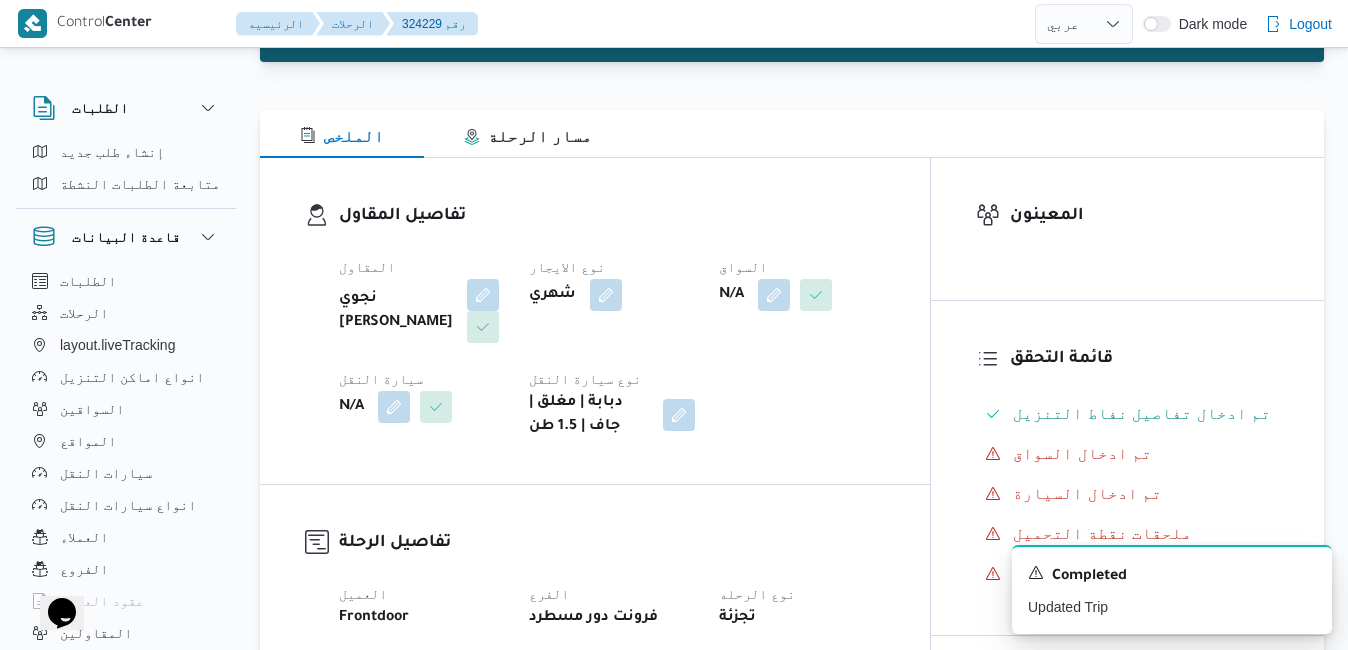 scroll, scrollTop: 240, scrollLeft: 0, axis: vertical 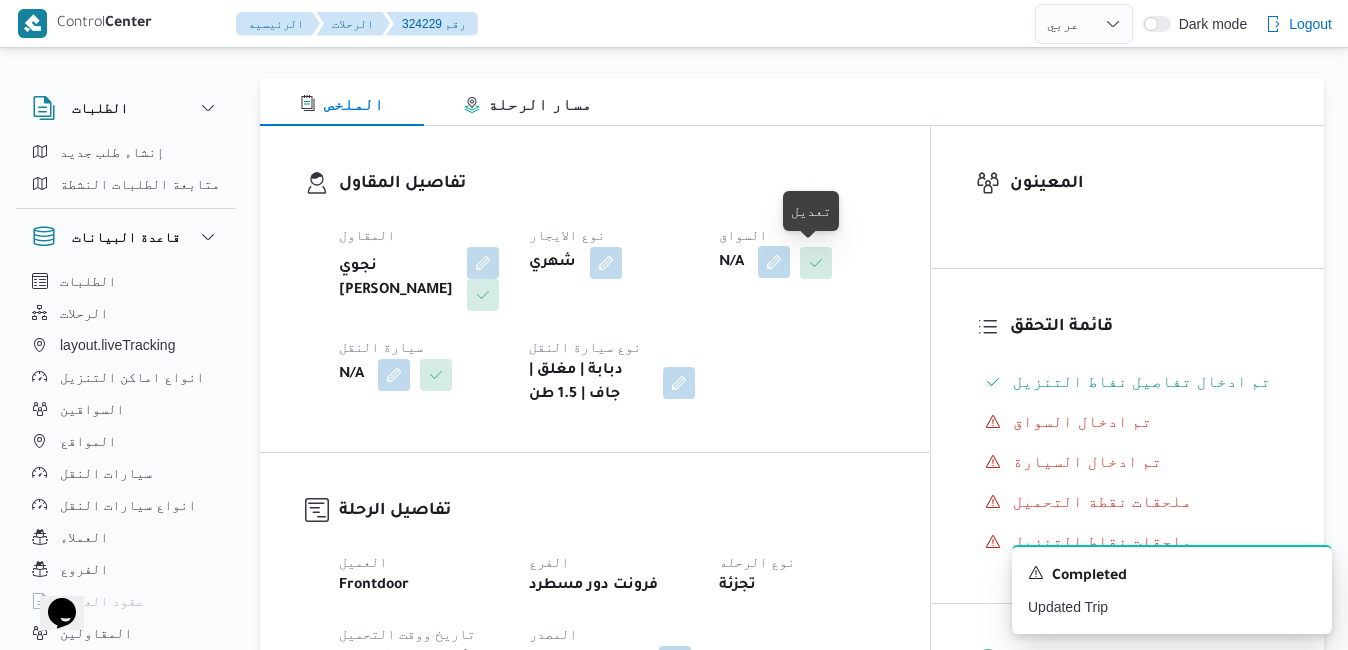 click at bounding box center [774, 262] 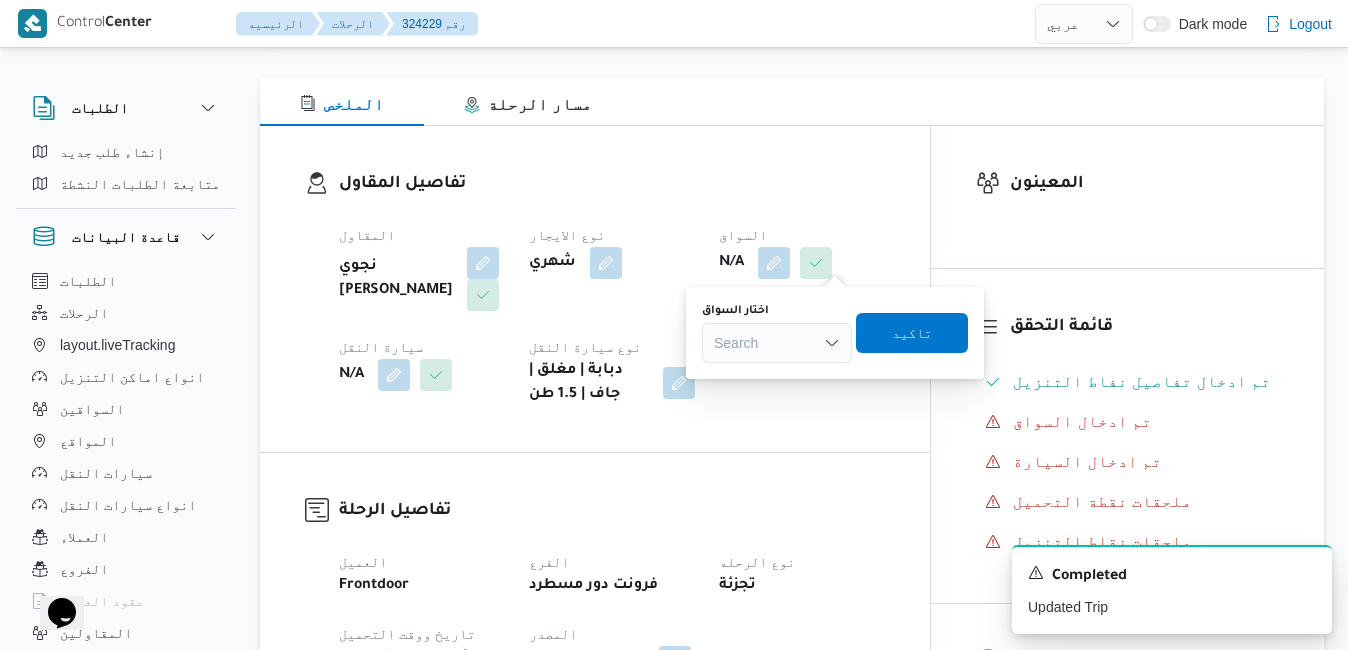 click on "Search" at bounding box center [777, 343] 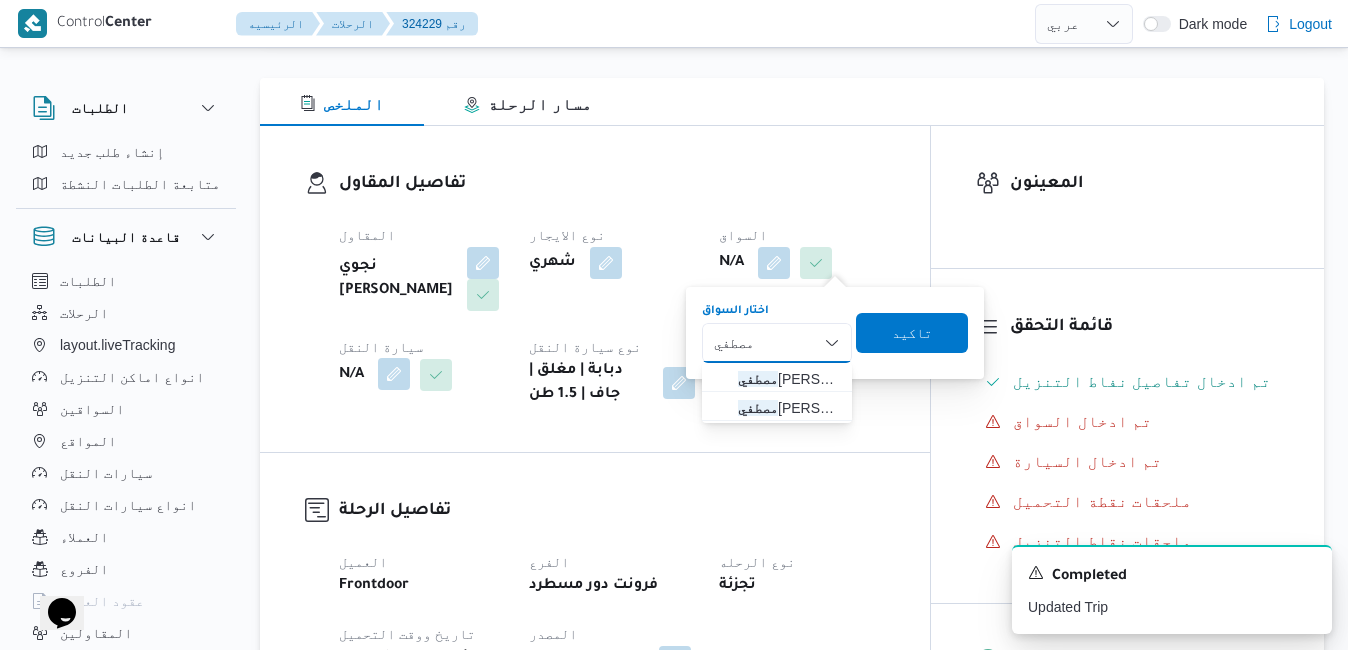 type on "مصطفي" 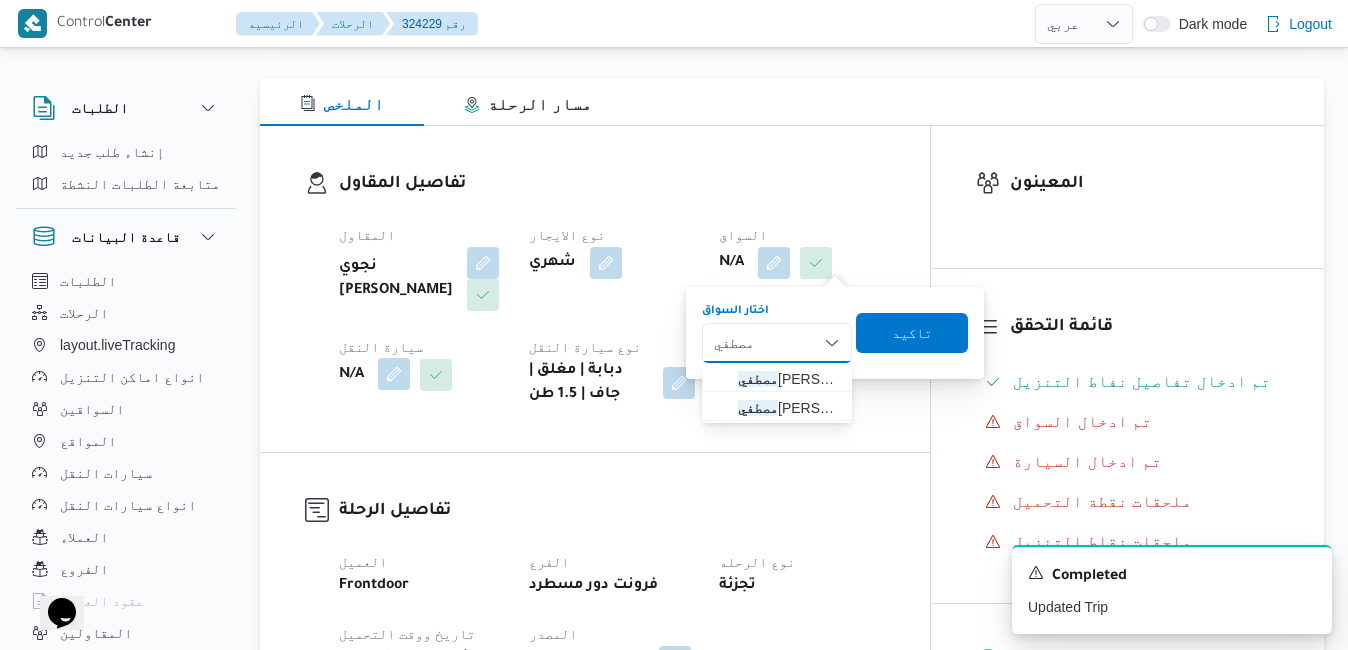 click at bounding box center [394, 374] 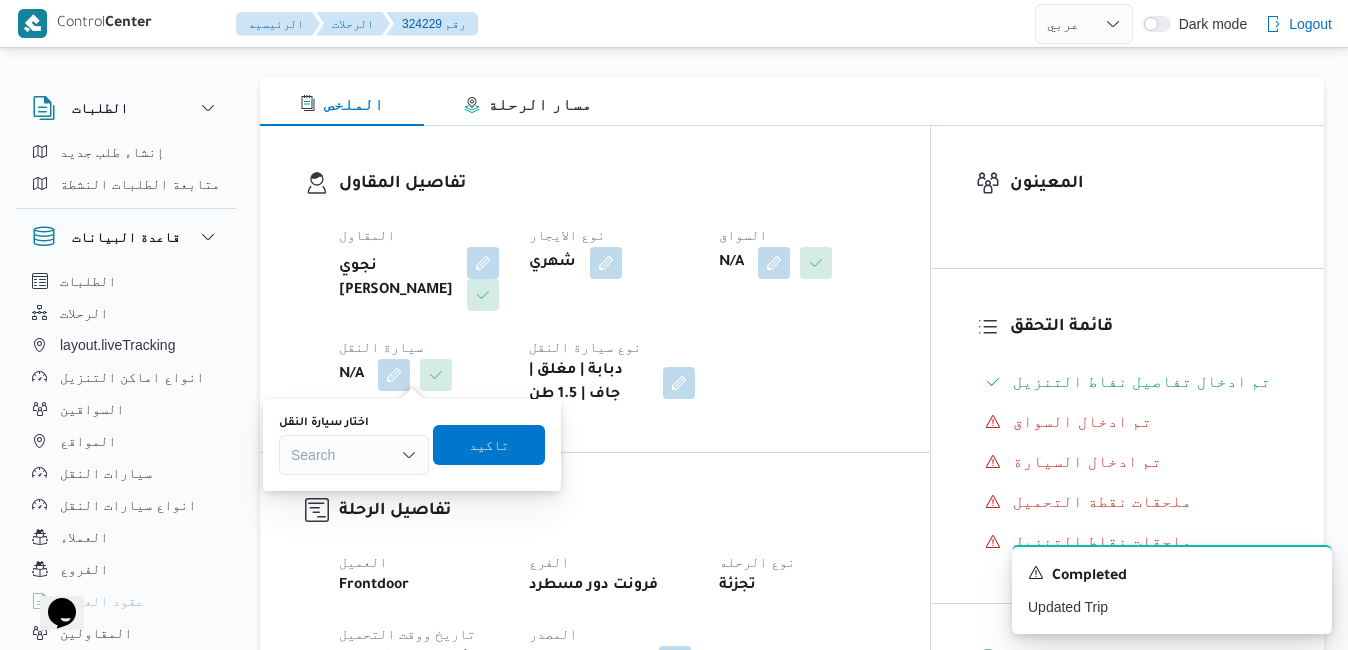 click on "Search" at bounding box center (354, 455) 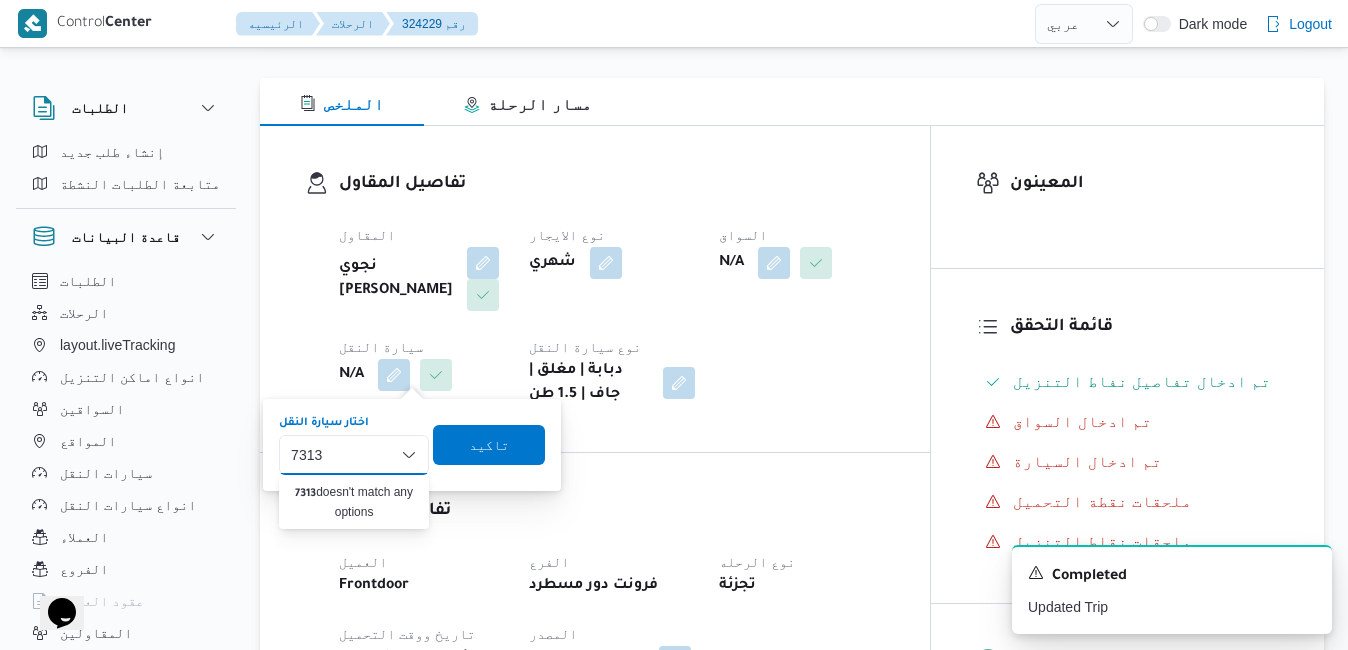 type on "7313" 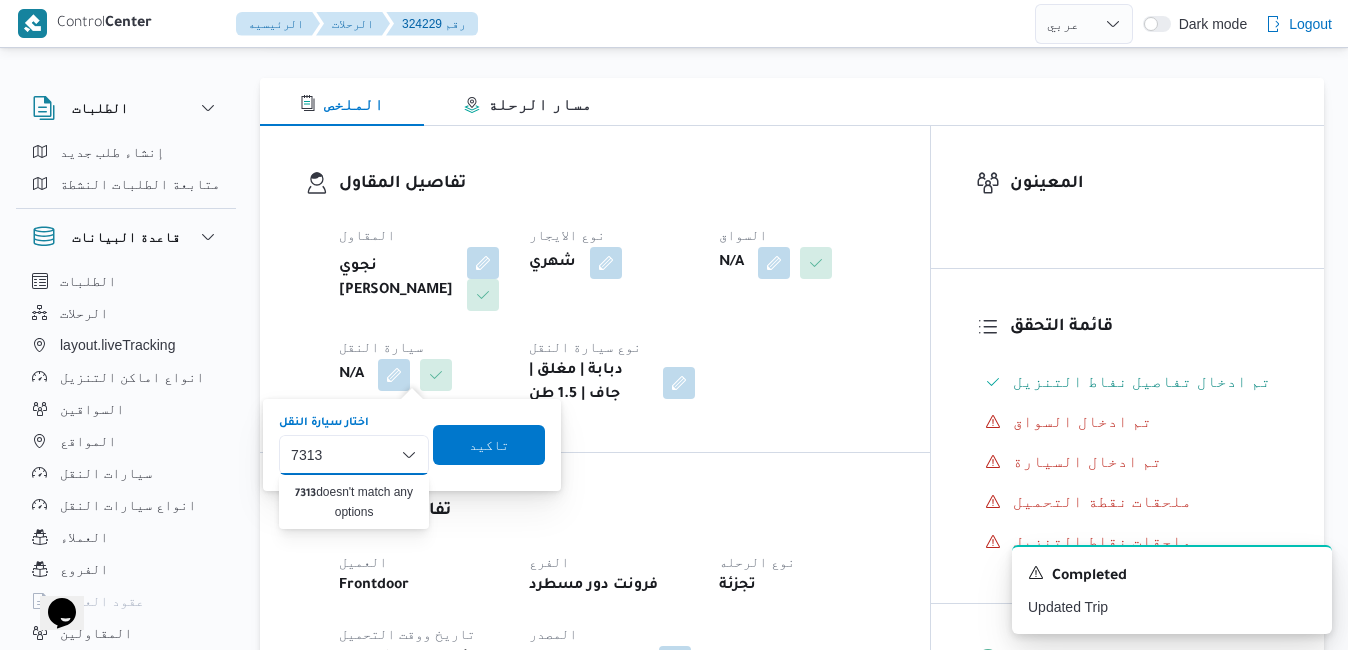 click on "تفاصيل الرحلة العميل Frontdoor الفرع فرونت دور مسطرد نوع الرحله تجزئة تاريخ ووقت التحميل خميس ١٠ يوليو ٢٠٢٥ ٠٧:٠٠ المصدر (سيستم (الادمن نسخة الابلكيشن 3.7.5.production.driver-release (164) مرتجع؟ لا تحديد النطاق الجغرافى Yes انهاء تلقائي Yes تجميع عدد الوحدات No نوع الايجار شهري اسم المشروع Frontdoor المسافه بجوجل 0 KMs المسافه من تطبيق السائق 0 KMs المسافه اليدويه N/A تكلفة الرحلة N/A عدد التباعين N/A عدد الموازين N/A عدد الكارتات N/A المسافه فبل الرحله 0.0" at bounding box center [612, 852] 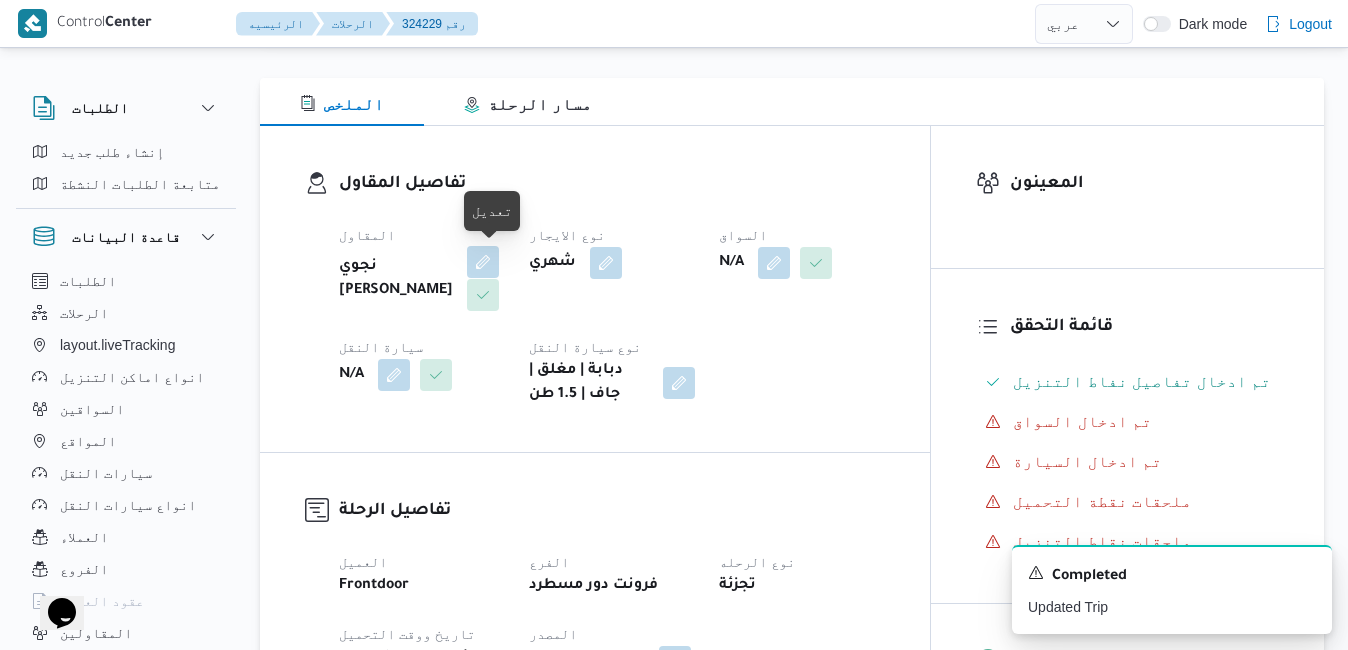 click at bounding box center (483, 262) 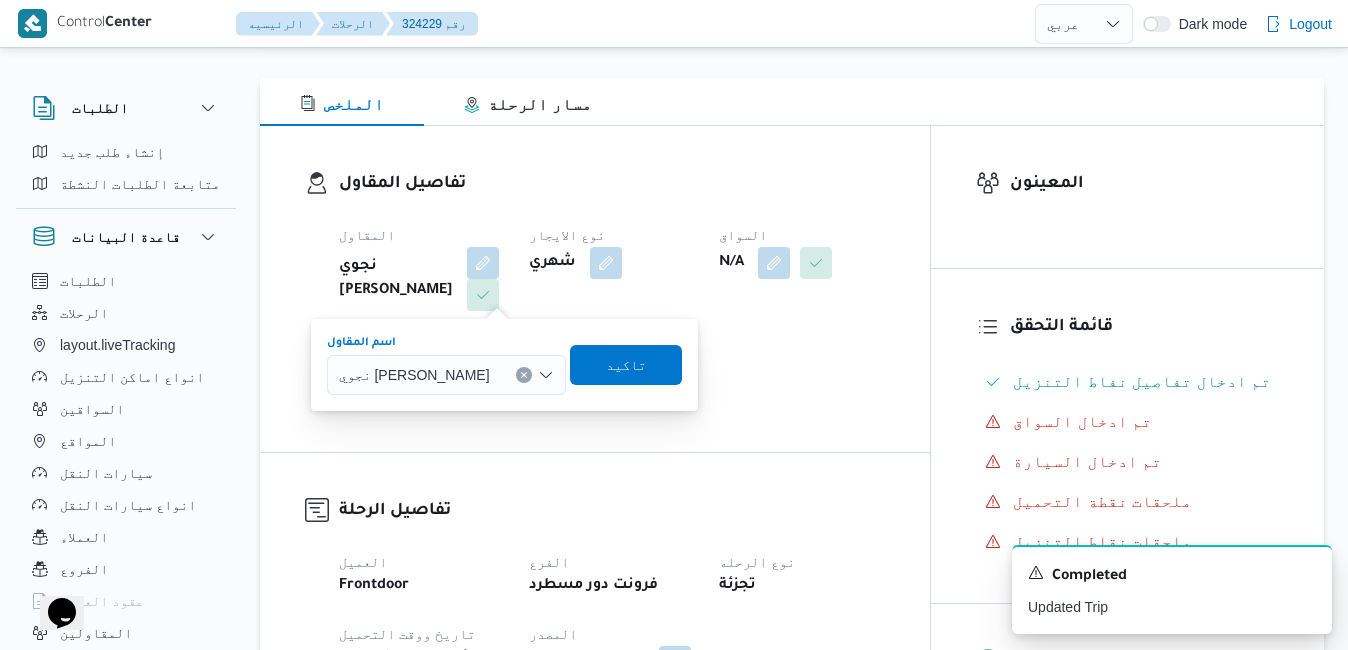 click on "نجوي ابراهيم حافظ احمد" at bounding box center (414, 374) 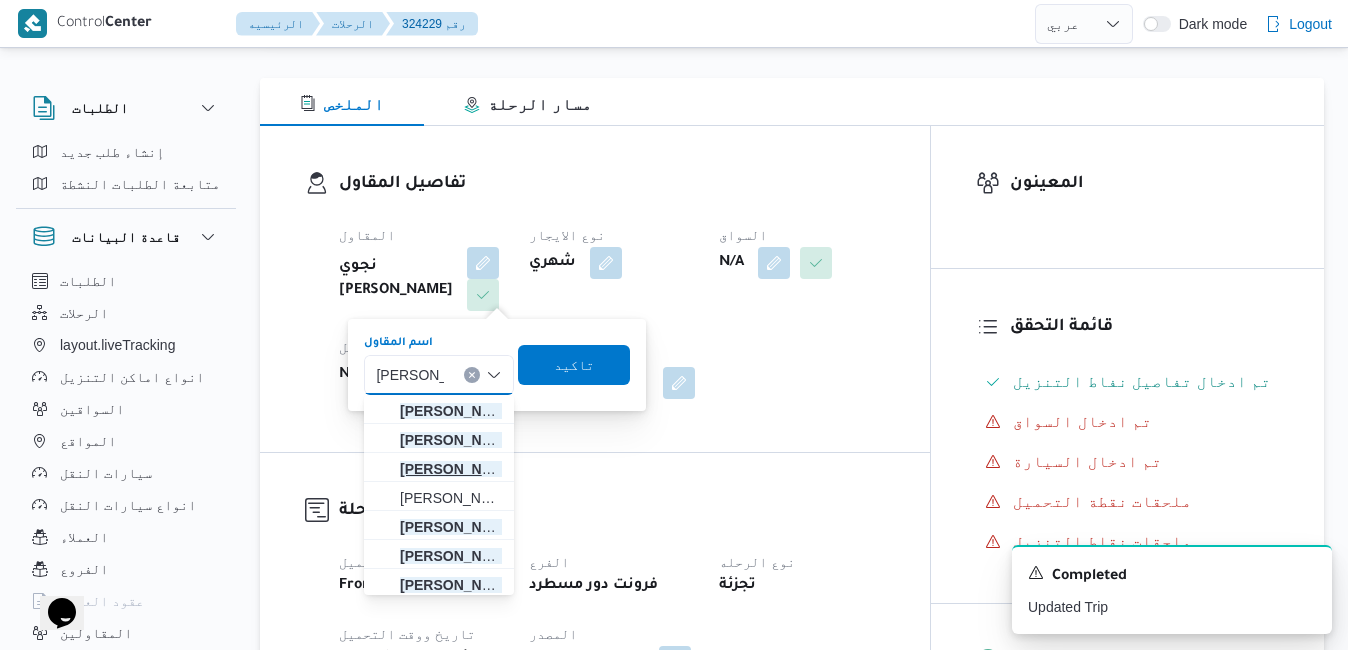 type on "[PERSON_NAME]" 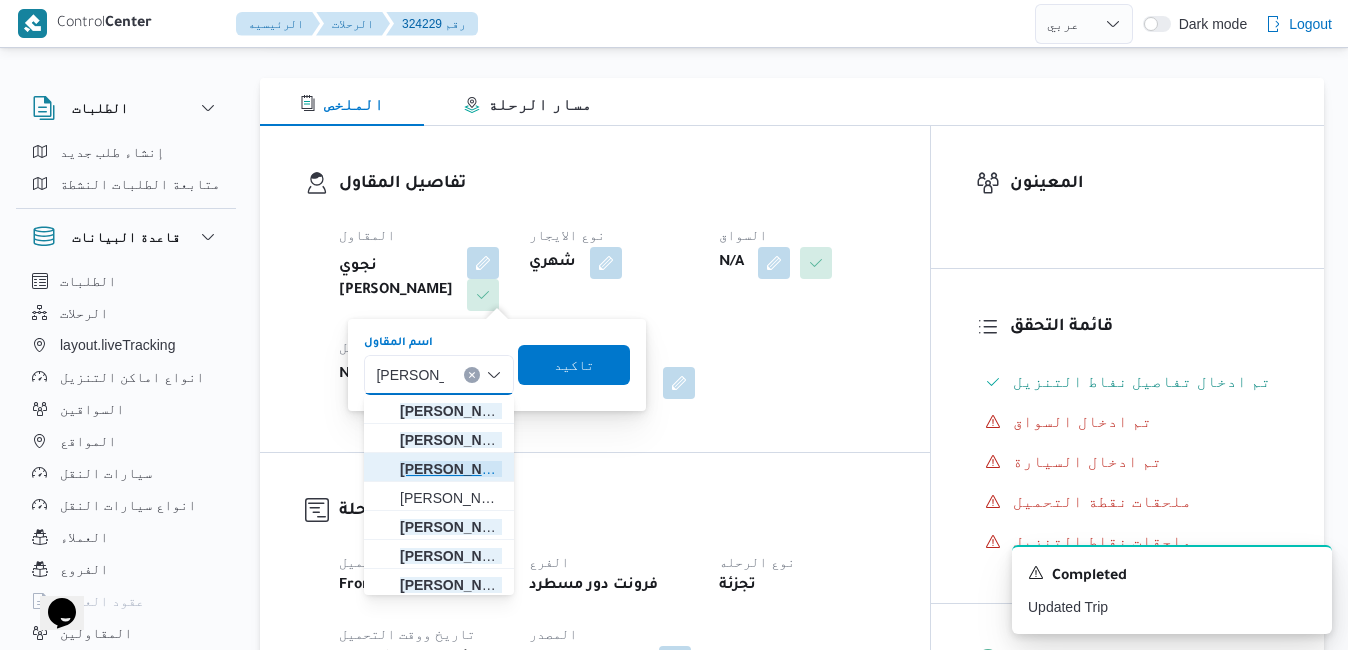 click on "محمد صلاح  عبداللطيف الشريف" at bounding box center (451, 469) 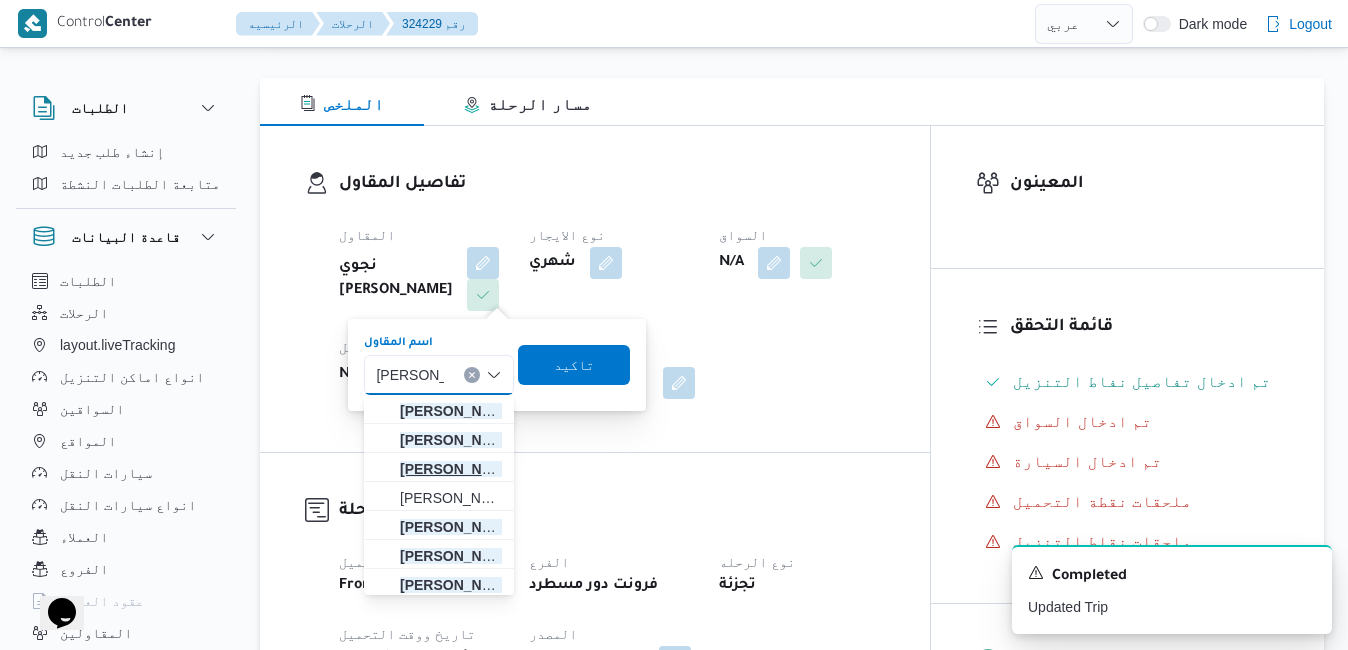 type 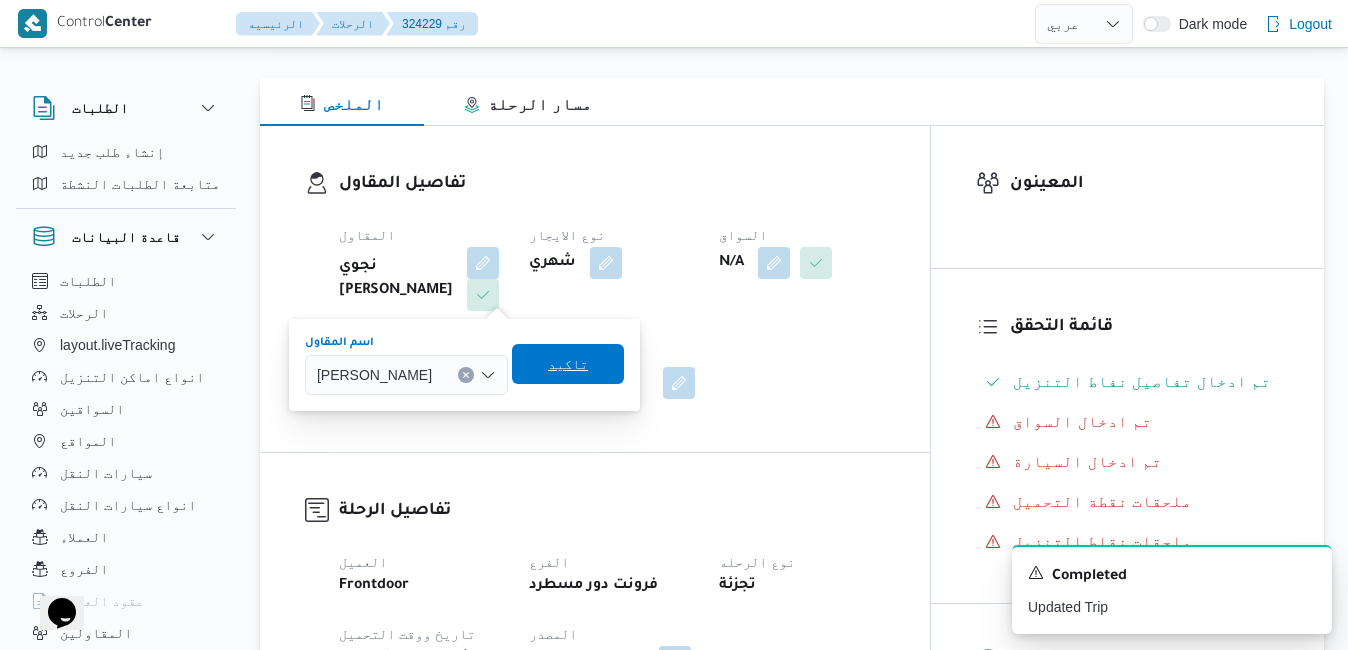 click on "تاكيد" at bounding box center (568, 364) 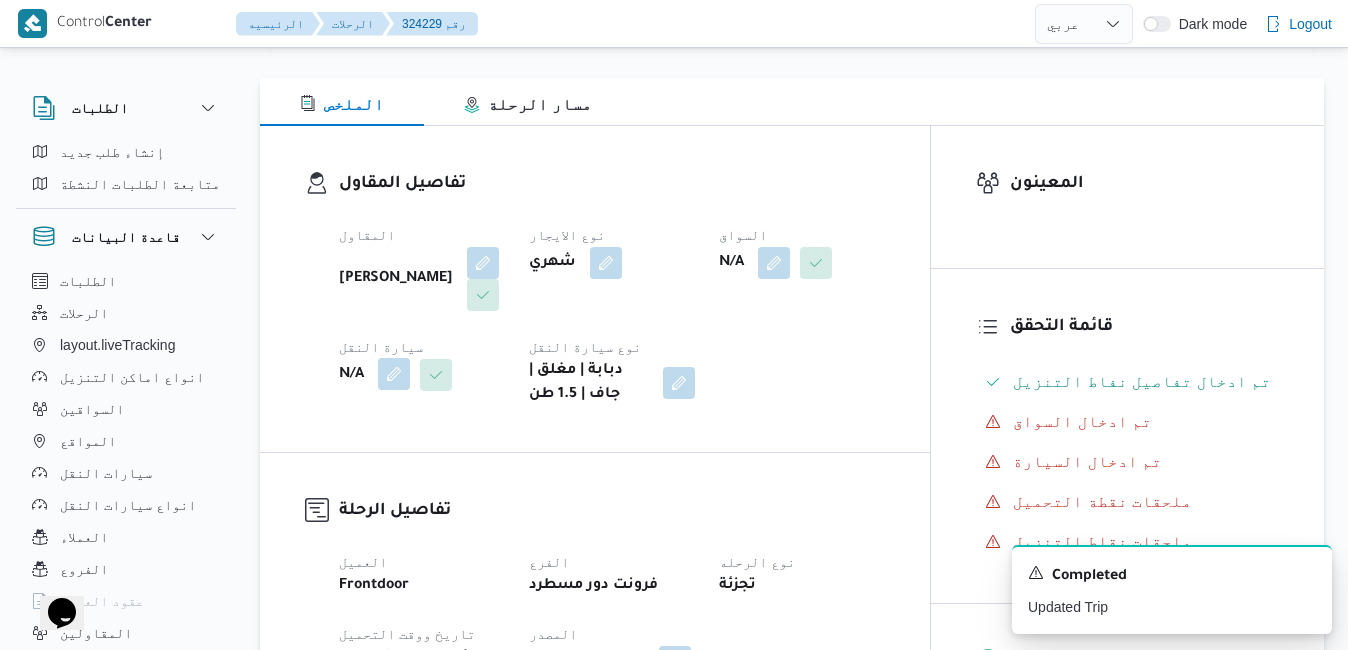 click at bounding box center [394, 374] 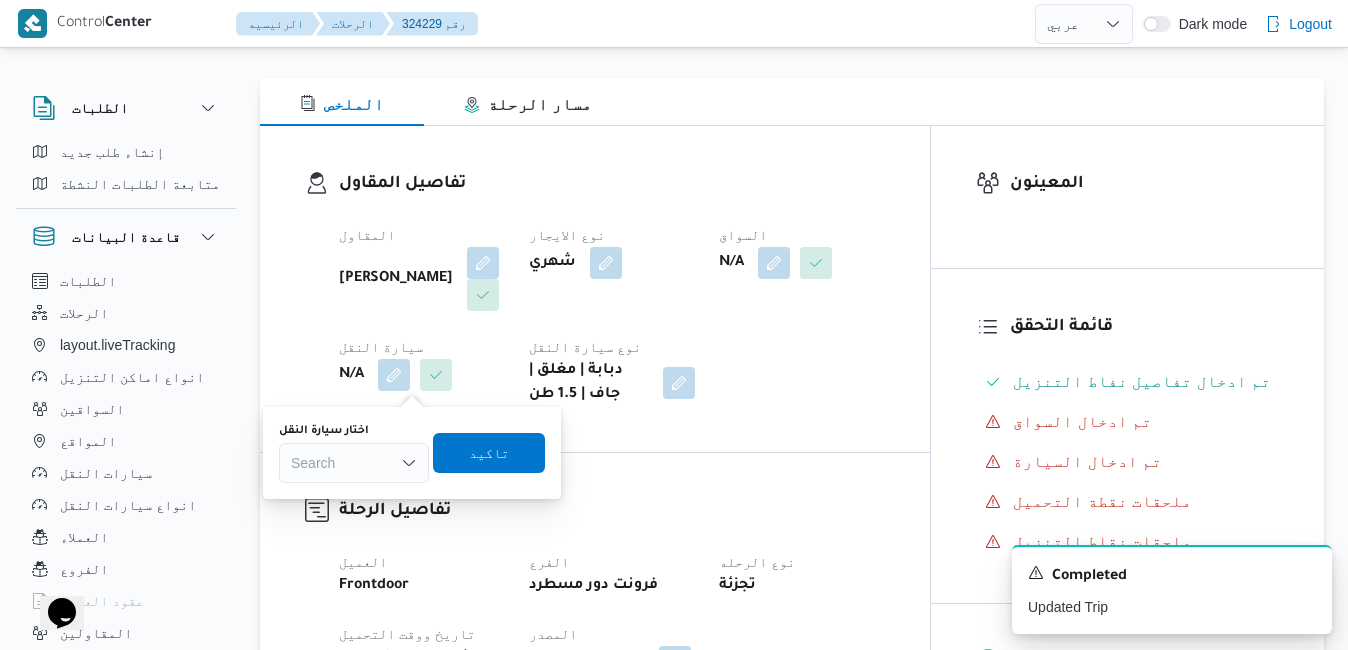 click on "Search" at bounding box center (354, 463) 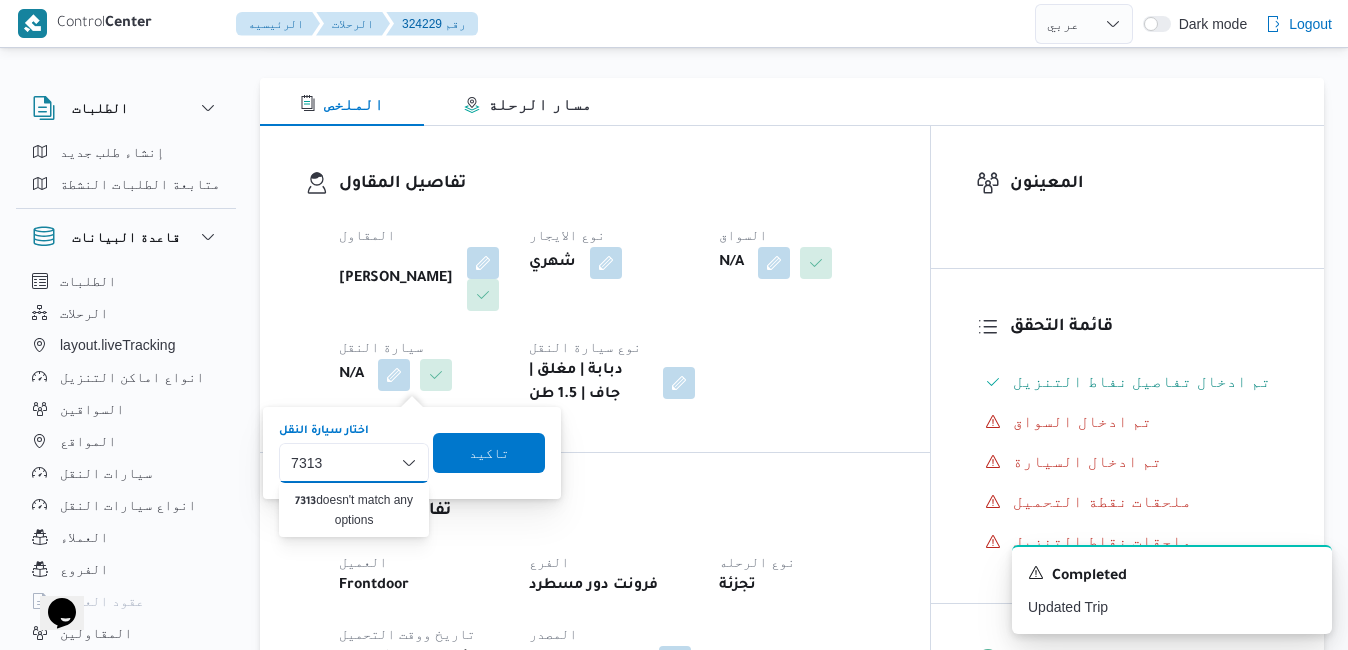 type on "7313" 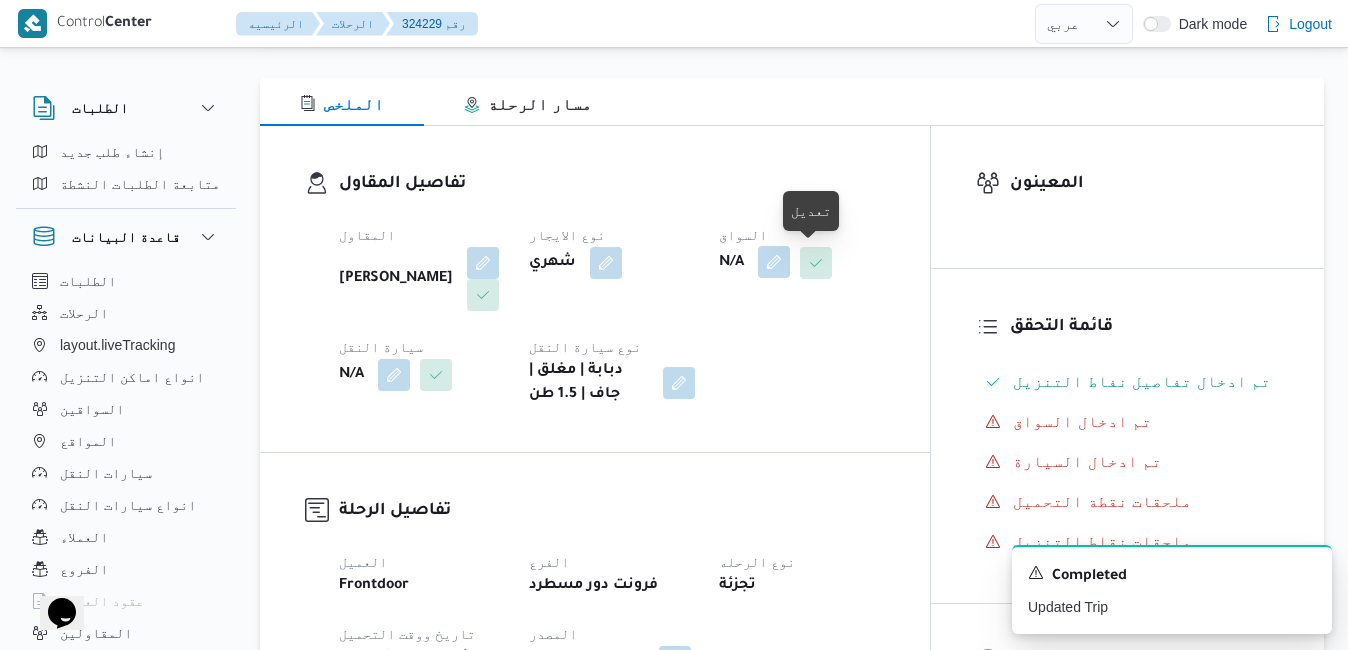 click at bounding box center [774, 262] 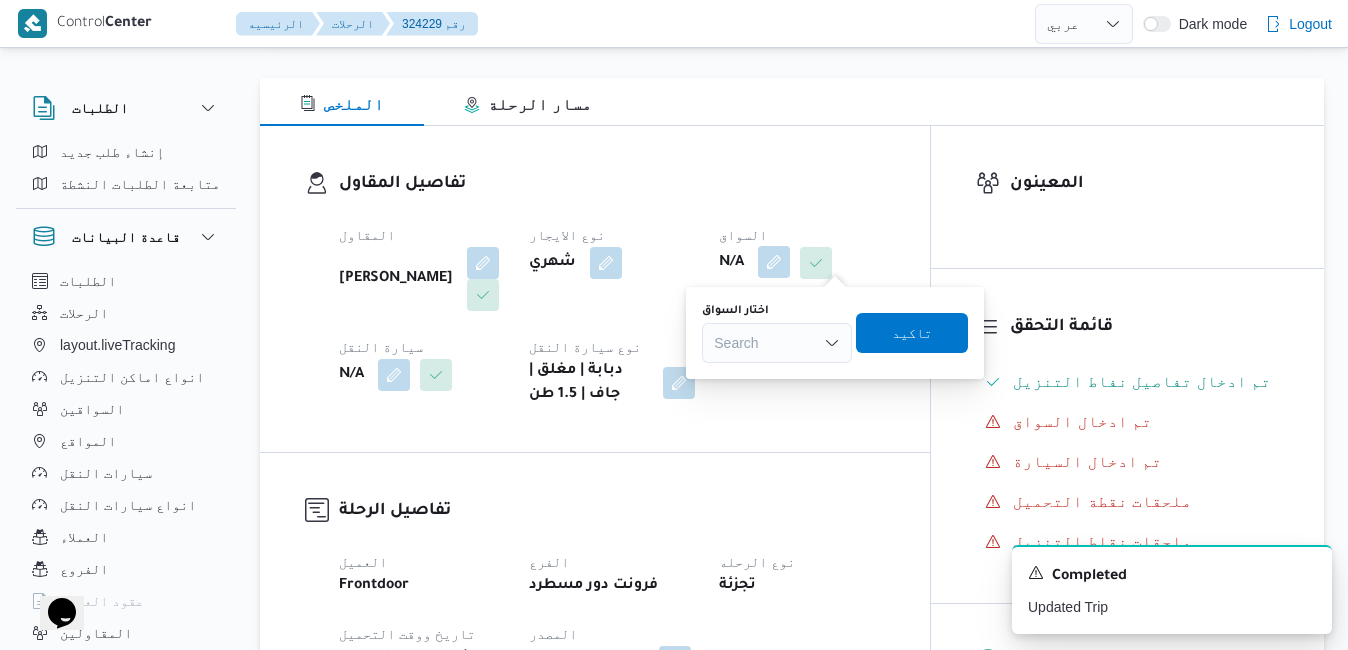 scroll, scrollTop: 808, scrollLeft: 0, axis: vertical 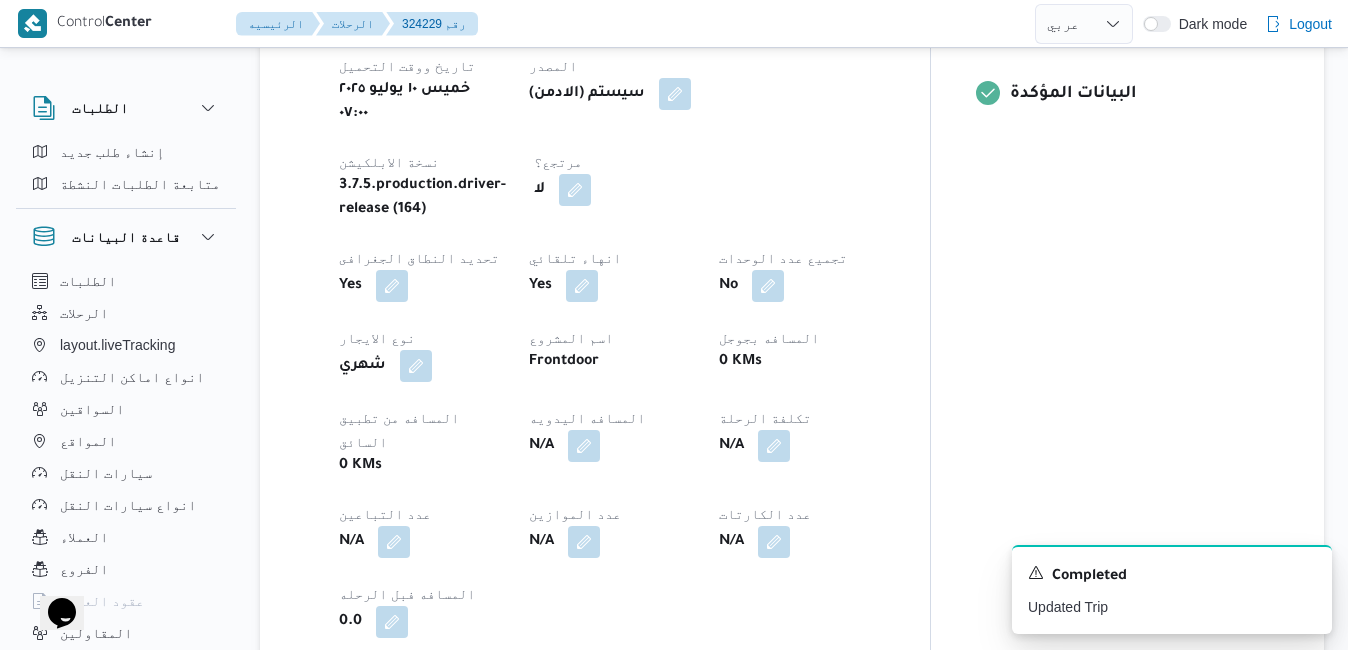 click on "العميل Frontdoor الفرع فرونت دور مسطرد نوع الرحله تجزئة تاريخ ووقت التحميل [PERSON_NAME][DATE] ٠٧:٠٠ المصدر (سيستم (الادمن نسخة الابلكيشن 3.7.5.production.driver-release (164) مرتجع؟ لا تحديد النطاق الجغرافى Yes انهاء تلقائي Yes تجميع عدد الوحدات No نوع الايجار شهري اسم المشروع Frontdoor المسافه بجوجل 0 KMs المسافه من تطبيق السائق 0 KMs المسافه اليدويه N/A تكلفة الرحلة N/A عدد التباعين N/A عدد الموازين N/A عدد الكارتات N/A المسافه فبل الرحله 0.0" at bounding box center [612, 310] 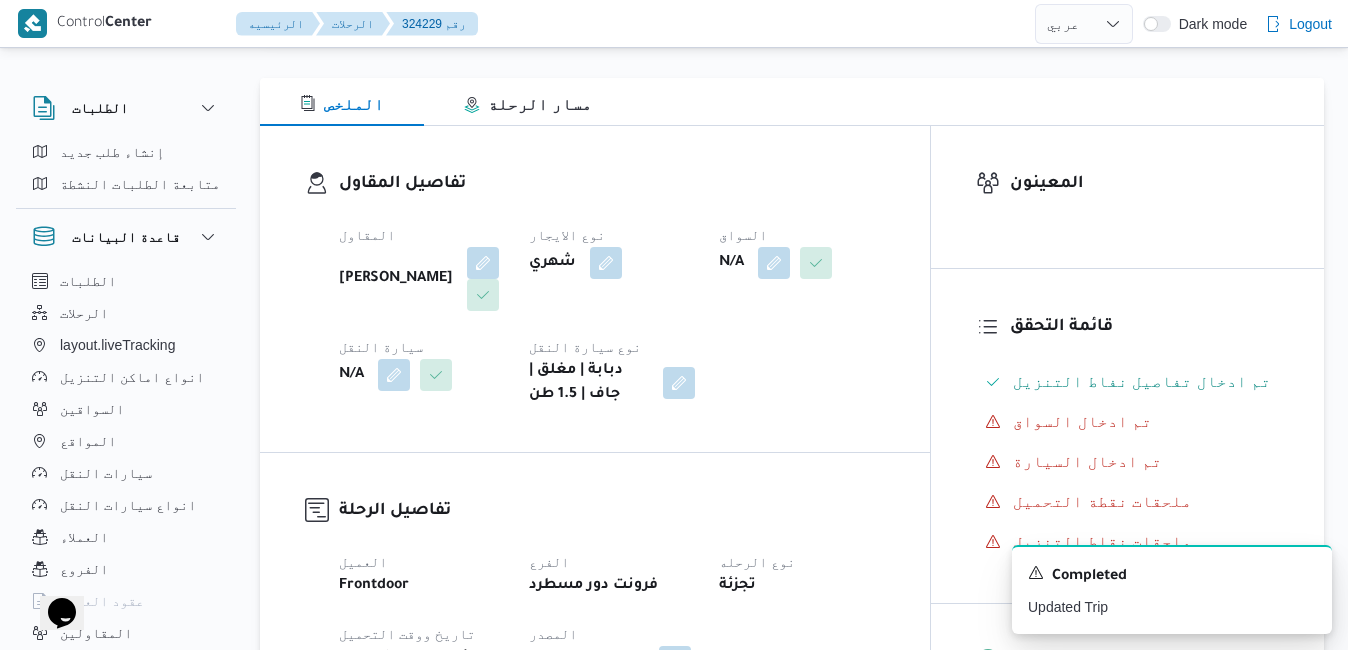 scroll, scrollTop: 208, scrollLeft: 0, axis: vertical 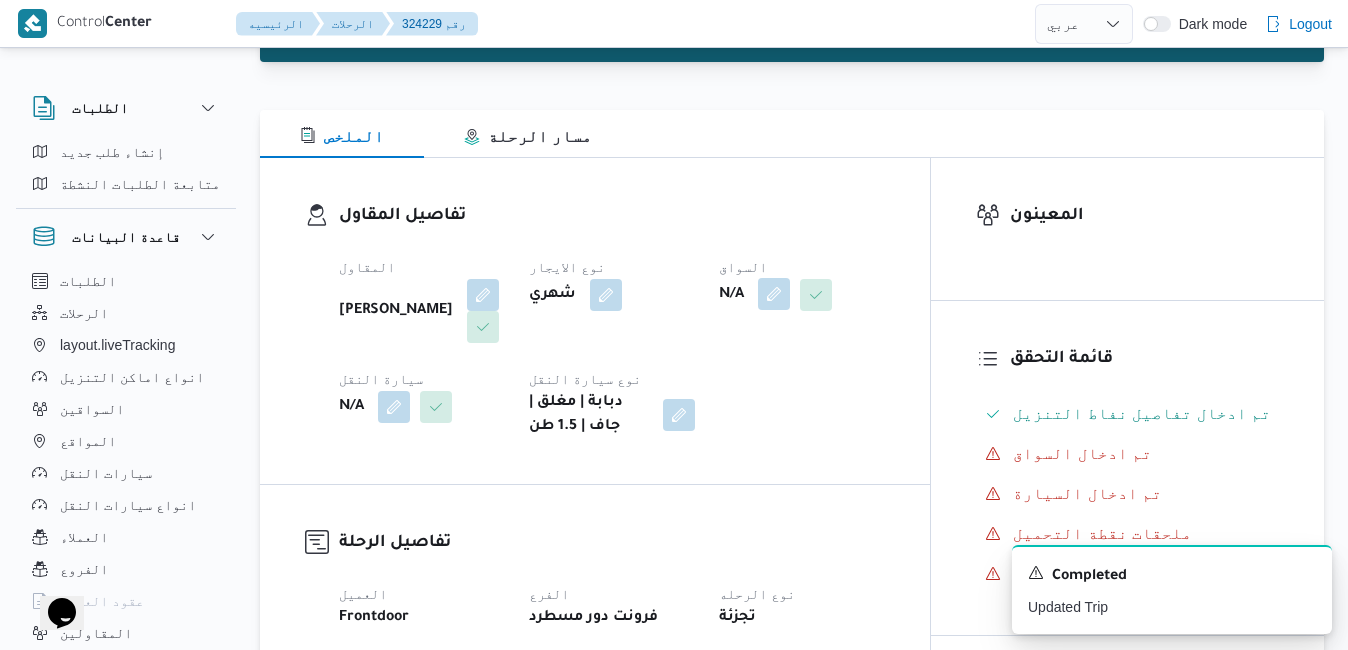 click at bounding box center [774, 294] 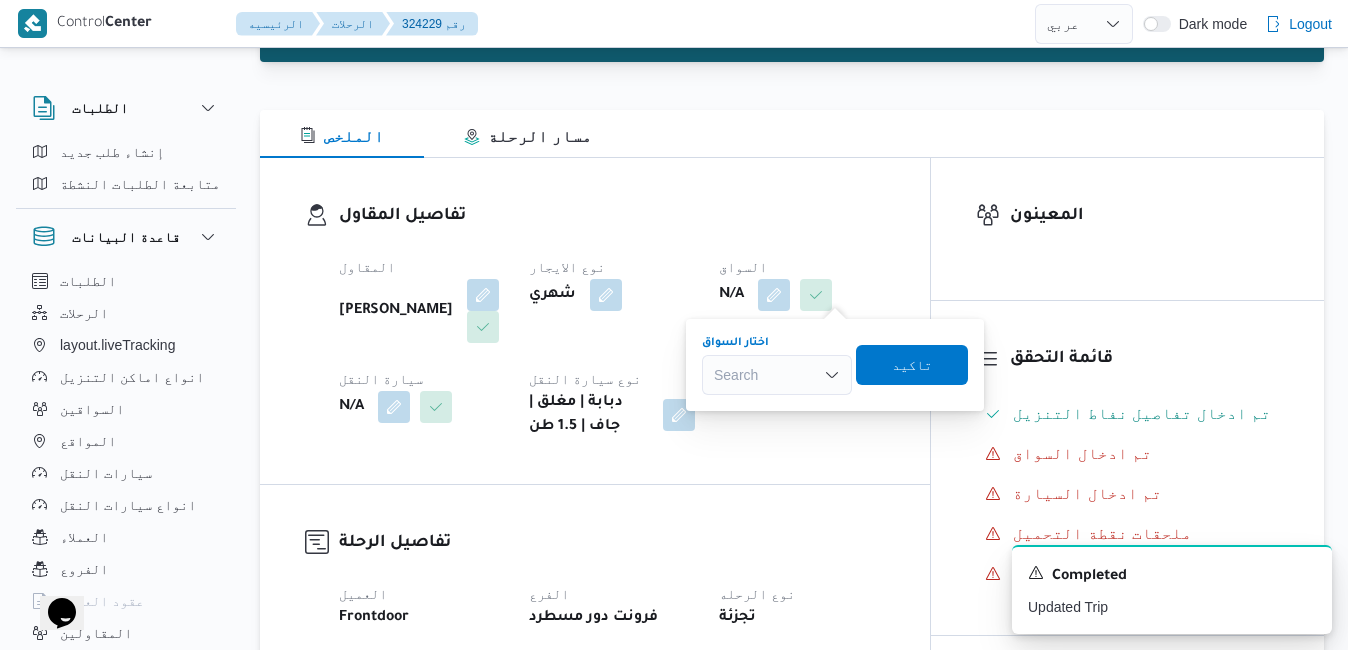 click on "Search" at bounding box center [777, 375] 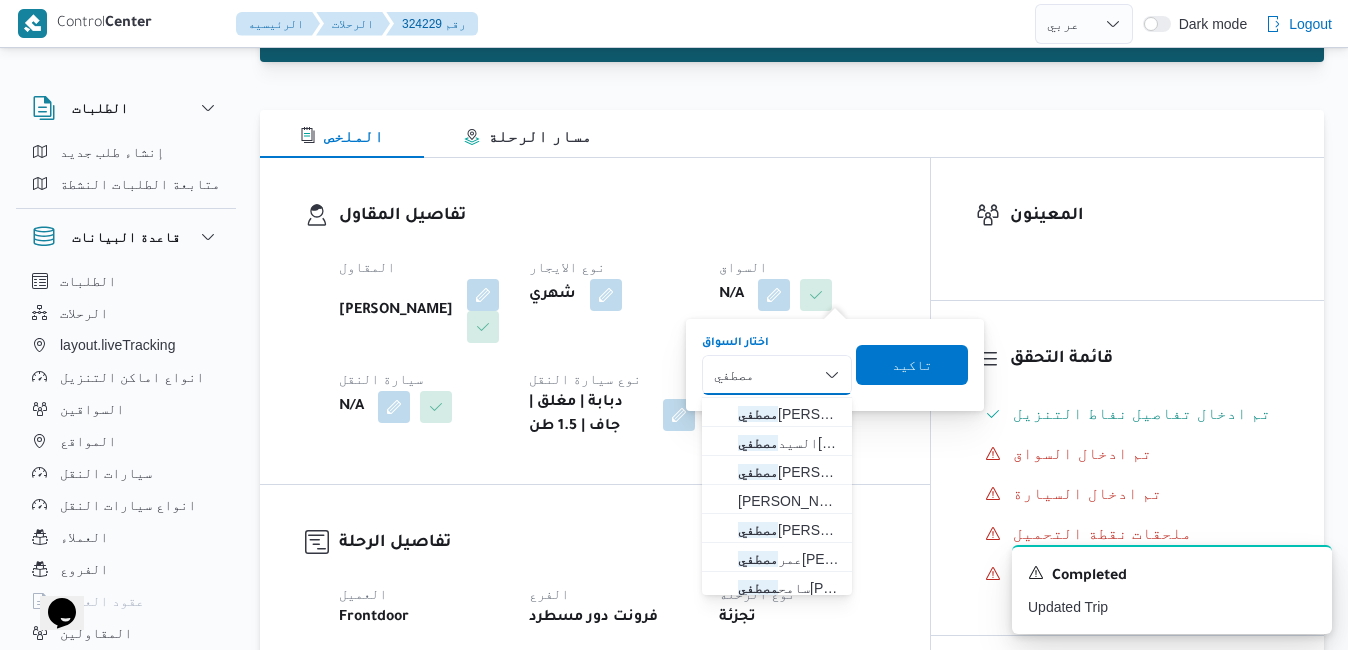 scroll, scrollTop: 151, scrollLeft: 0, axis: vertical 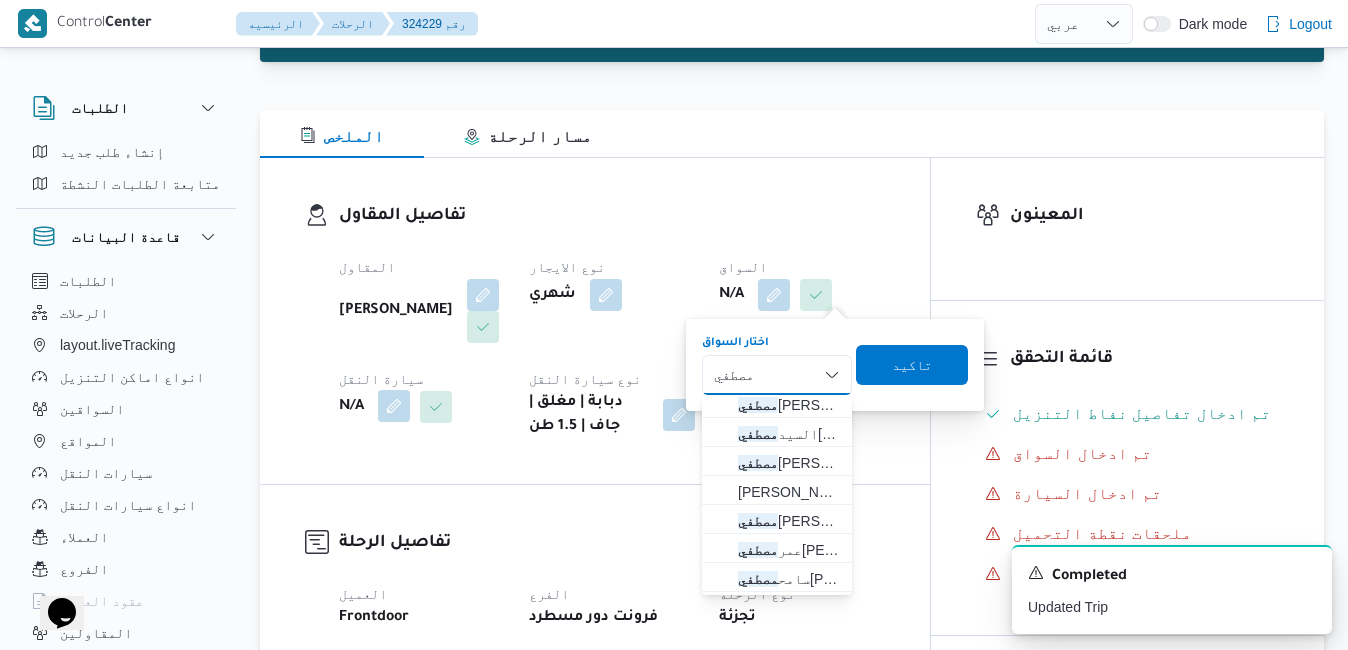 type on "مصطفي" 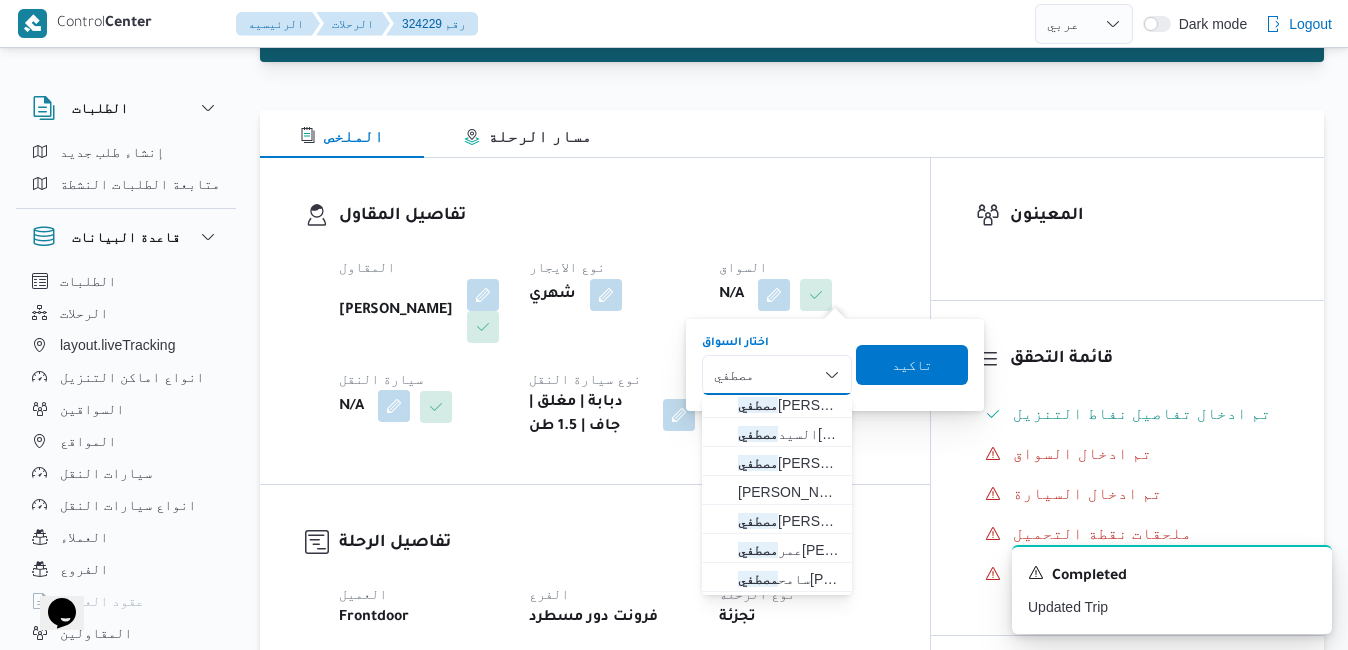 click at bounding box center [394, 406] 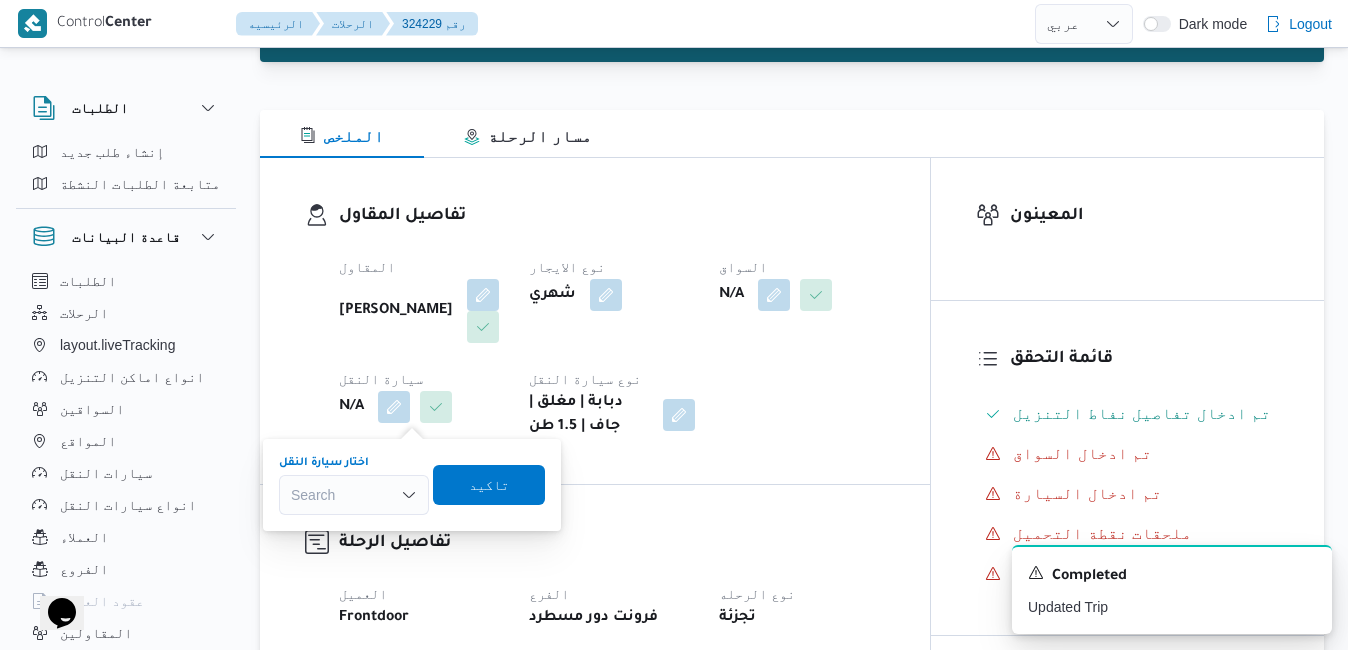 click on "Search" at bounding box center (354, 495) 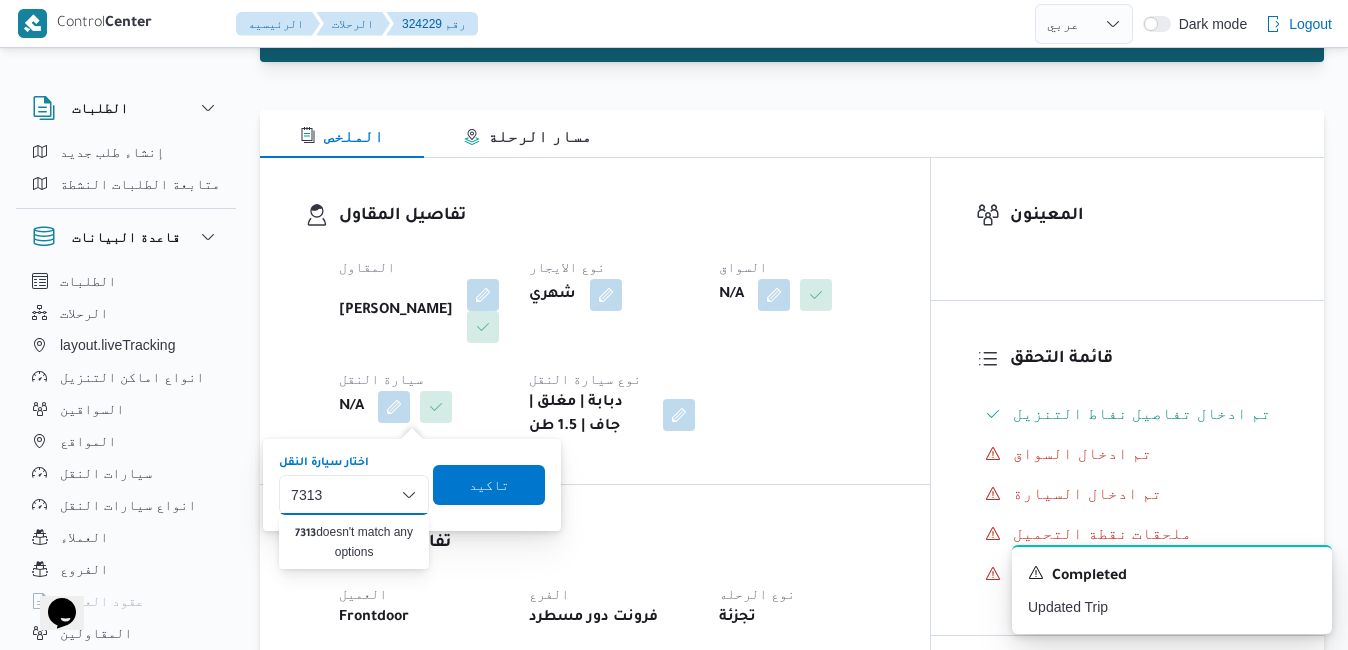 type on "7313" 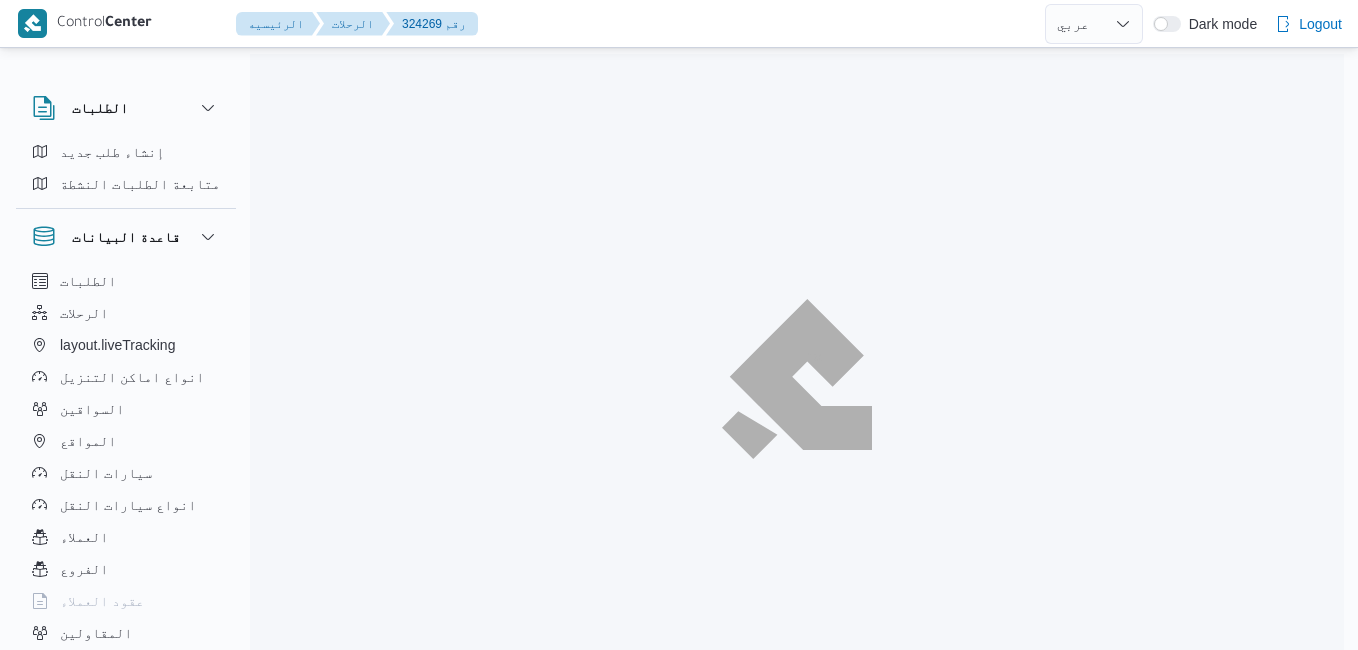 select on "ar" 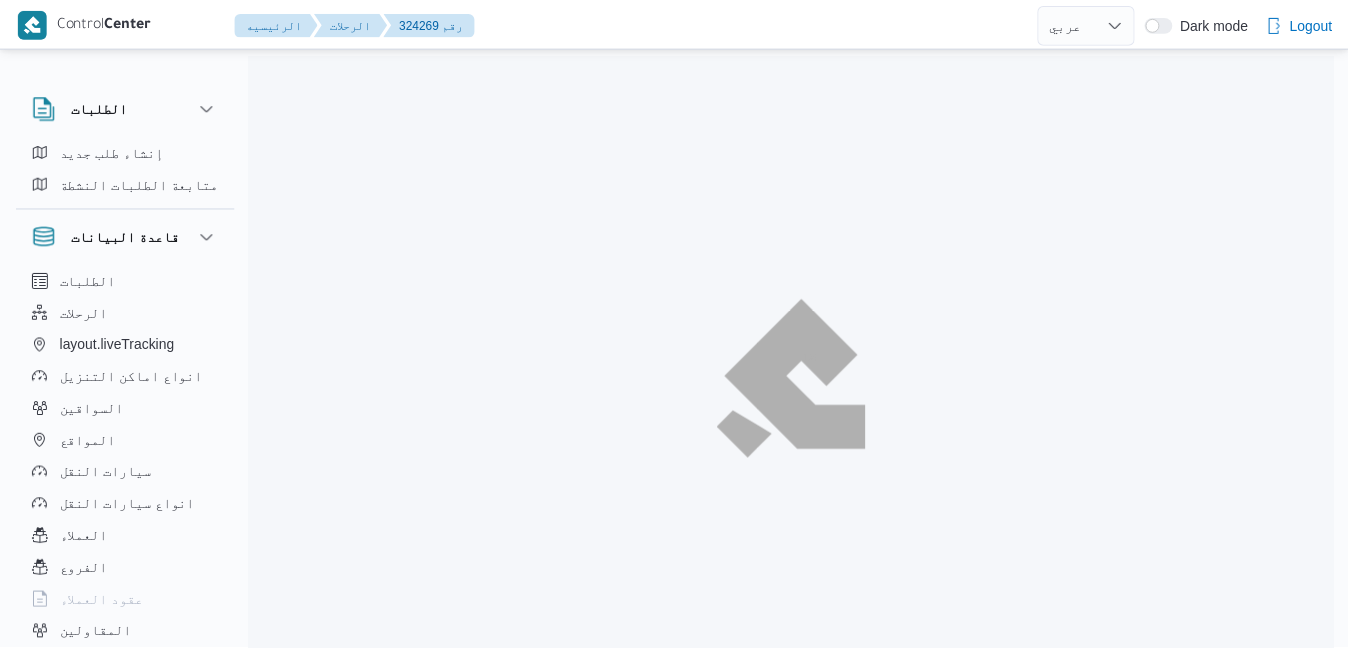 scroll, scrollTop: 0, scrollLeft: 0, axis: both 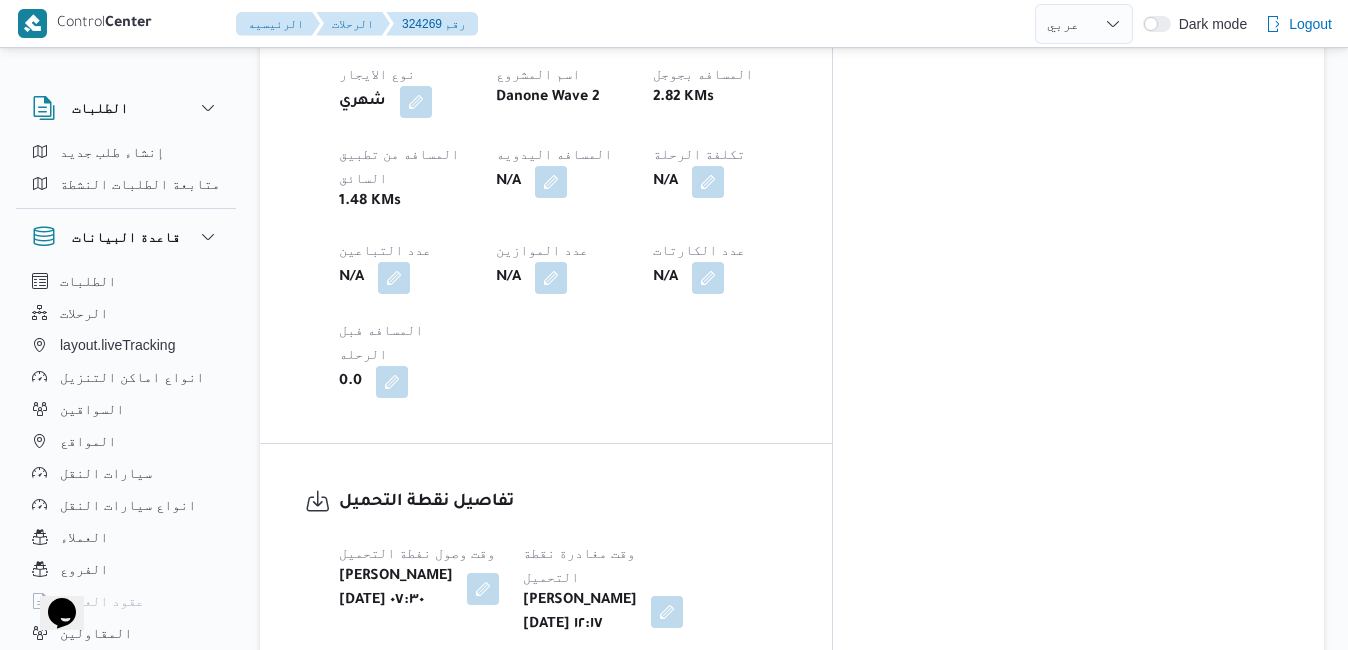 click at bounding box center [667, 612] 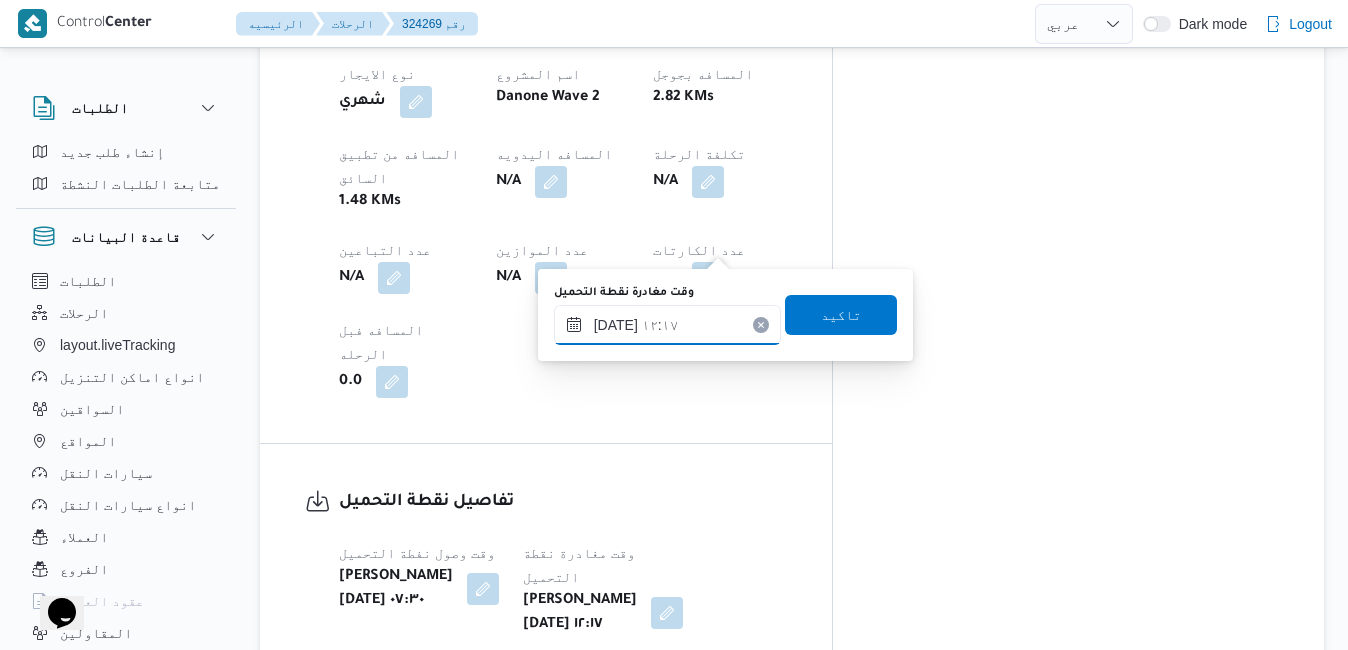 click on "[DATE] ١٢:١٧" at bounding box center (667, 325) 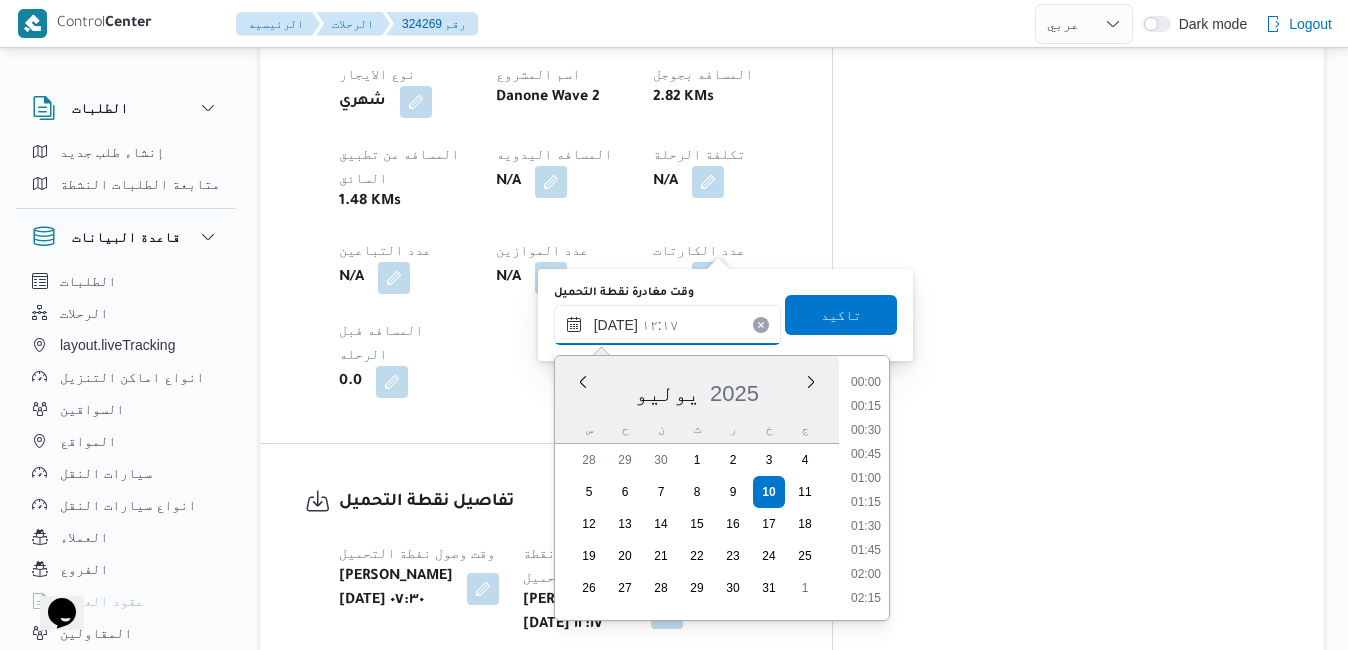 scroll, scrollTop: 1054, scrollLeft: 0, axis: vertical 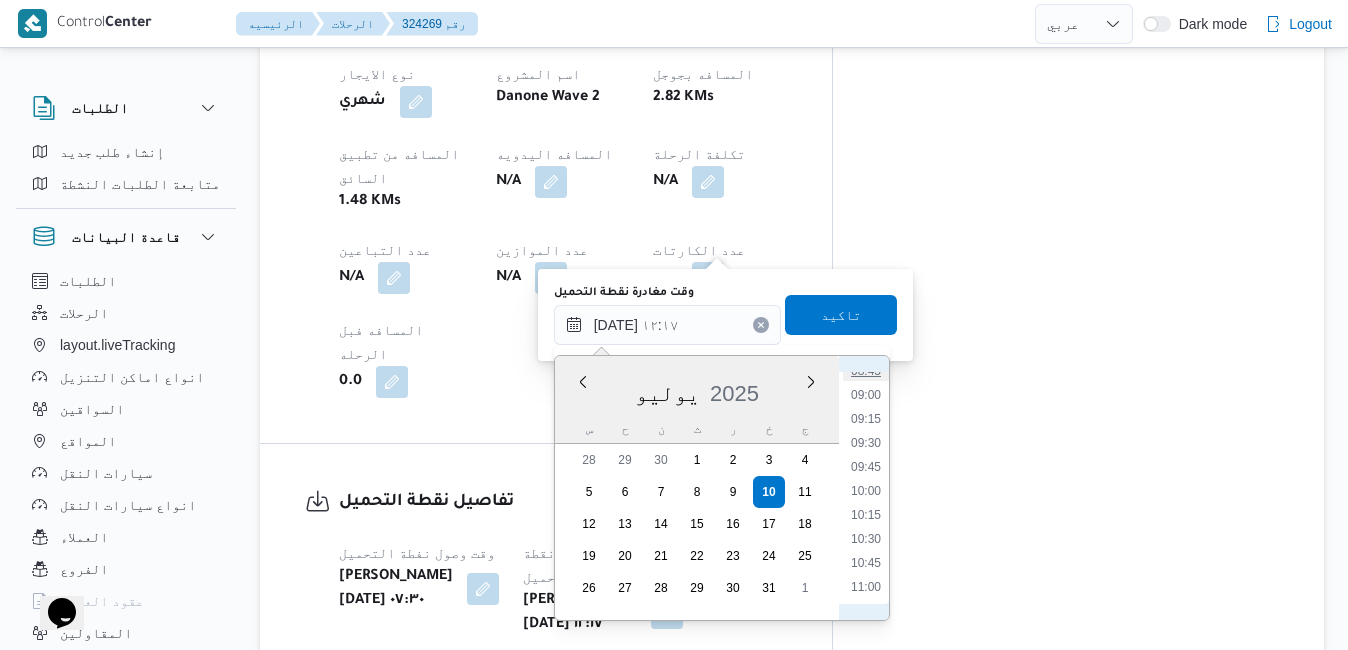 click on "08:45" at bounding box center [866, 371] 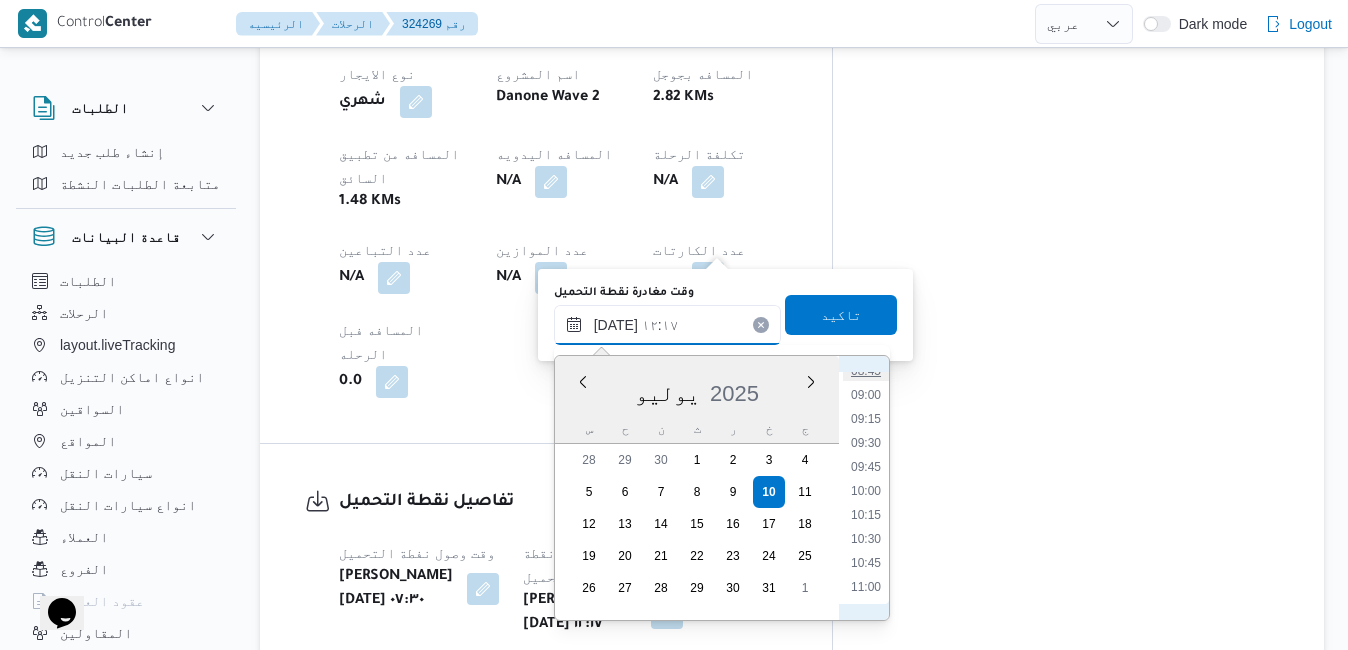 type on "[DATE] ٠٨:٤٥" 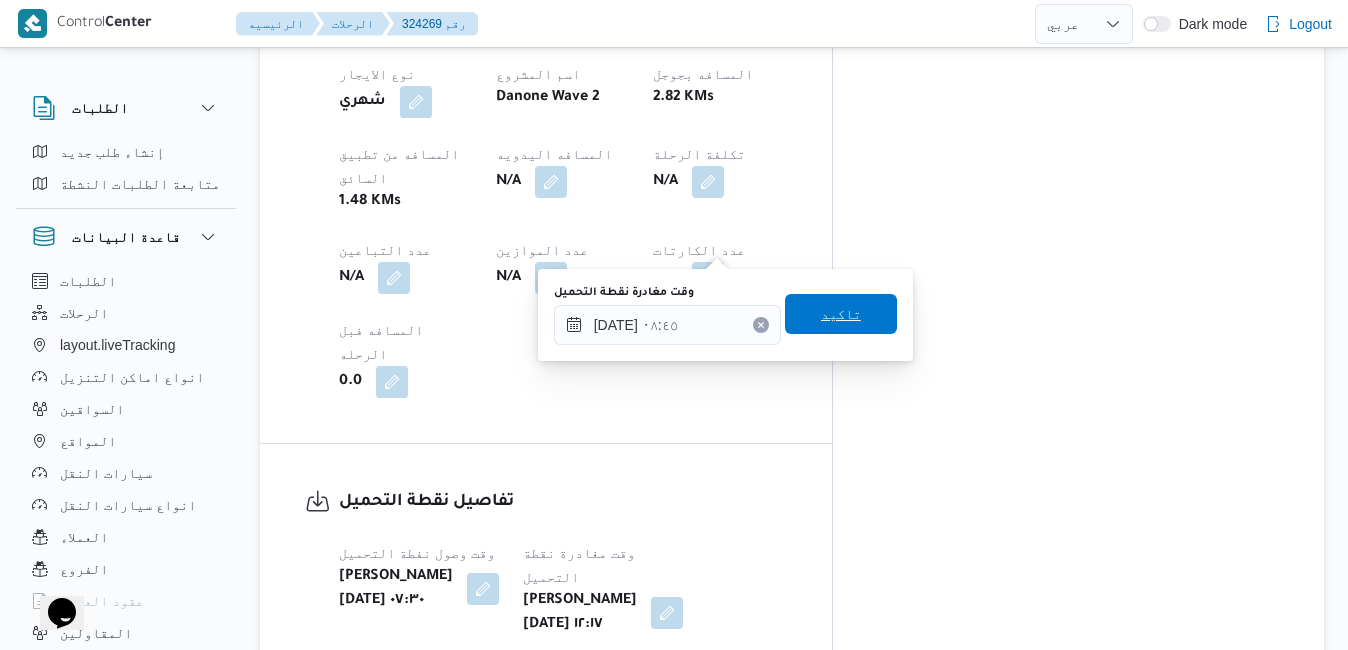 click on "تاكيد" at bounding box center (841, 314) 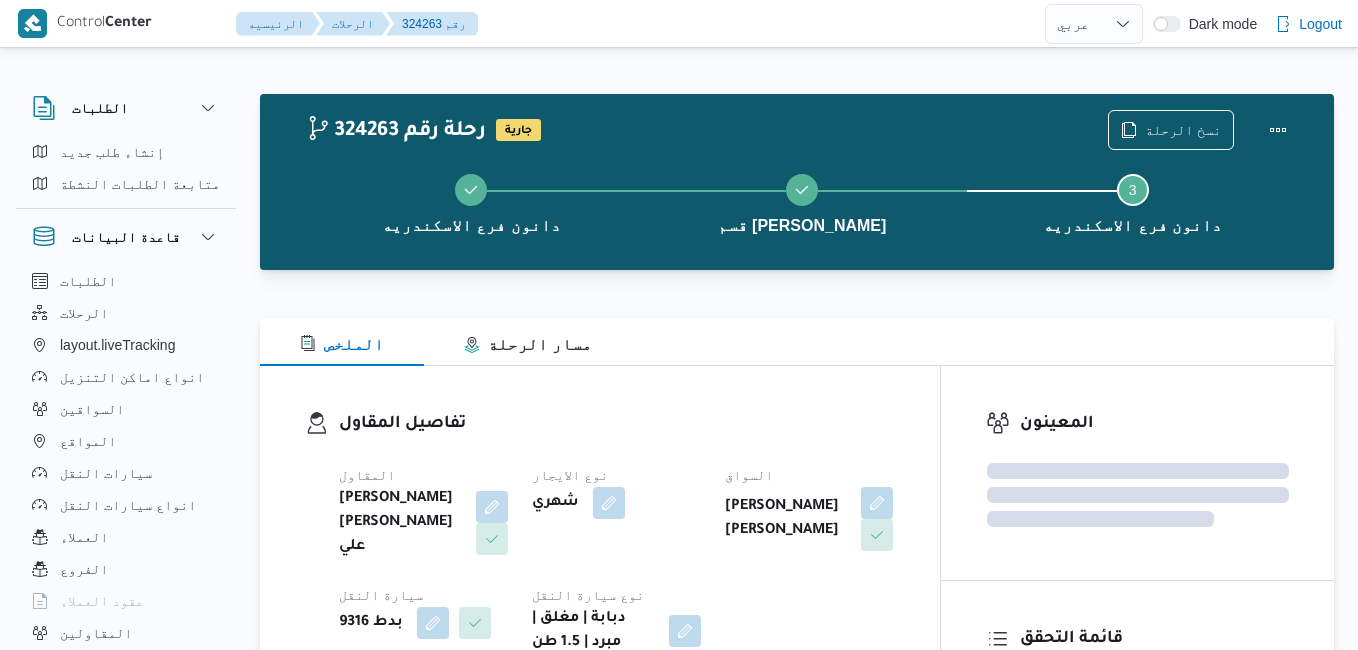 select on "ar" 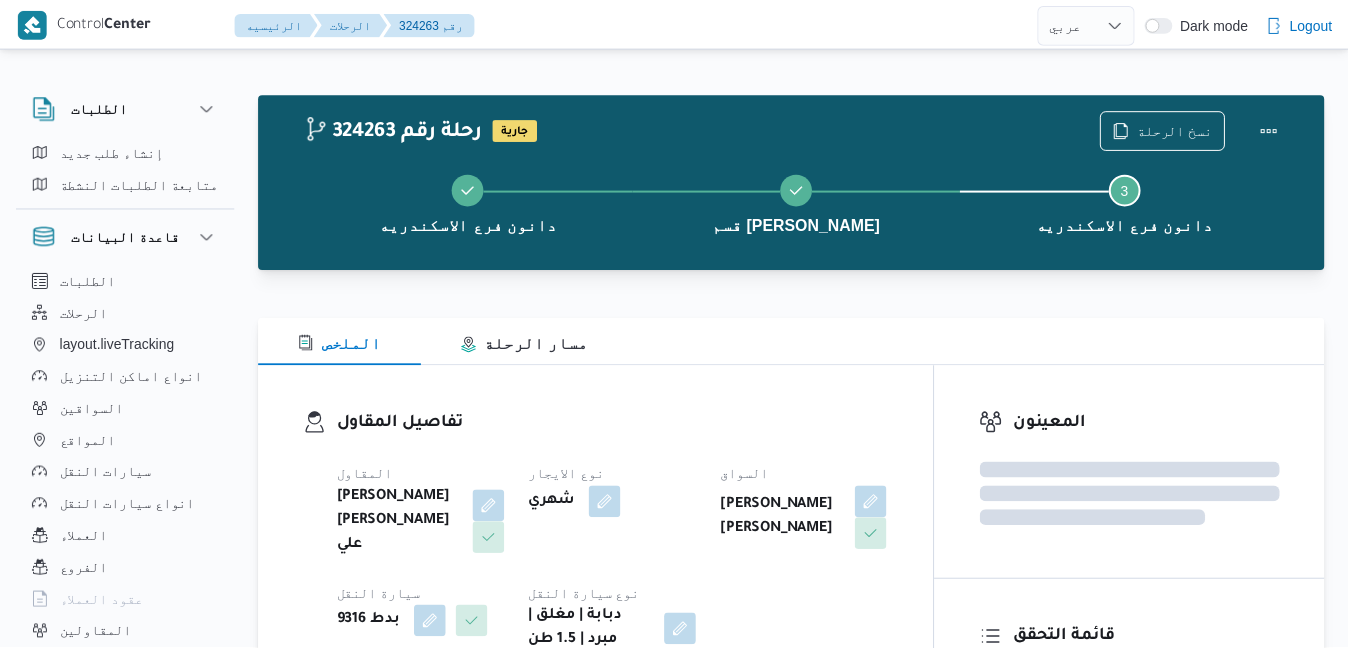 scroll, scrollTop: 0, scrollLeft: 0, axis: both 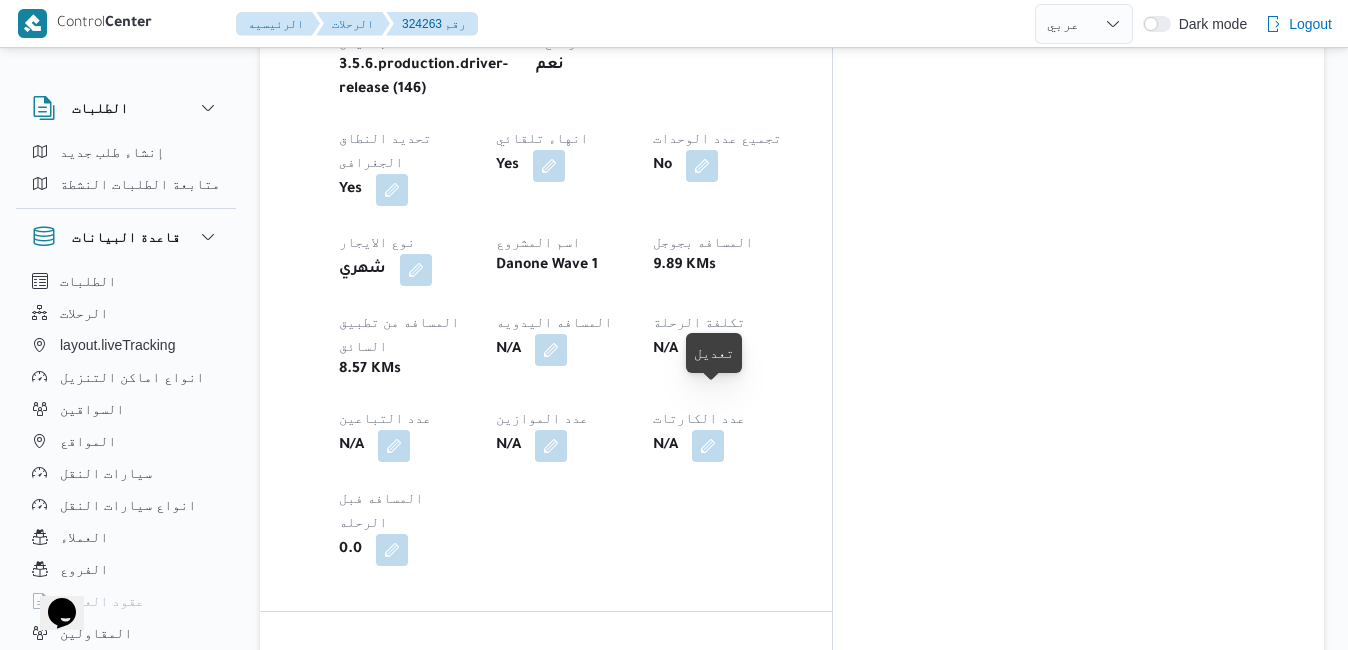click at bounding box center (667, 780) 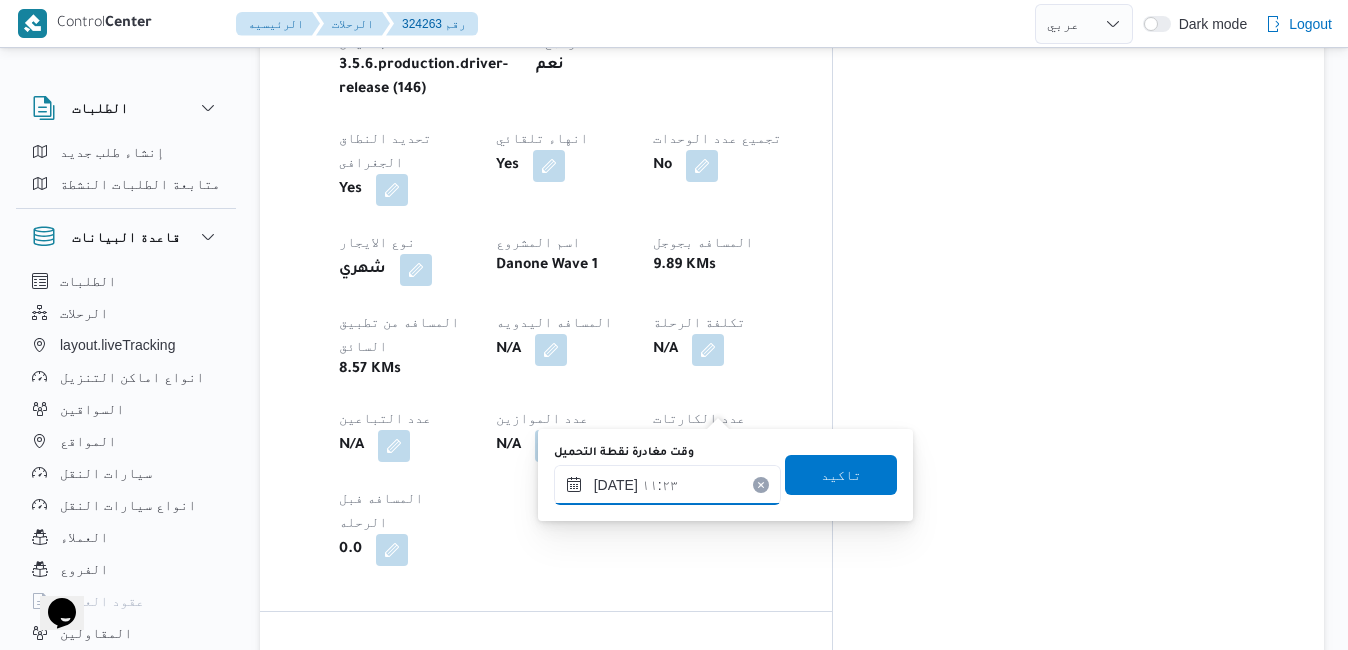 click on "١٠/٠٧/٢٠٢٥ ١١:٢٣" at bounding box center [667, 485] 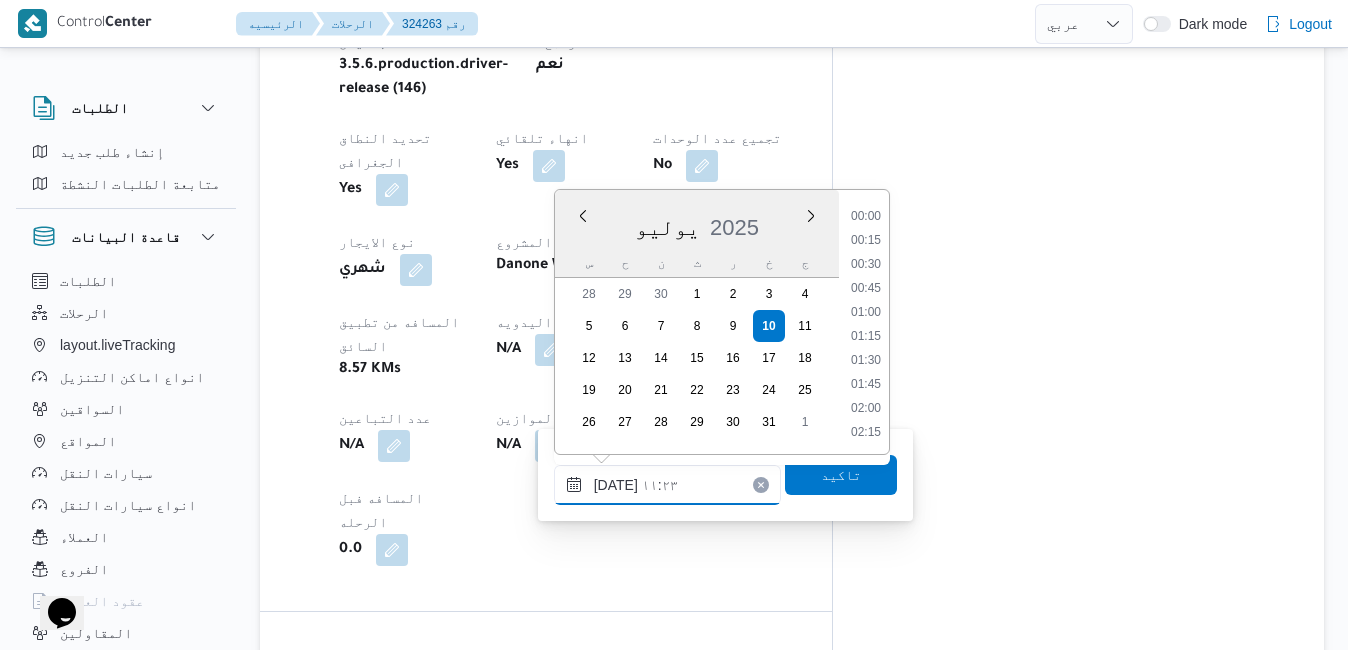scroll, scrollTop: 958, scrollLeft: 0, axis: vertical 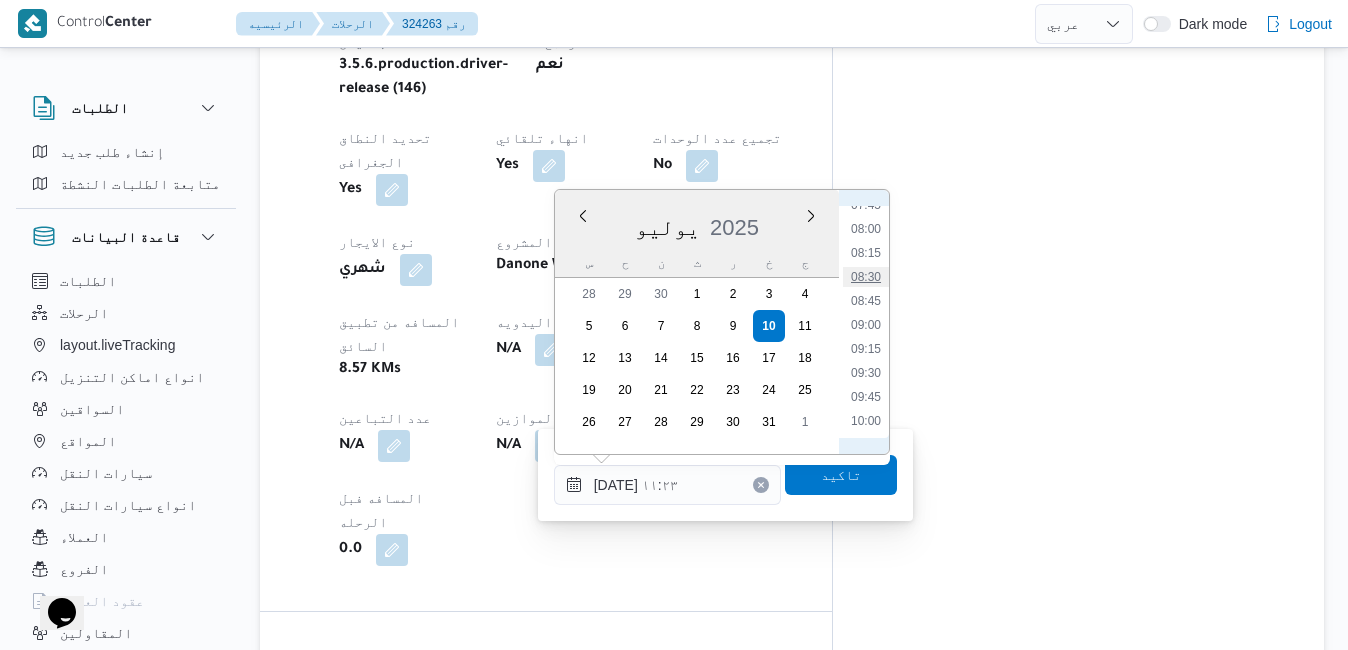 click on "08:30" at bounding box center (866, 277) 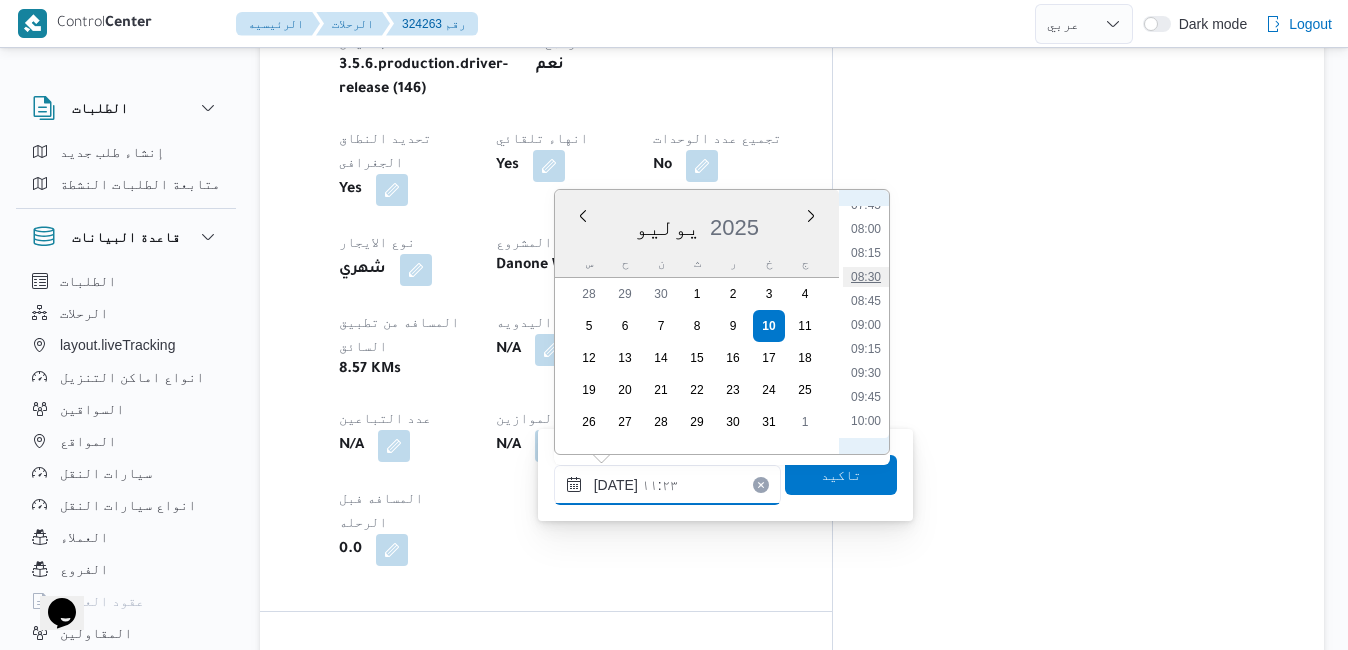 type on "١٠/٠٧/٢٠٢٥ ٠٨:٣٠" 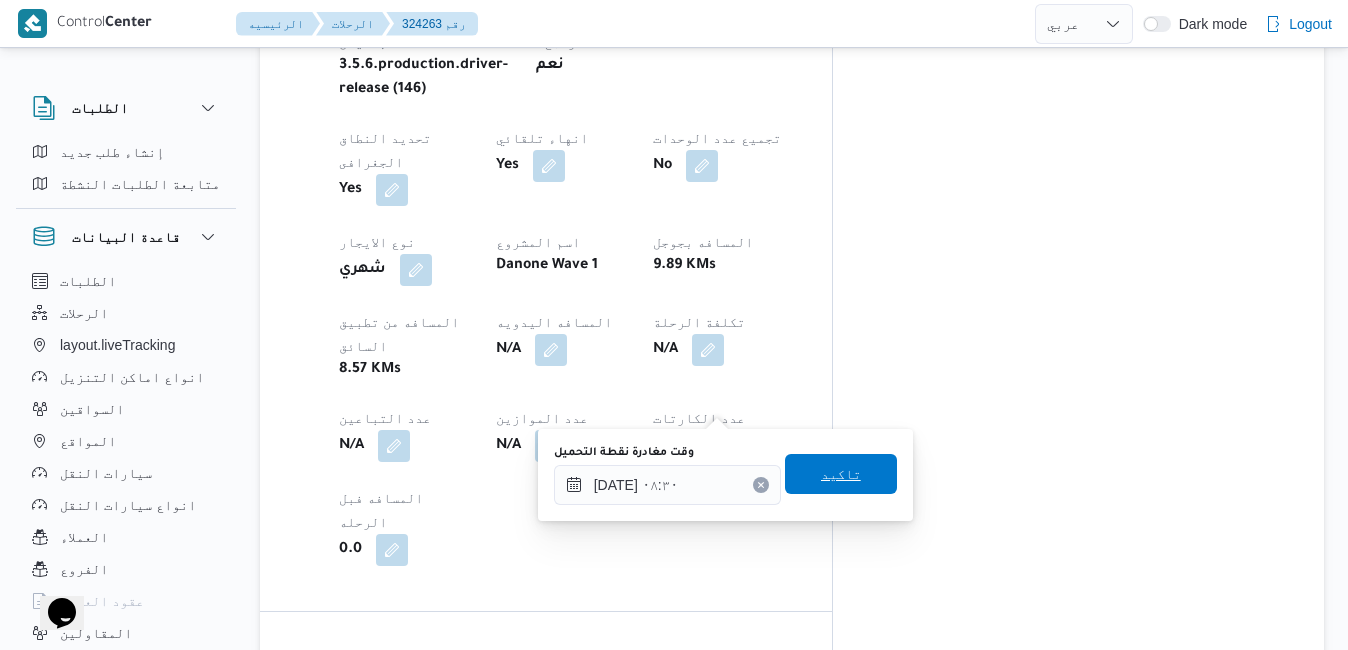 click on "تاكيد" at bounding box center (841, 474) 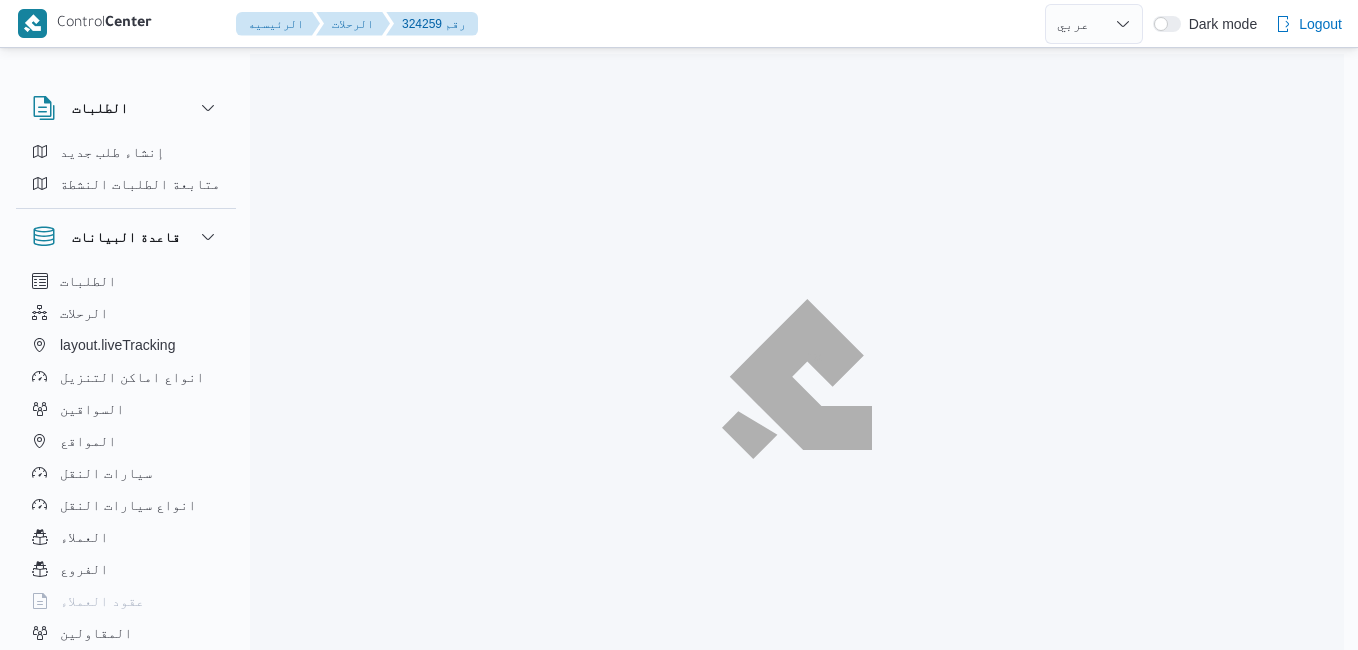 select on "ar" 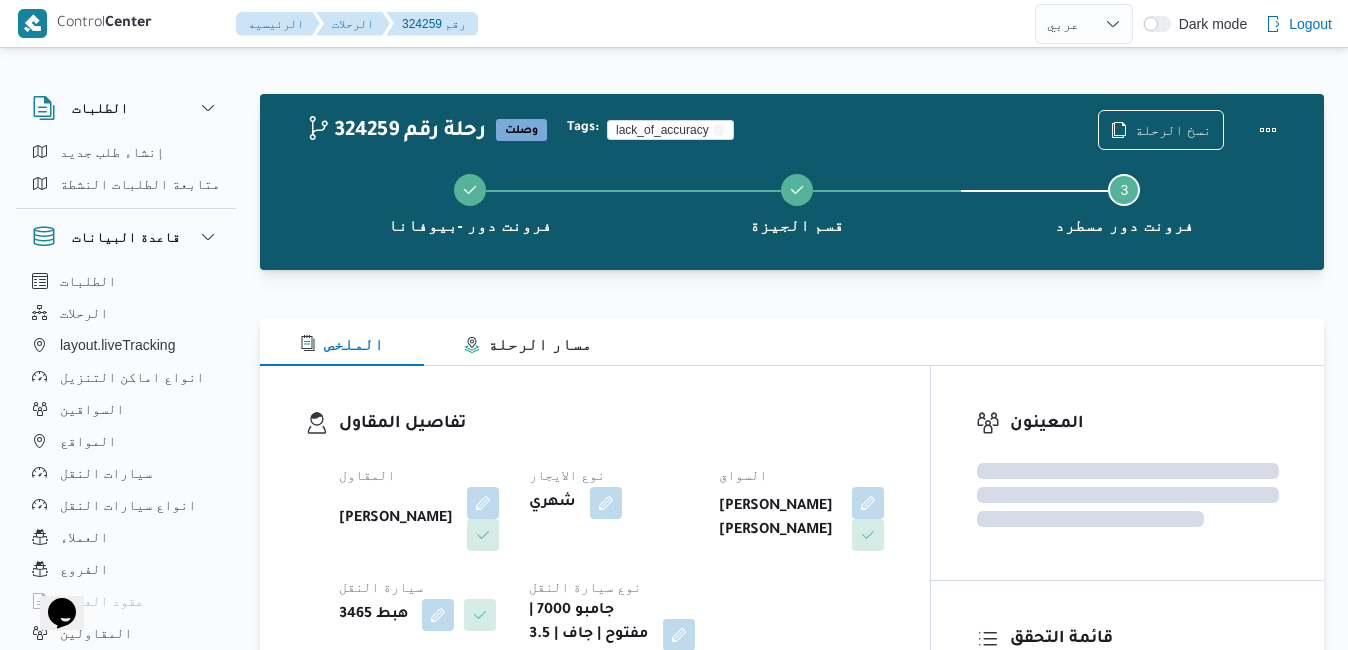 scroll, scrollTop: 0, scrollLeft: 0, axis: both 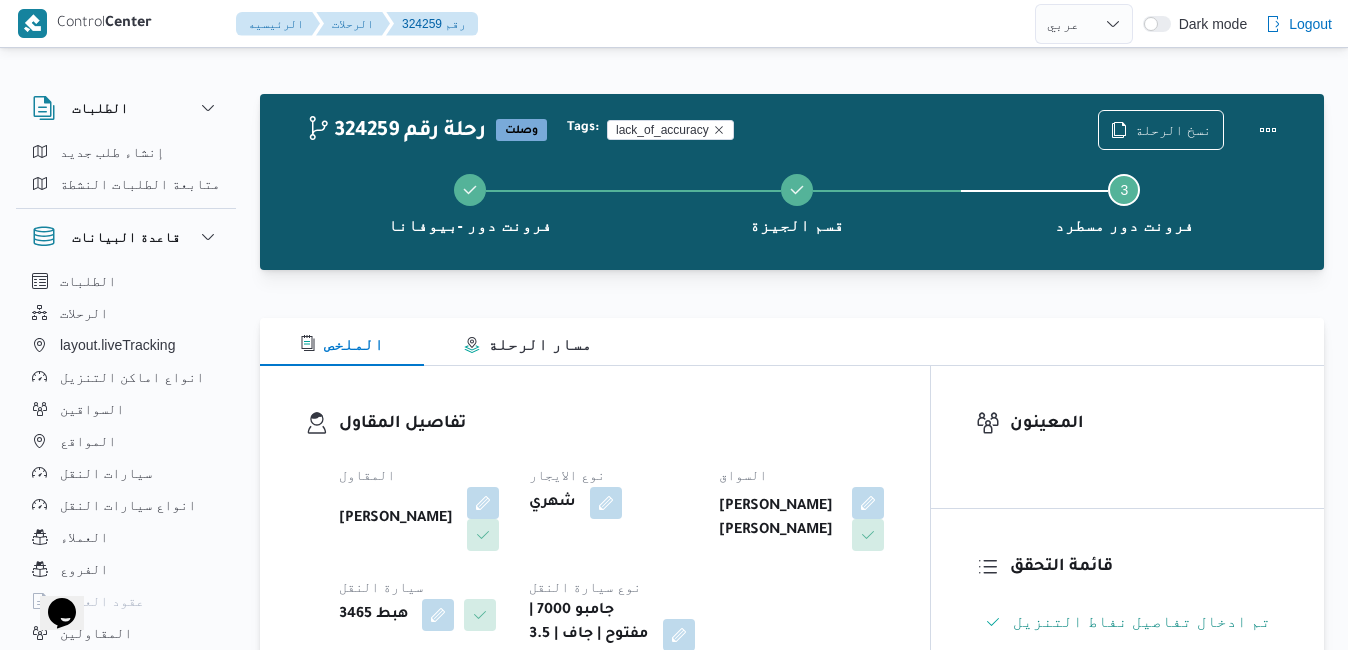 click on "تفاصيل المقاول" at bounding box center (612, 424) 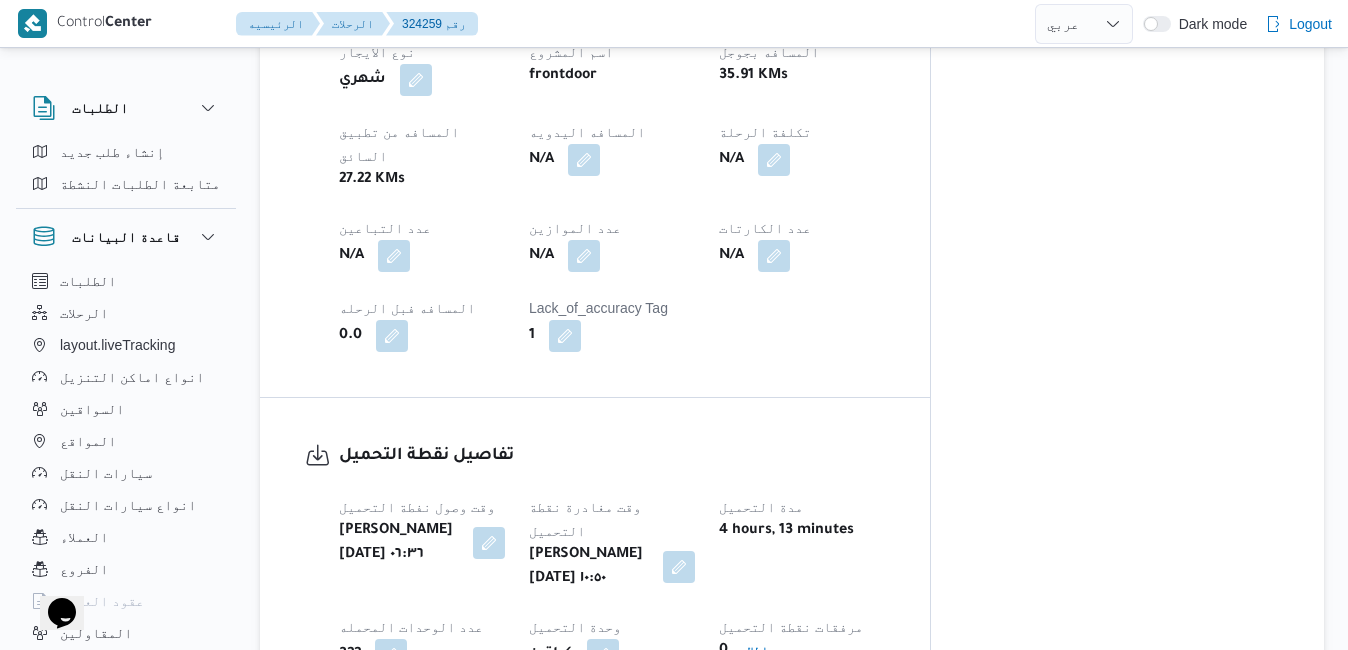 scroll, scrollTop: 1120, scrollLeft: 0, axis: vertical 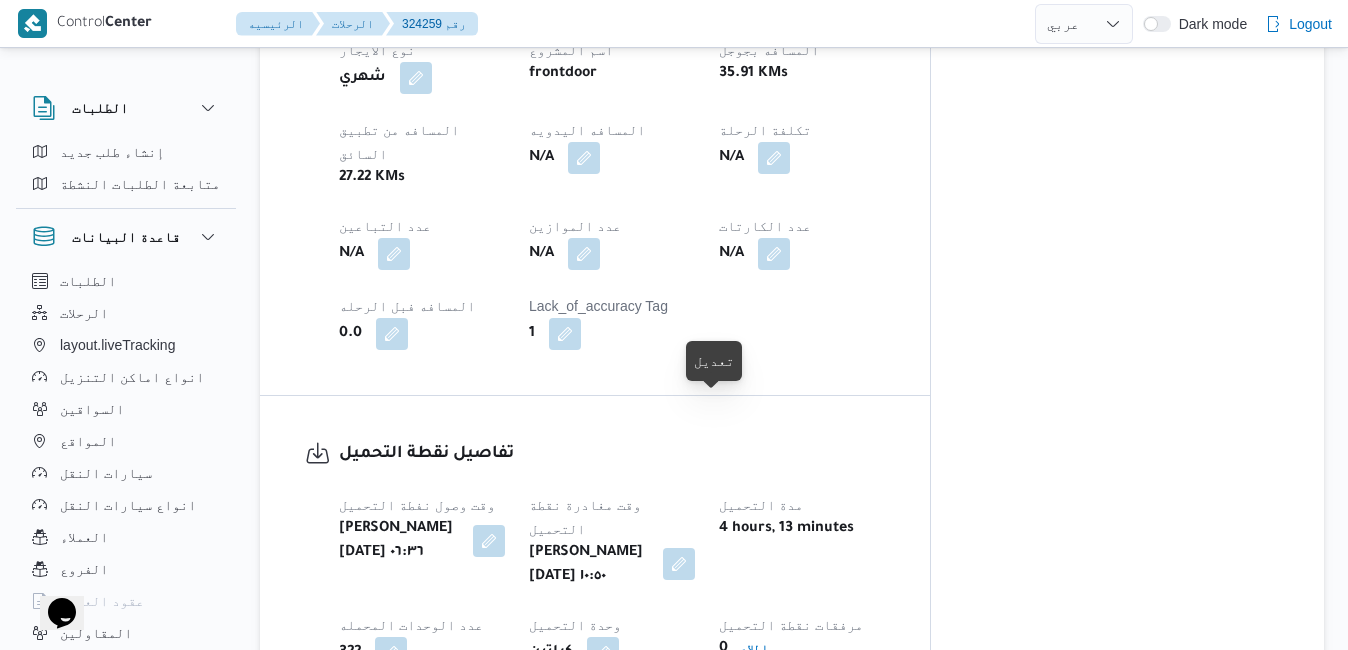 click at bounding box center (679, 564) 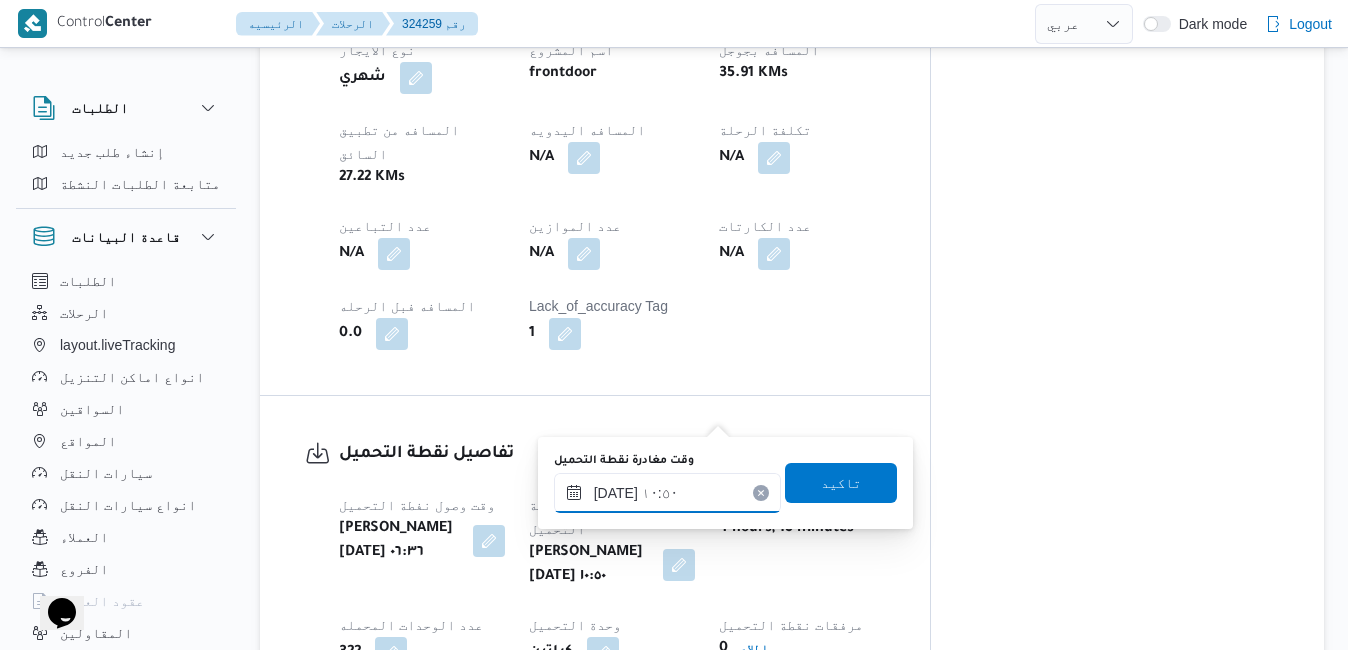 click on "[DATE] ١٠:٥٠" at bounding box center (667, 493) 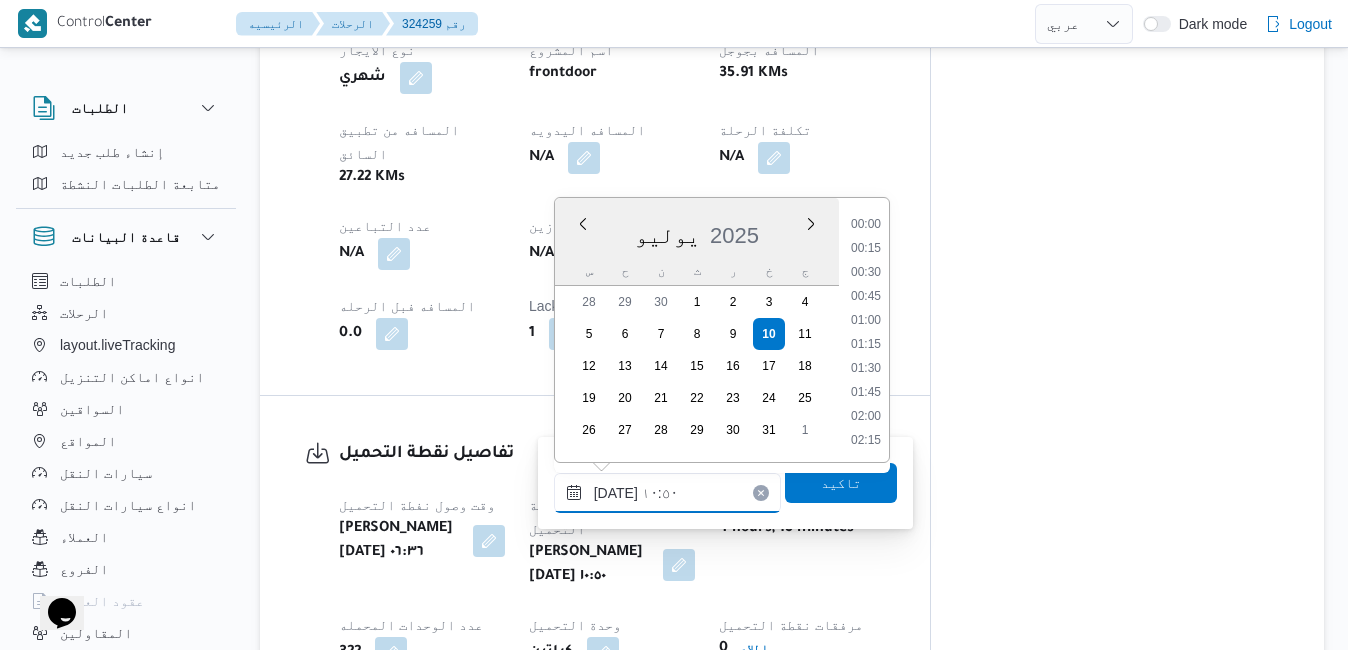 click on "[DATE] ١٠:٥٠" at bounding box center (667, 493) 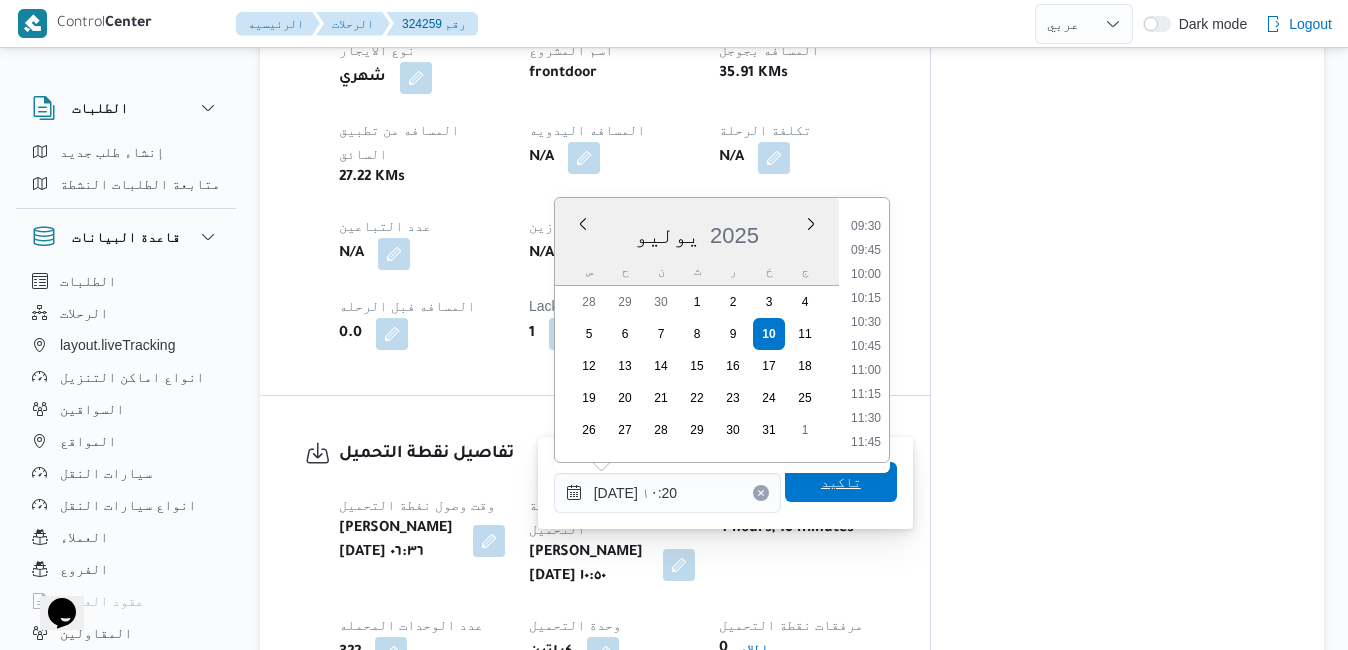 type on "١٠/٠٧/٢٠٢٥ ١٠:٢٠" 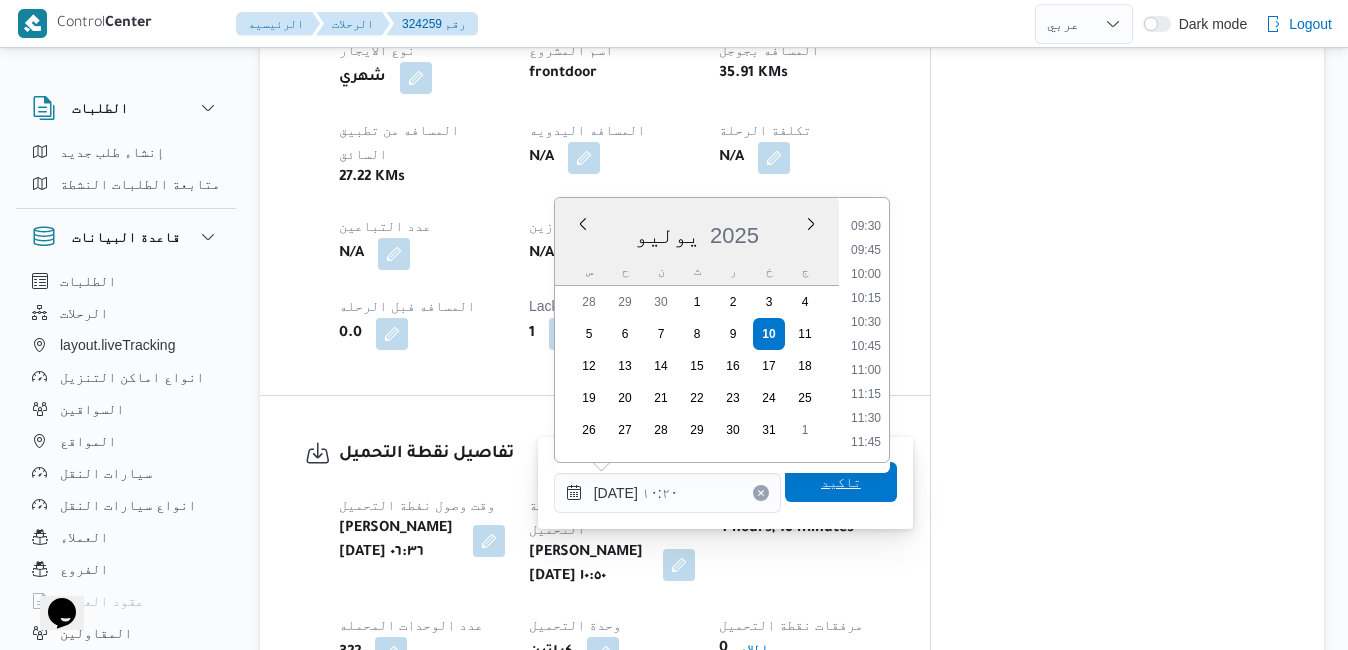 click on "تاكيد" at bounding box center [841, 482] 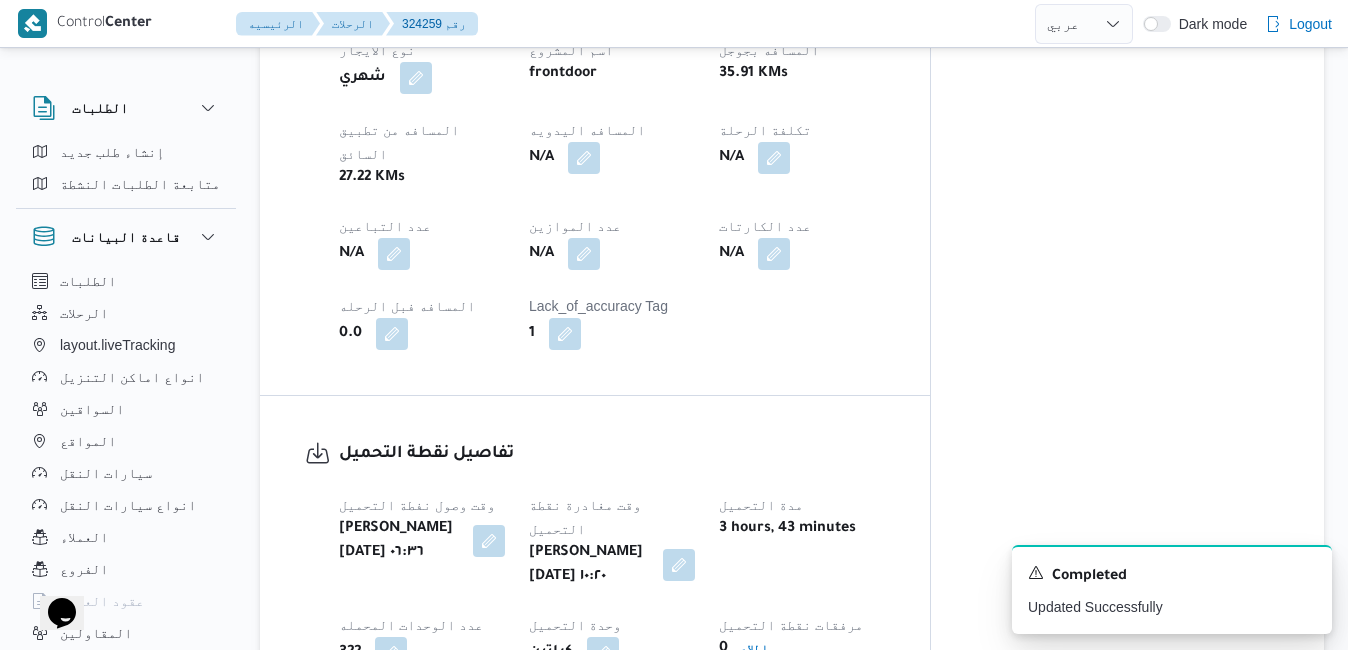 click on "تفاصيل نقطة التحميل وقت وصول نفطة التحميل خميس ١٠ يوليو ٢٠٢٥ ٠٦:٣٦ وقت مغادرة نقطة التحميل خميس ١٠ يوليو ٢٠٢٥ ١٠:٢٠ مدة التحميل 3 hours, 43 minutes عدد الوحدات المحمله 322 وحدة التحميل كراتين مرفقات نقطة التحميل 0 اطلاع رقم الاذن N/A" at bounding box center (595, 595) 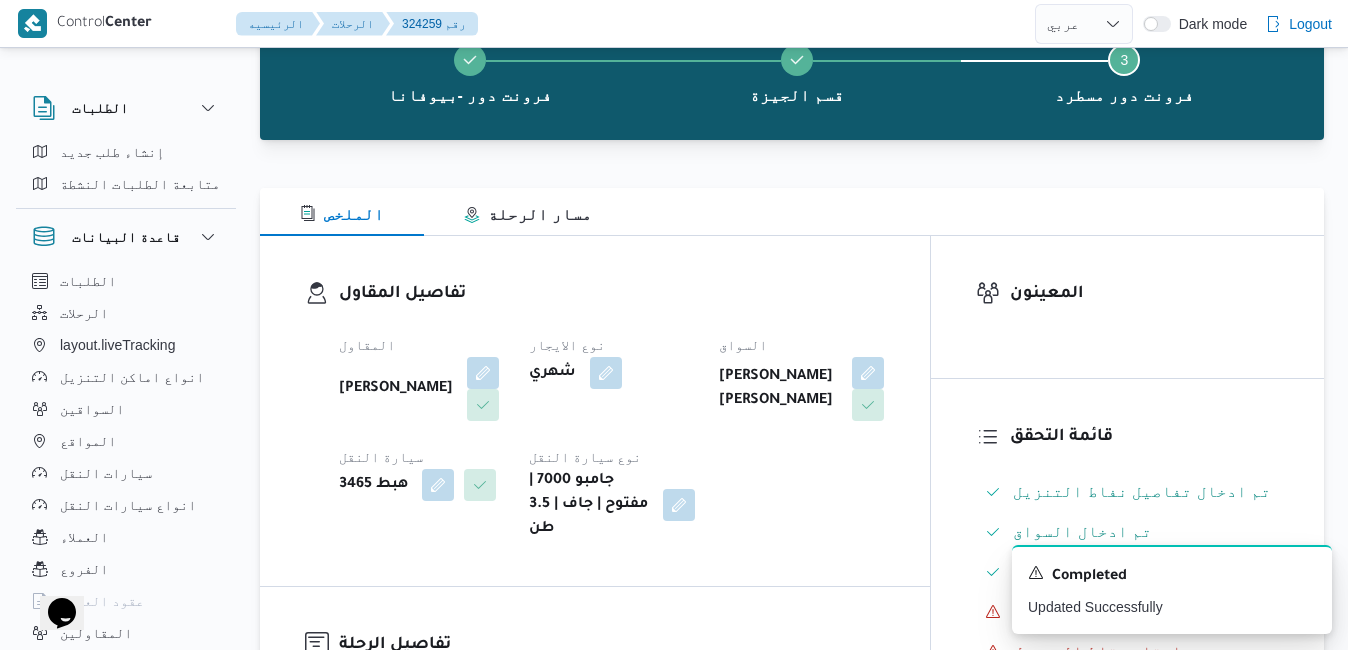 scroll, scrollTop: 120, scrollLeft: 0, axis: vertical 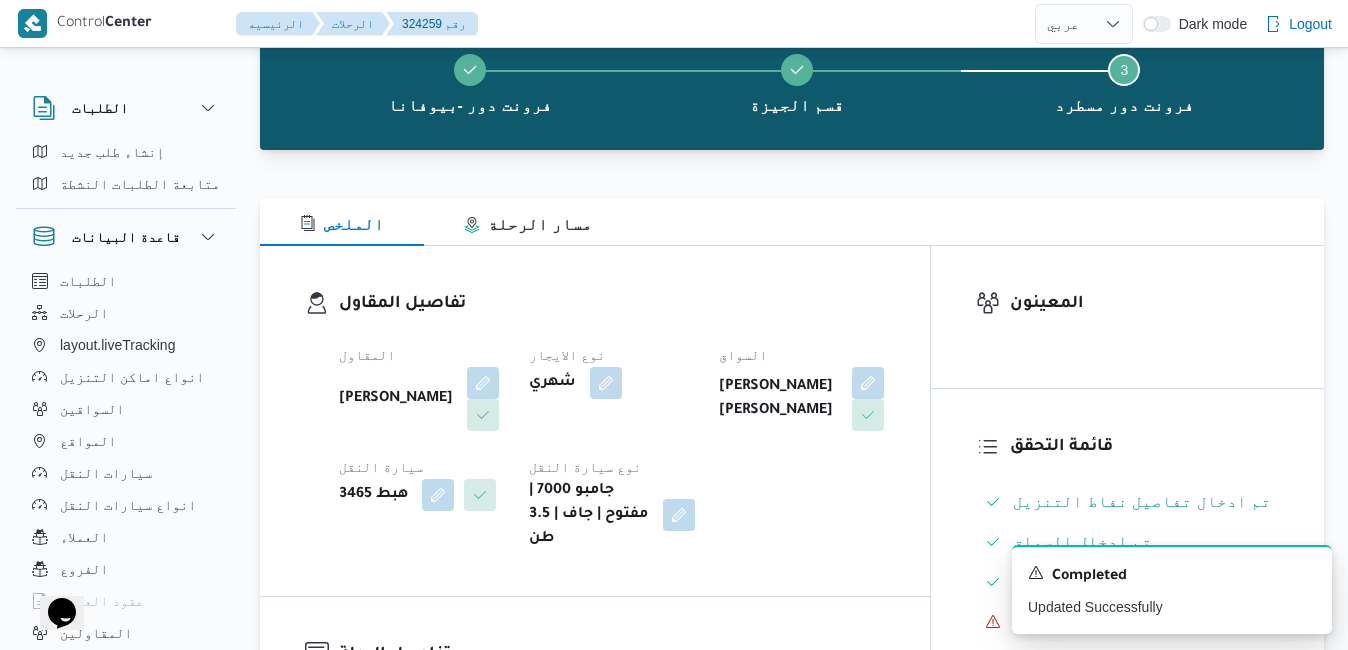 click on "شهري" at bounding box center (612, 383) 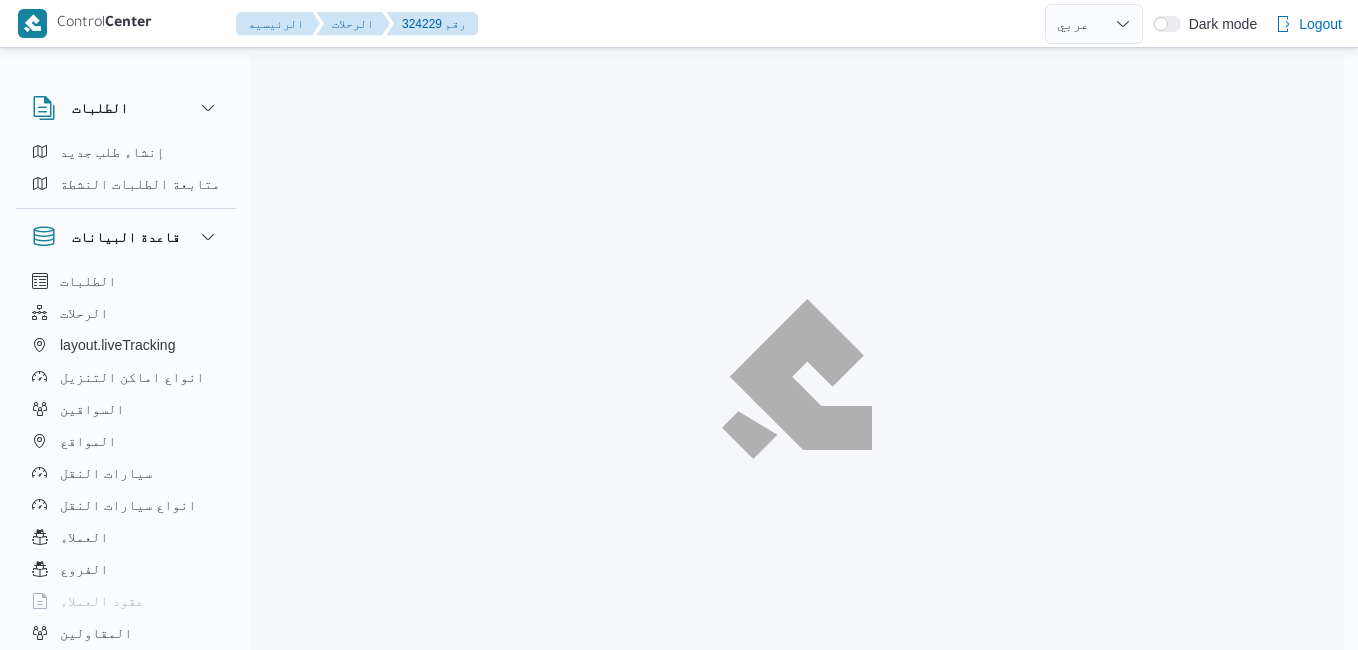 select on "ar" 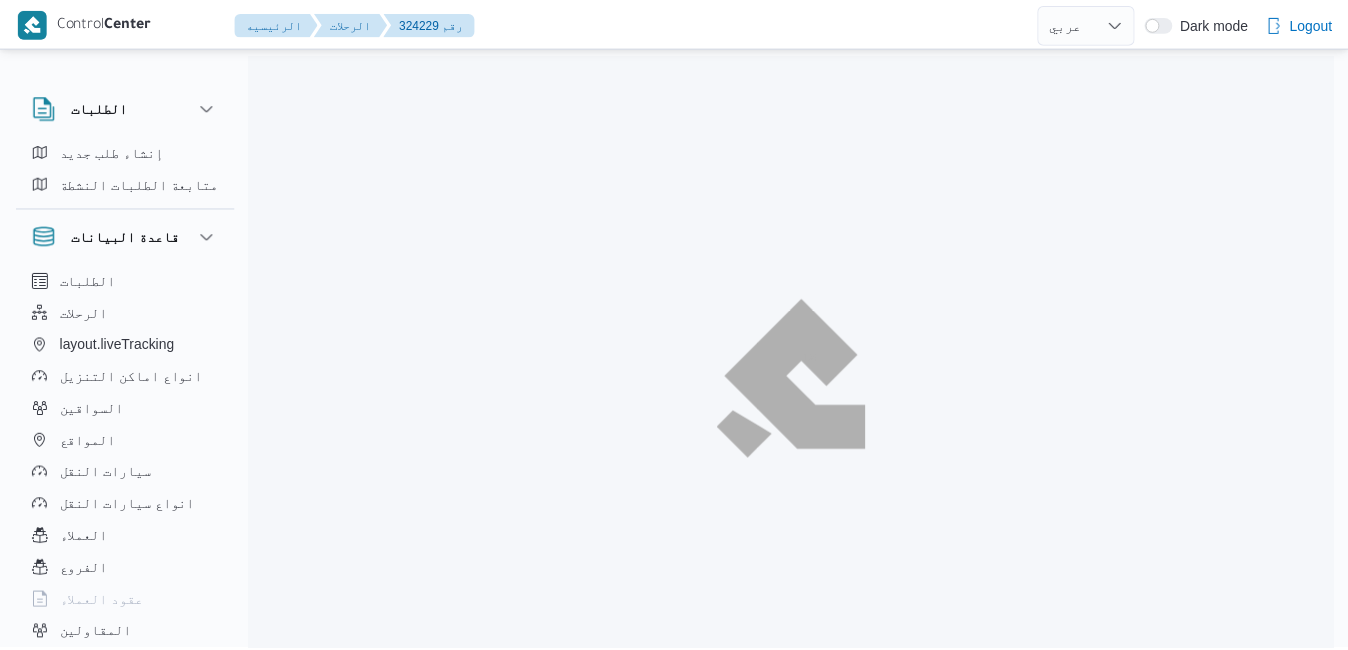 scroll, scrollTop: 0, scrollLeft: 0, axis: both 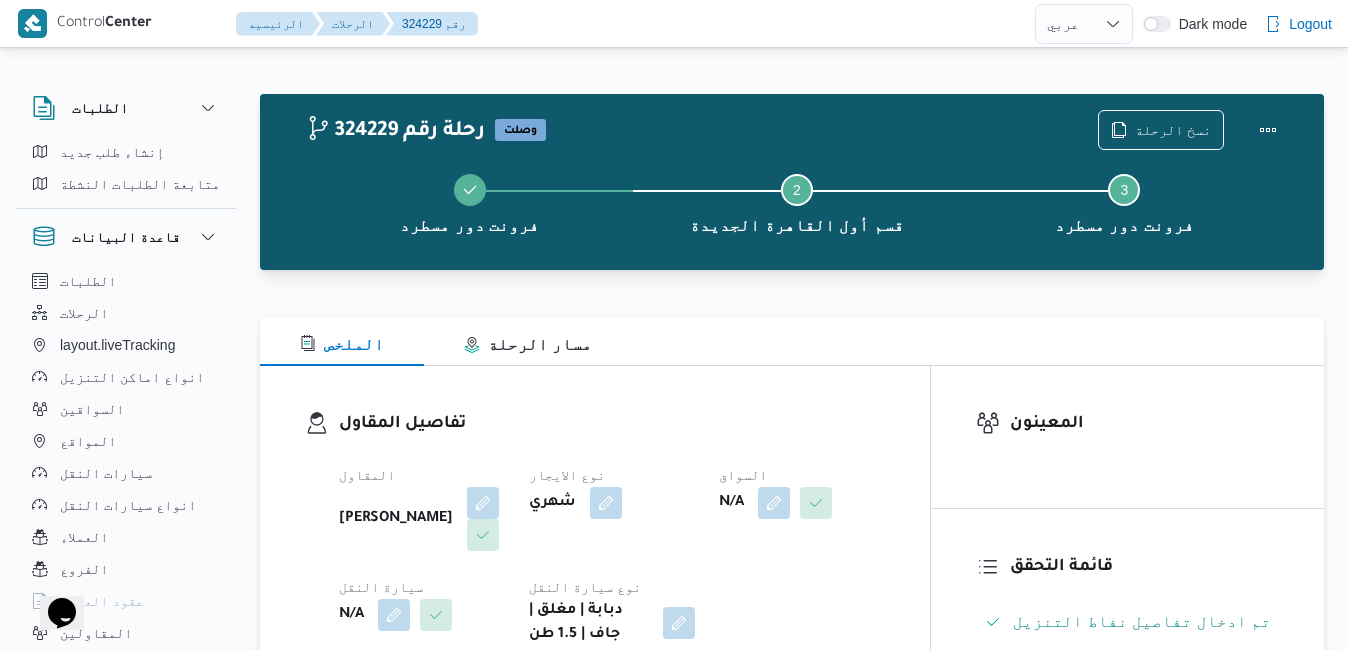 click on "تفاصيل المقاول المقاول [PERSON_NAME] نوع الايجار شهري السواق N/A سيارة النقل N/A نوع سيارة النقل دبابة | مغلق | جاف | 1.5 طن" at bounding box center [595, 529] 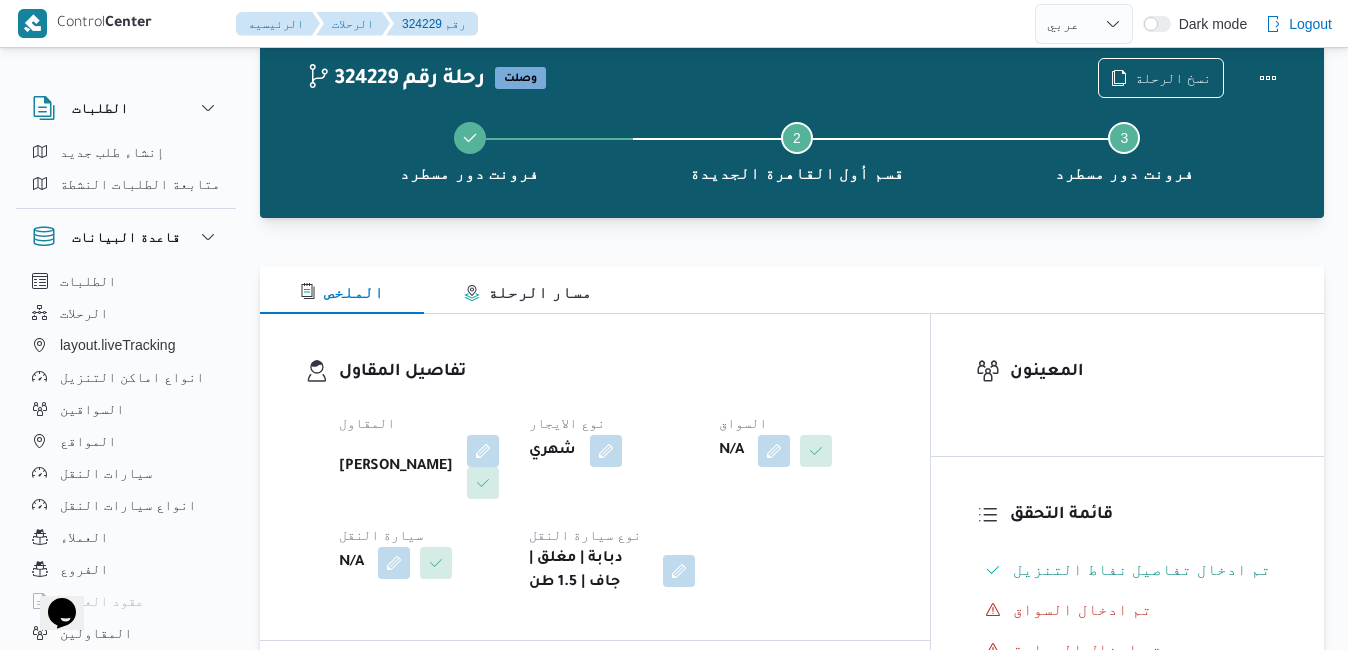 scroll, scrollTop: 120, scrollLeft: 0, axis: vertical 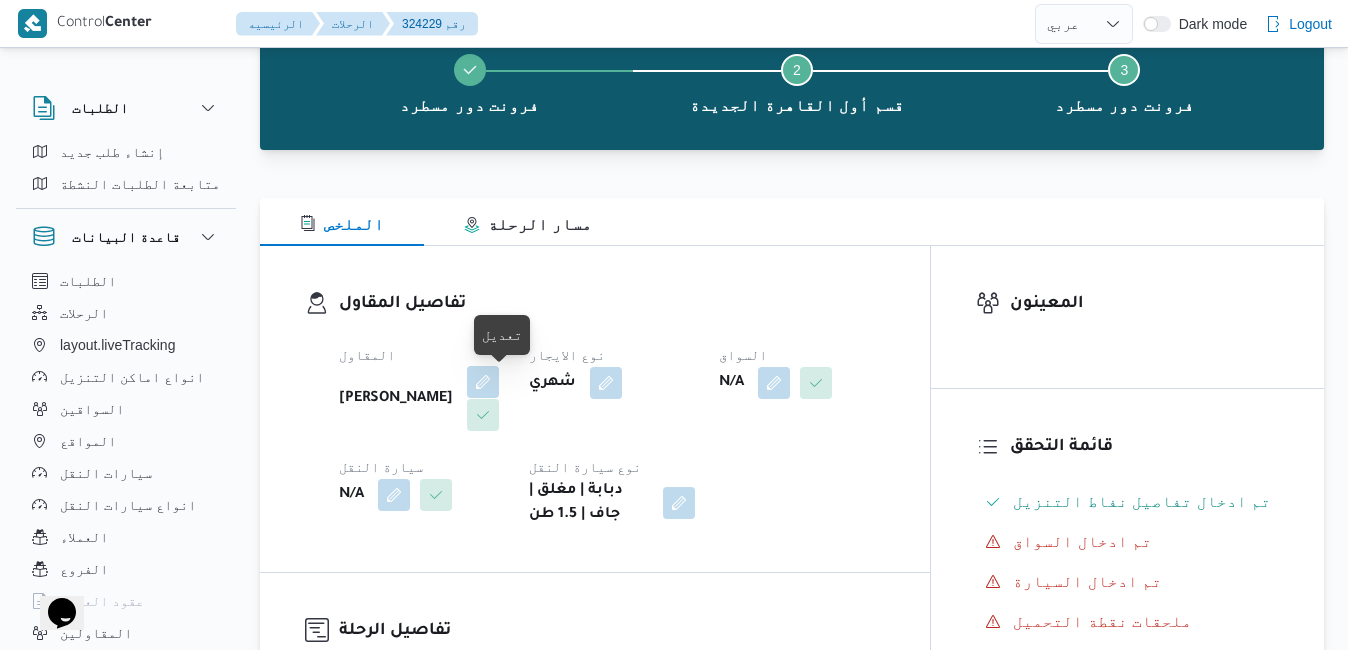 click at bounding box center [483, 382] 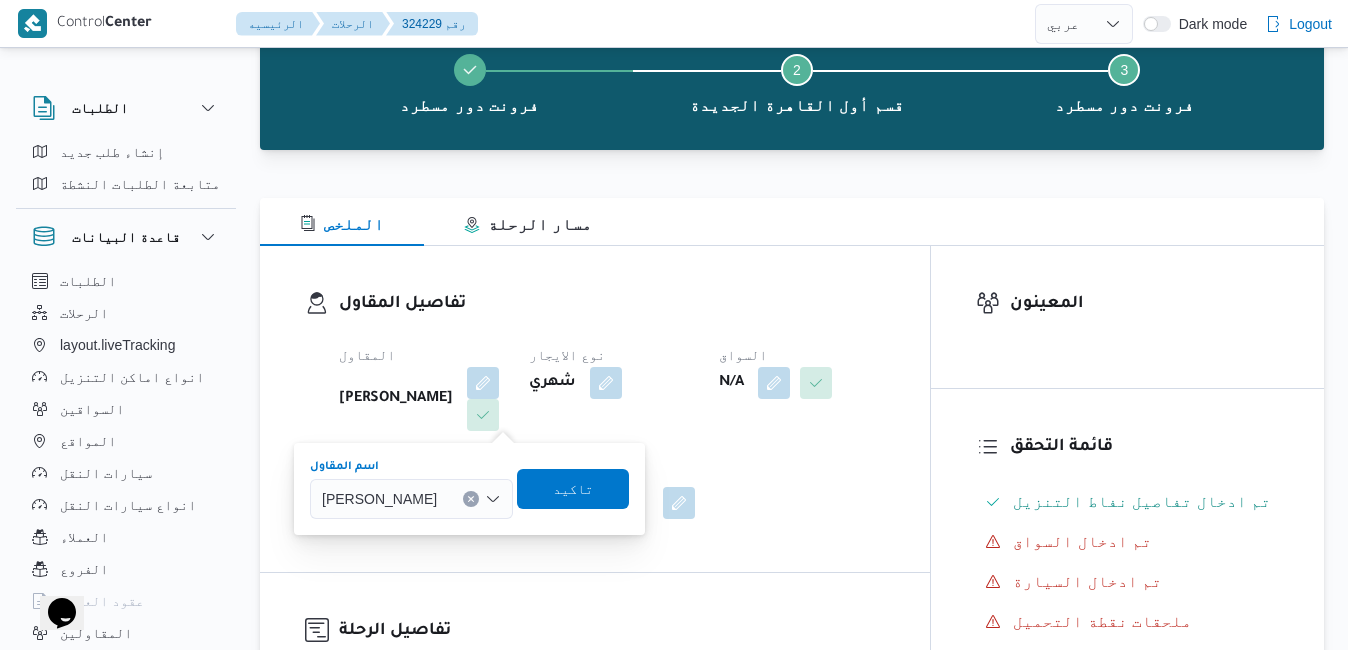 click on "[PERSON_NAME]" at bounding box center (379, 498) 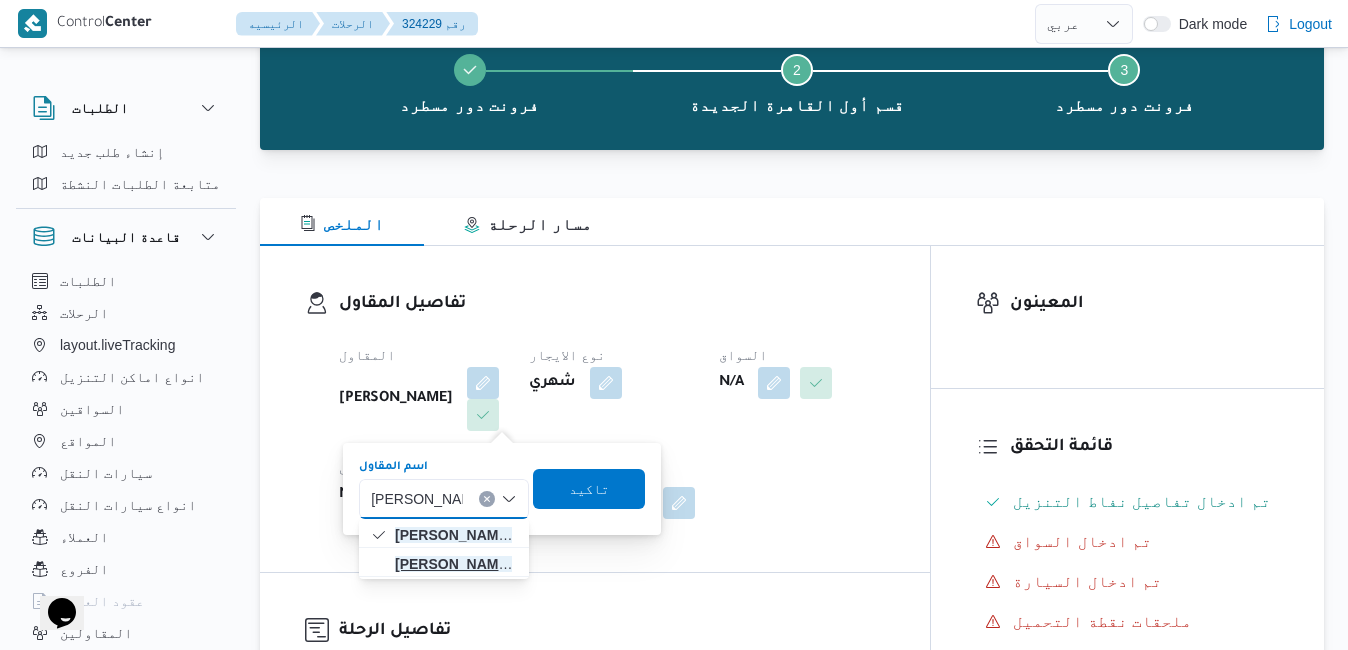 type on "[PERSON_NAME]" 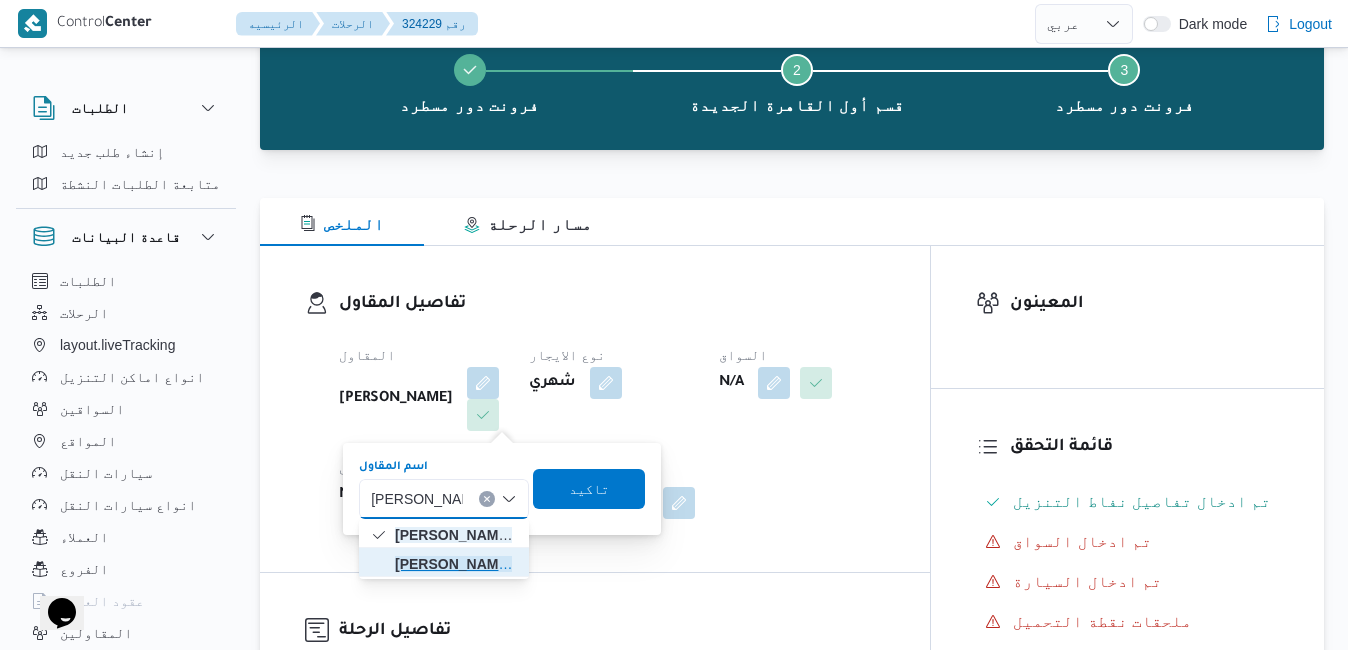 click on "[PERSON_NAME] [PERSON_NAME] [PERSON_NAME]" at bounding box center (456, 564) 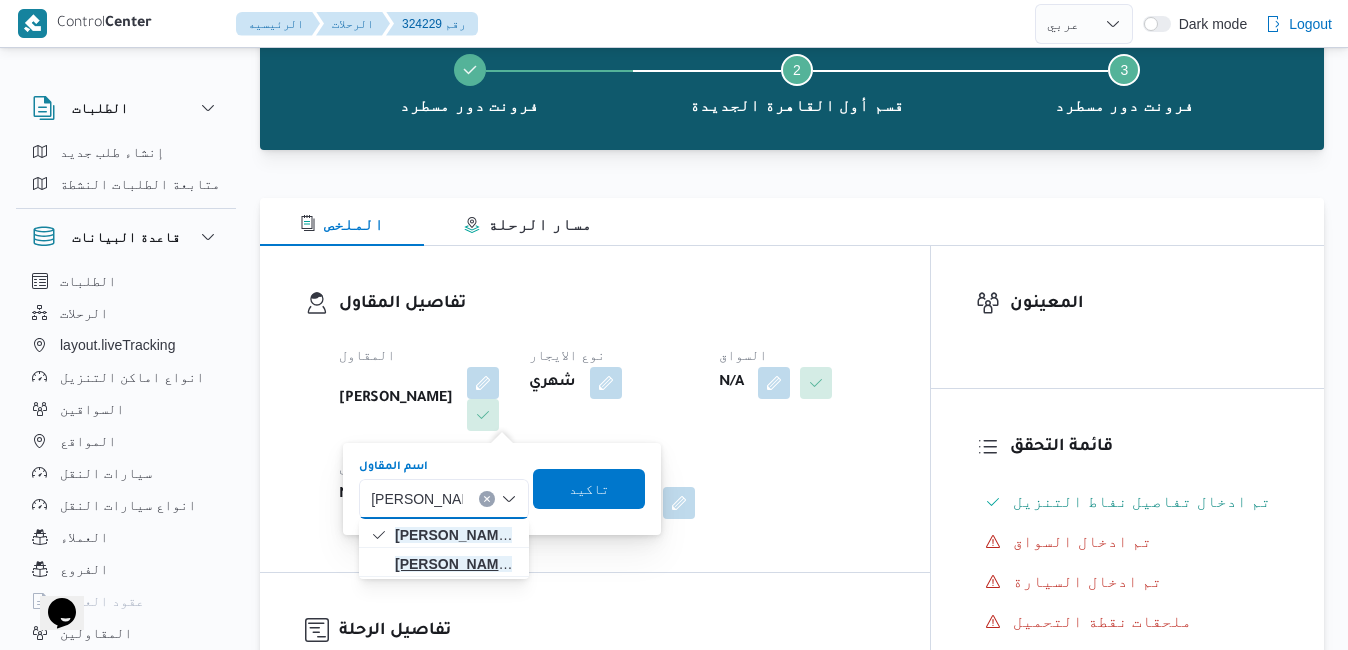 type 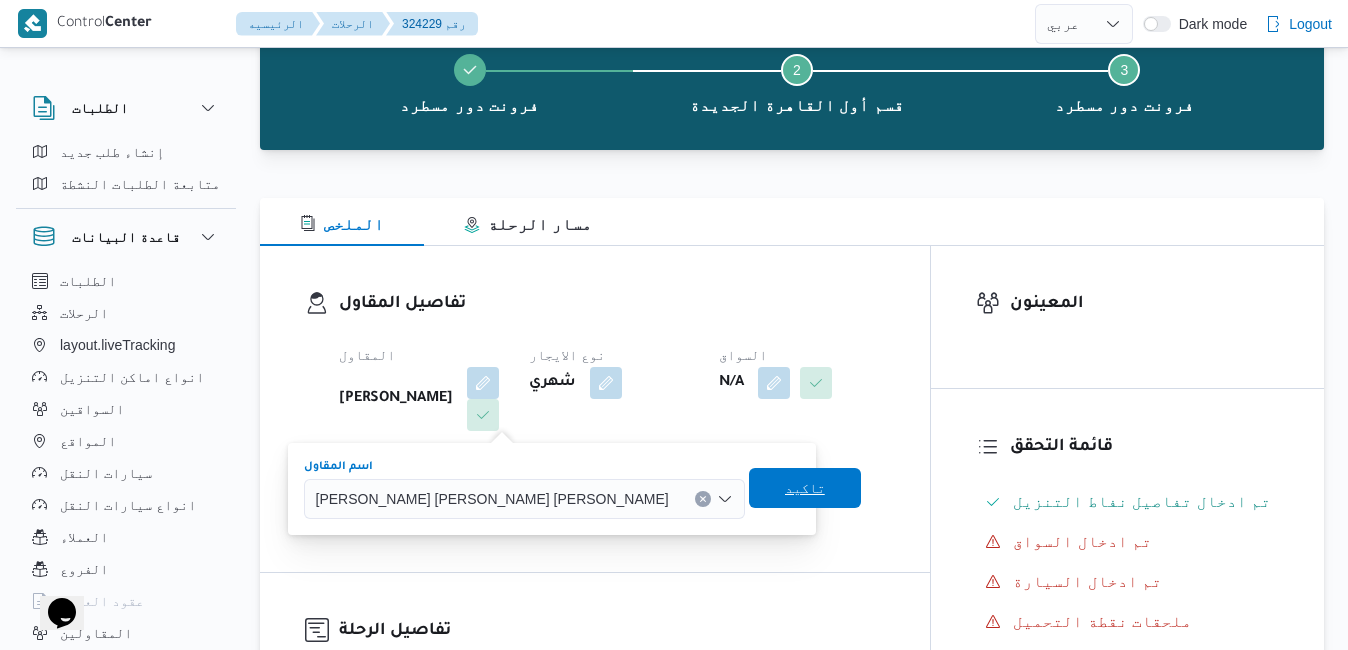 click on "تاكيد" at bounding box center [805, 488] 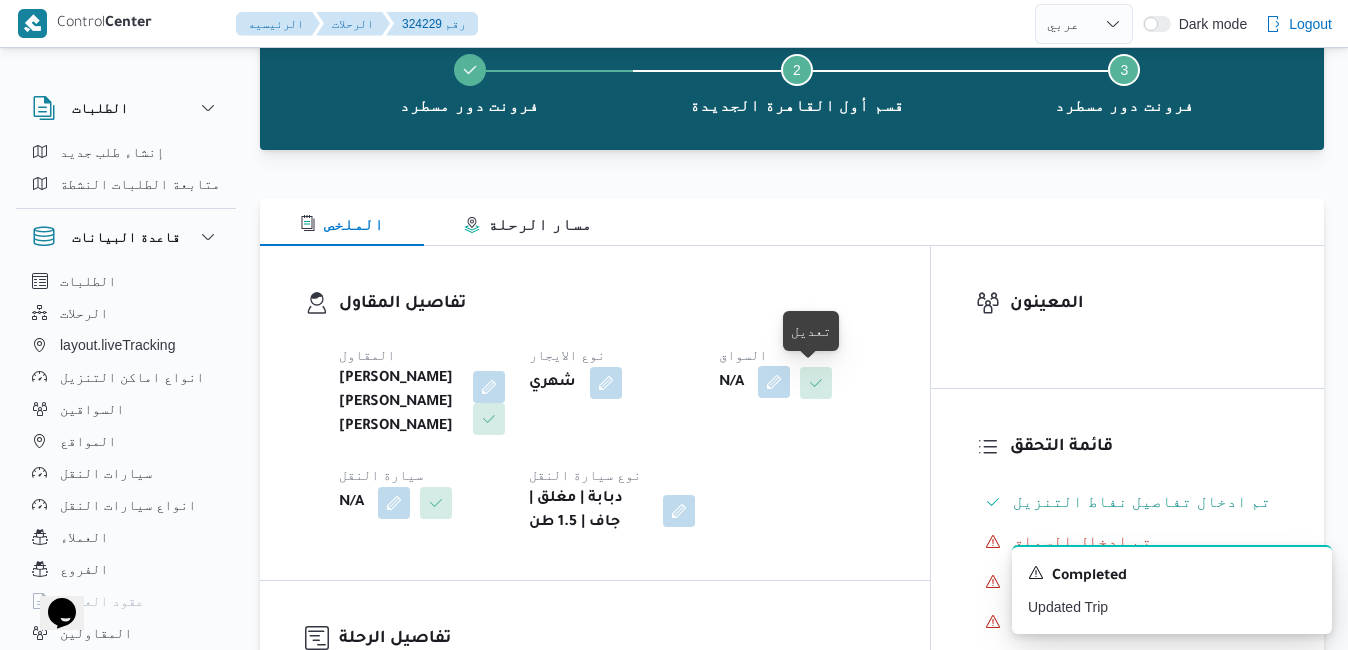 click at bounding box center [774, 382] 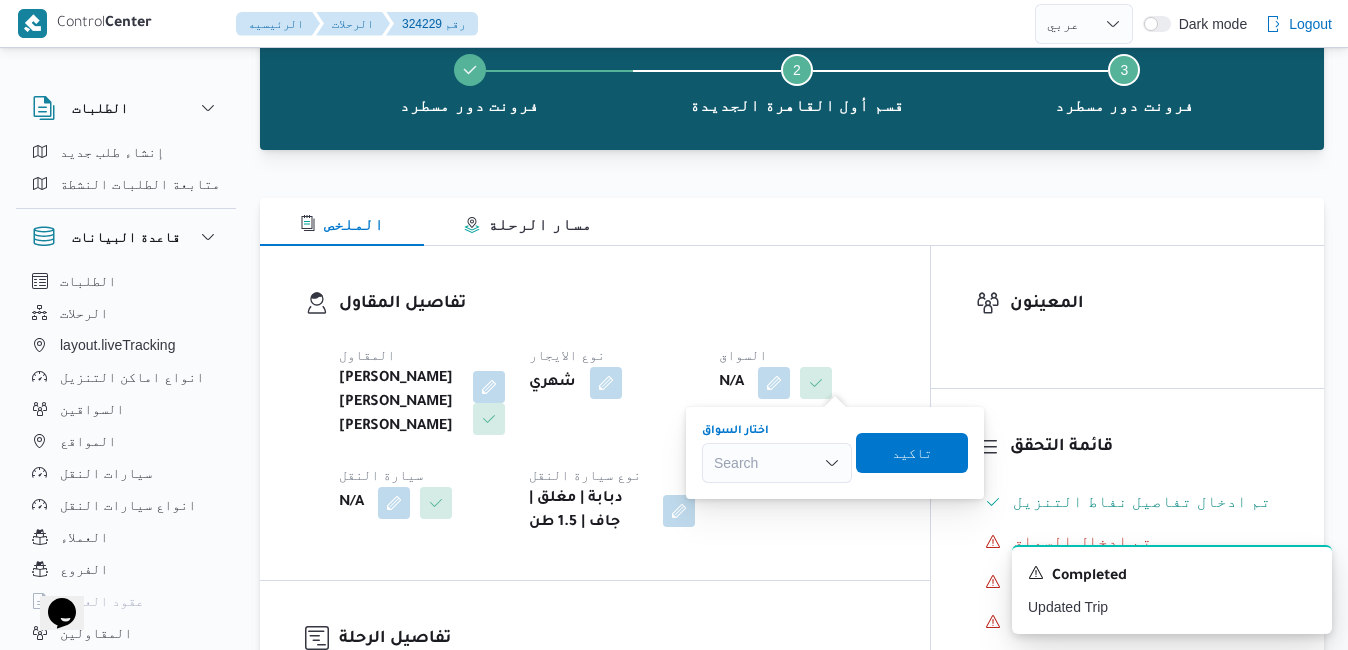 click on "Search" at bounding box center [777, 463] 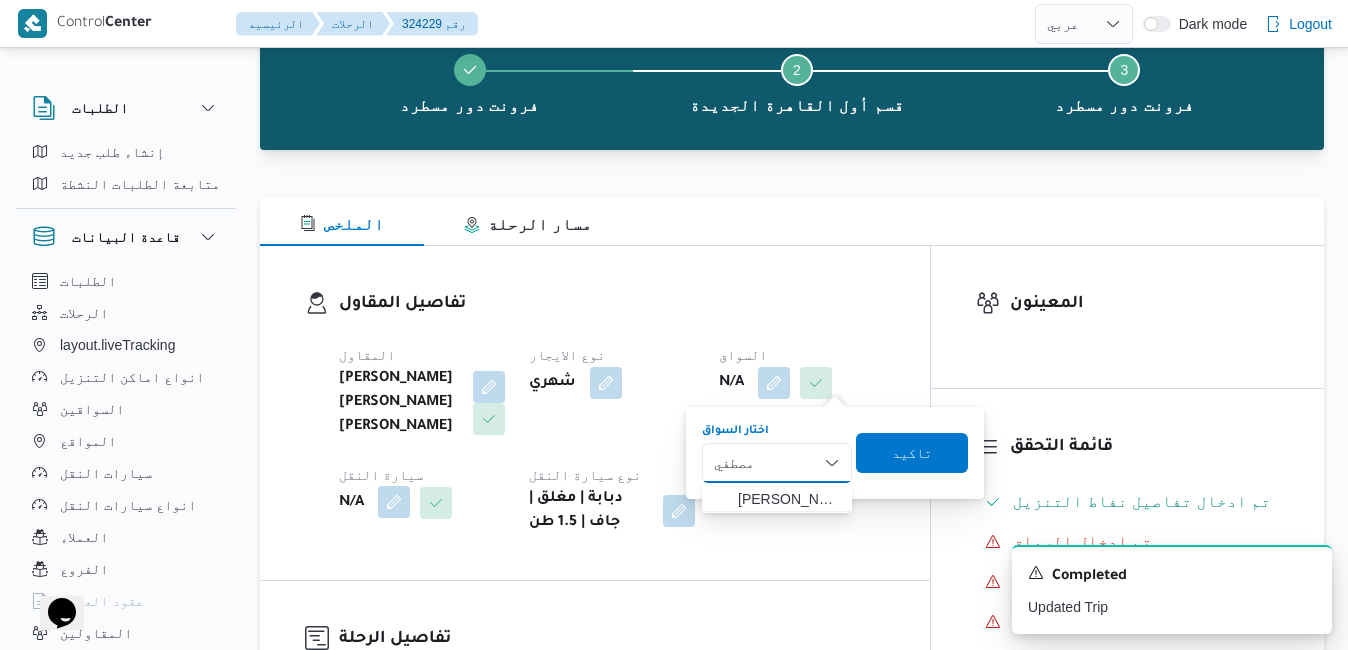 type on "مصطفي" 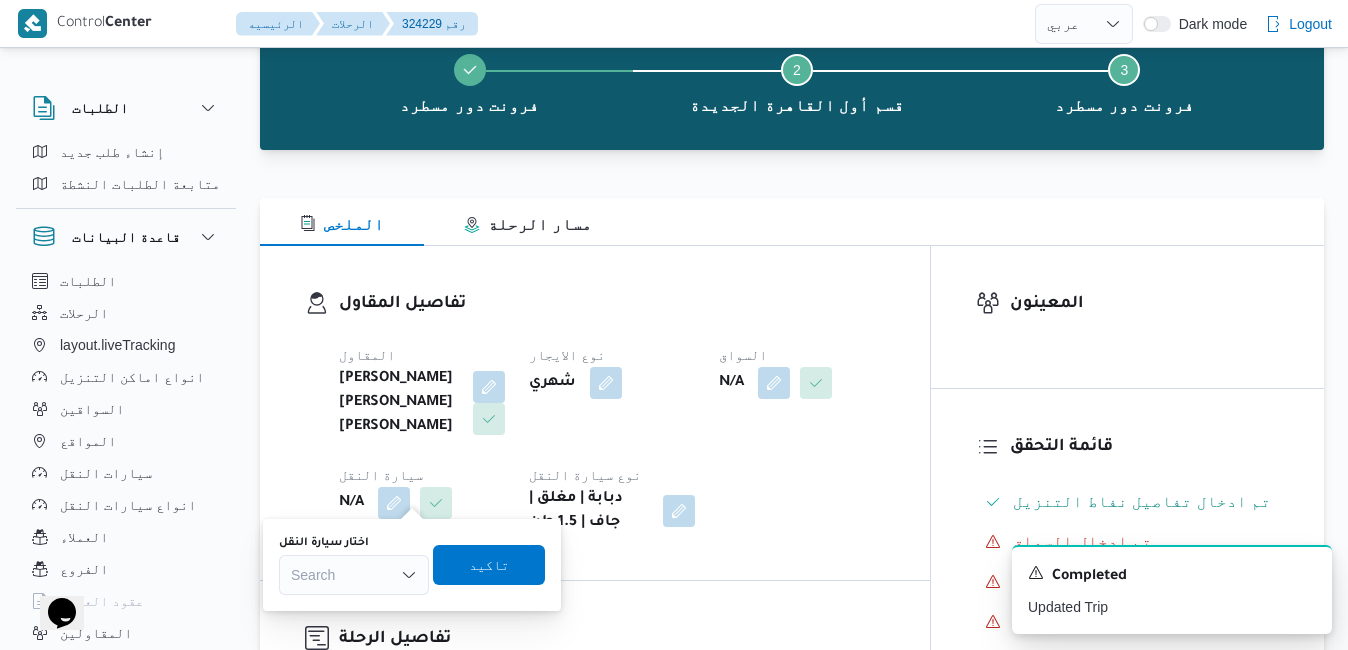 click on "Search" at bounding box center [354, 575] 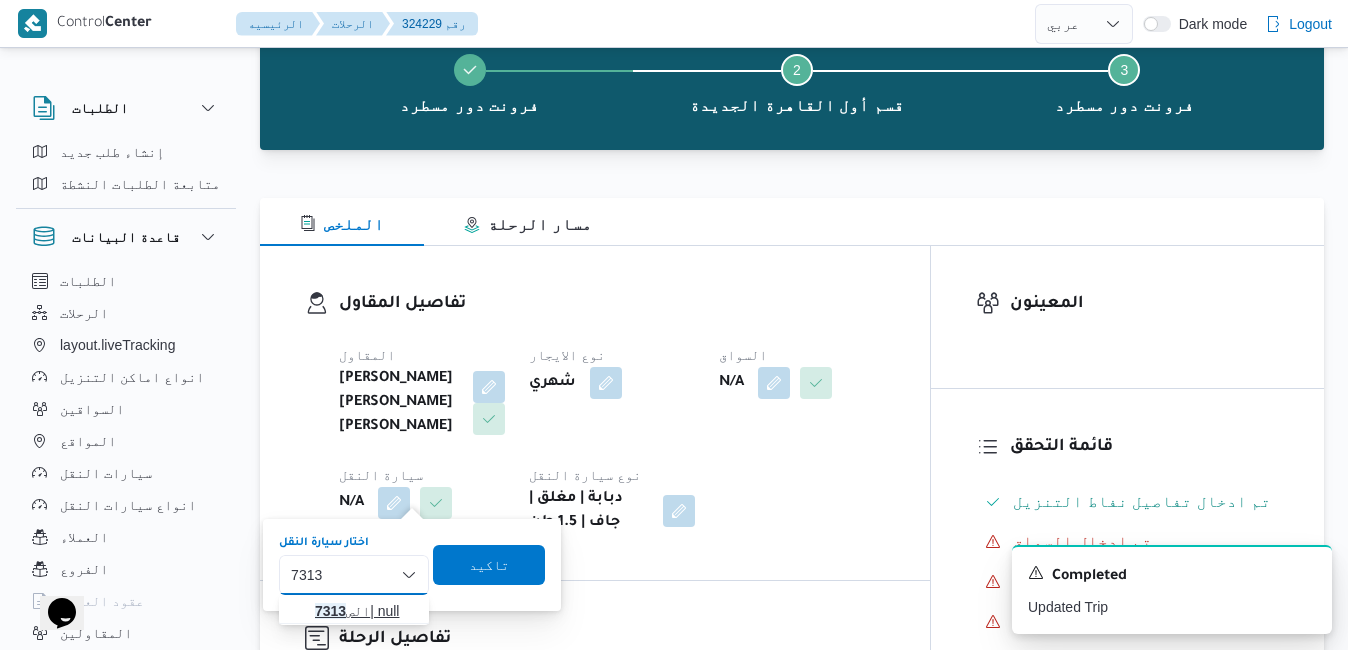 type on "7313" 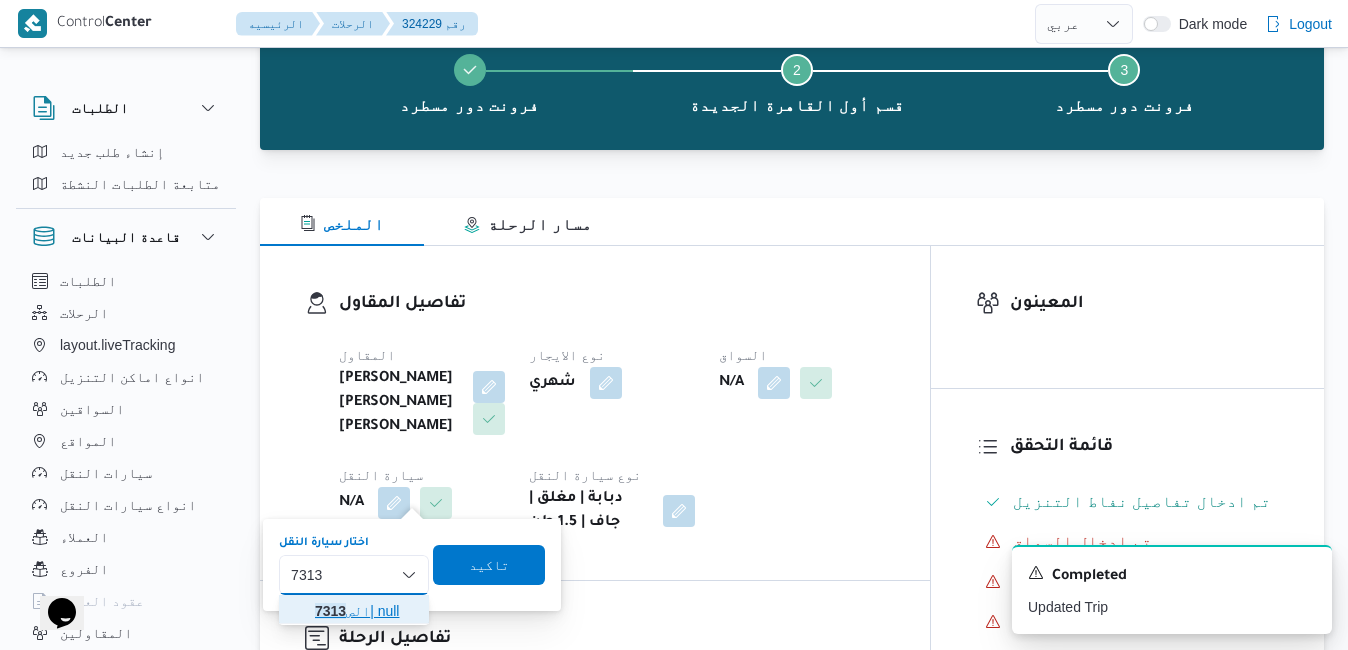 click on "الص 7313  | null" at bounding box center (366, 611) 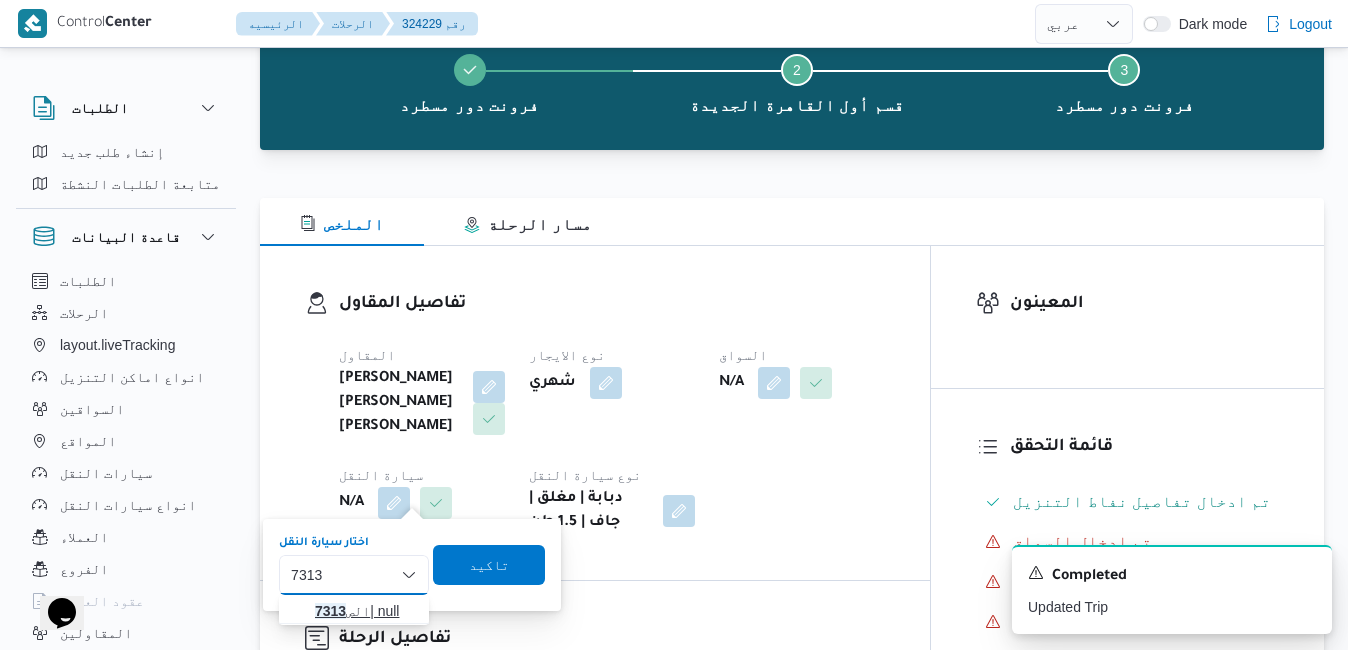 type 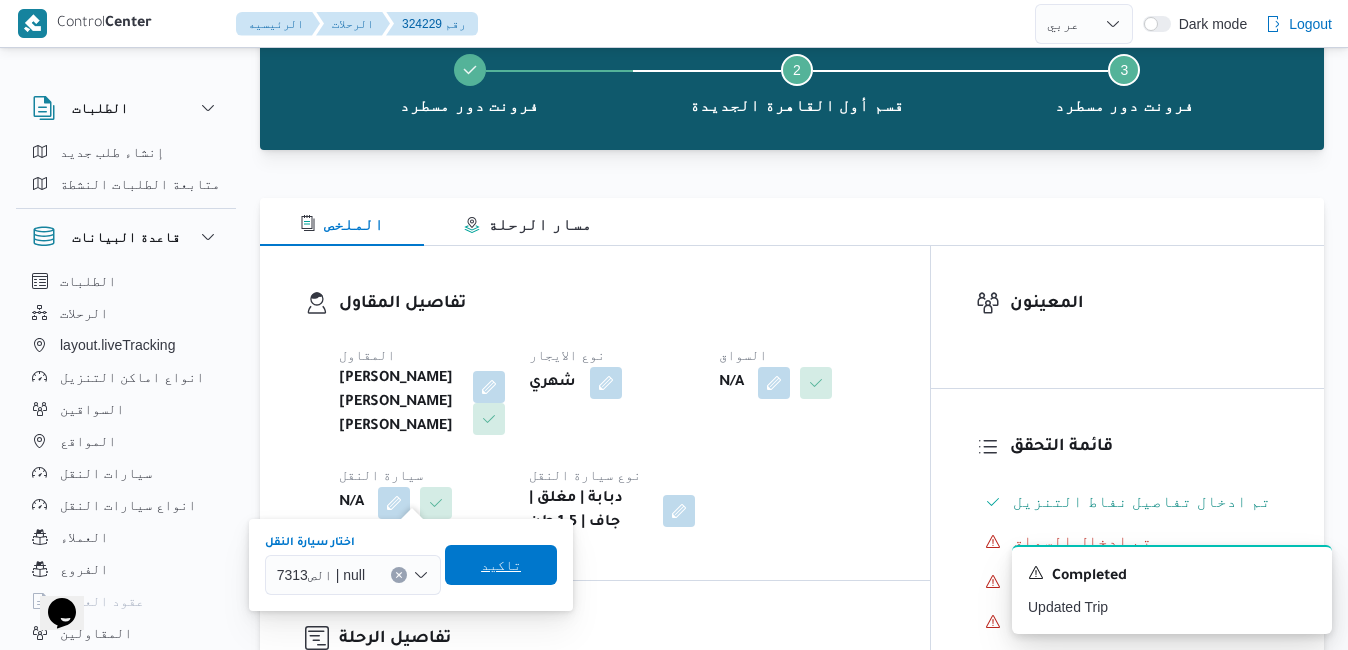 click on "اختار سيارة النقل الص7313 | null Combo box. Selected. الص7313 | null. Press Backspace to delete الص7313 | null. Combo box input. Search. Type some text or, to display a list of choices, press Down Arrow. To exit the list of choices, press Escape. [GEOGRAPHIC_DATA]" at bounding box center [411, 565] 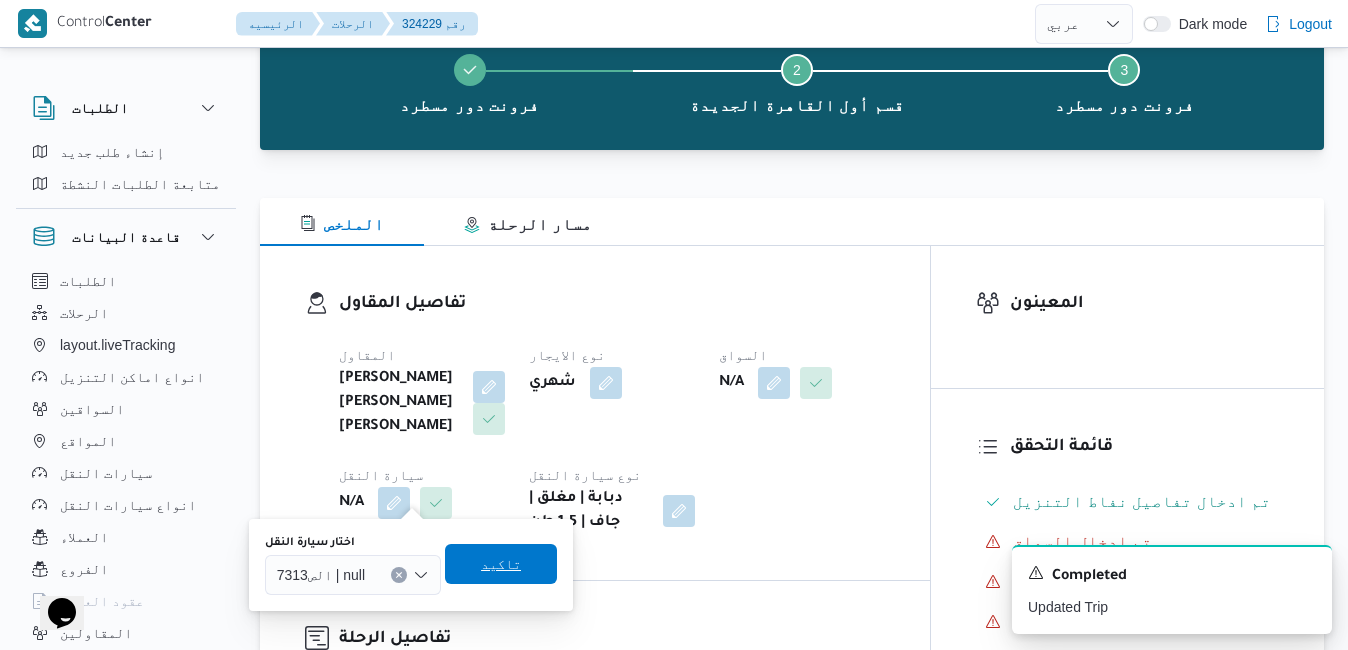 click on "تاكيد" at bounding box center (501, 564) 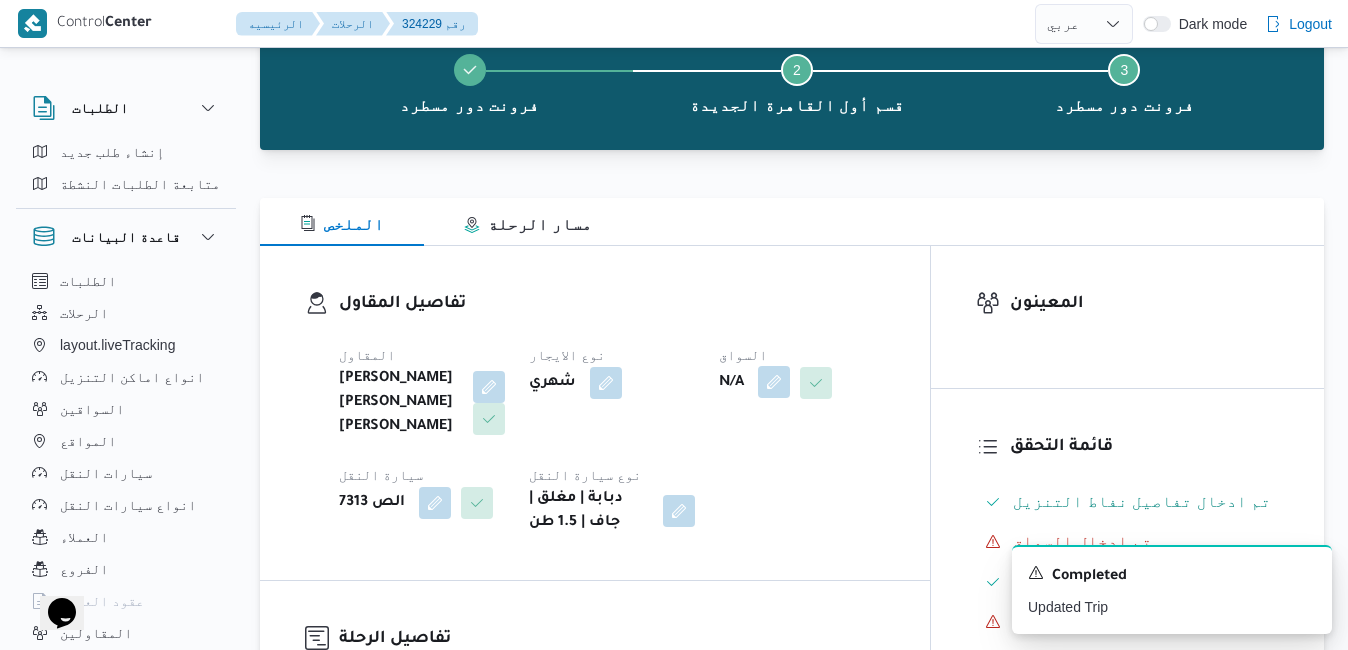 click at bounding box center [774, 382] 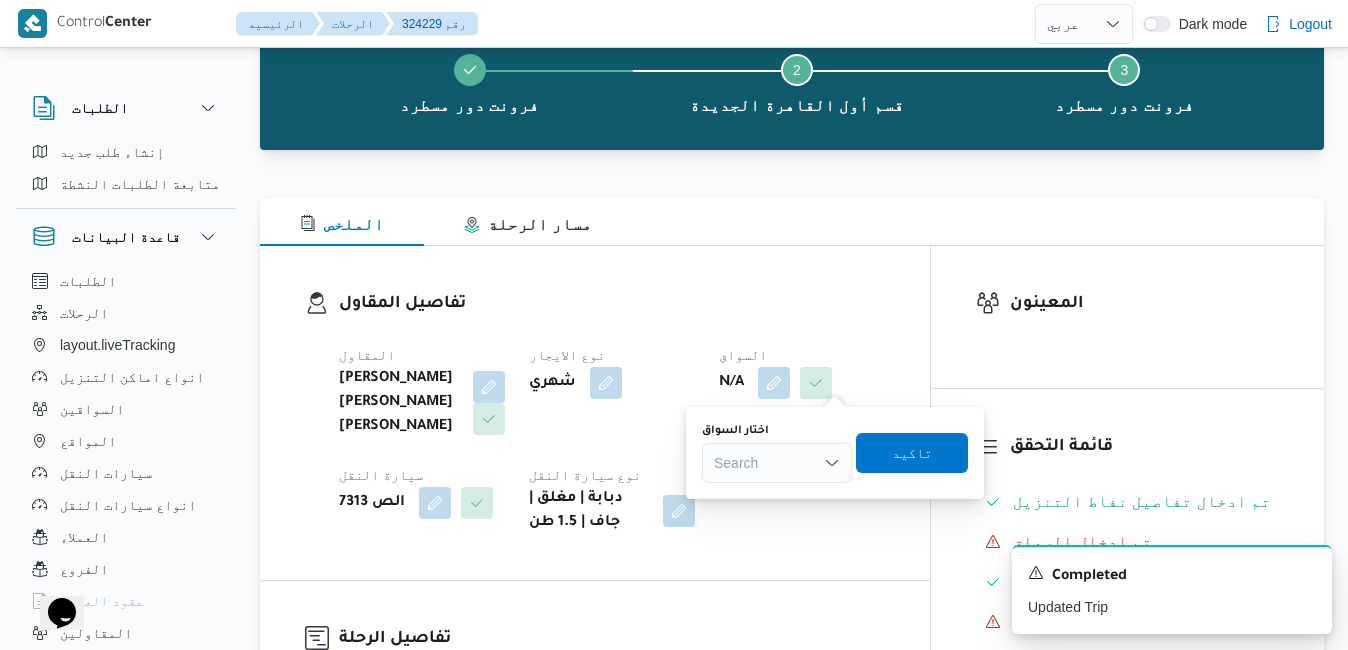 click on "Search" at bounding box center [777, 463] 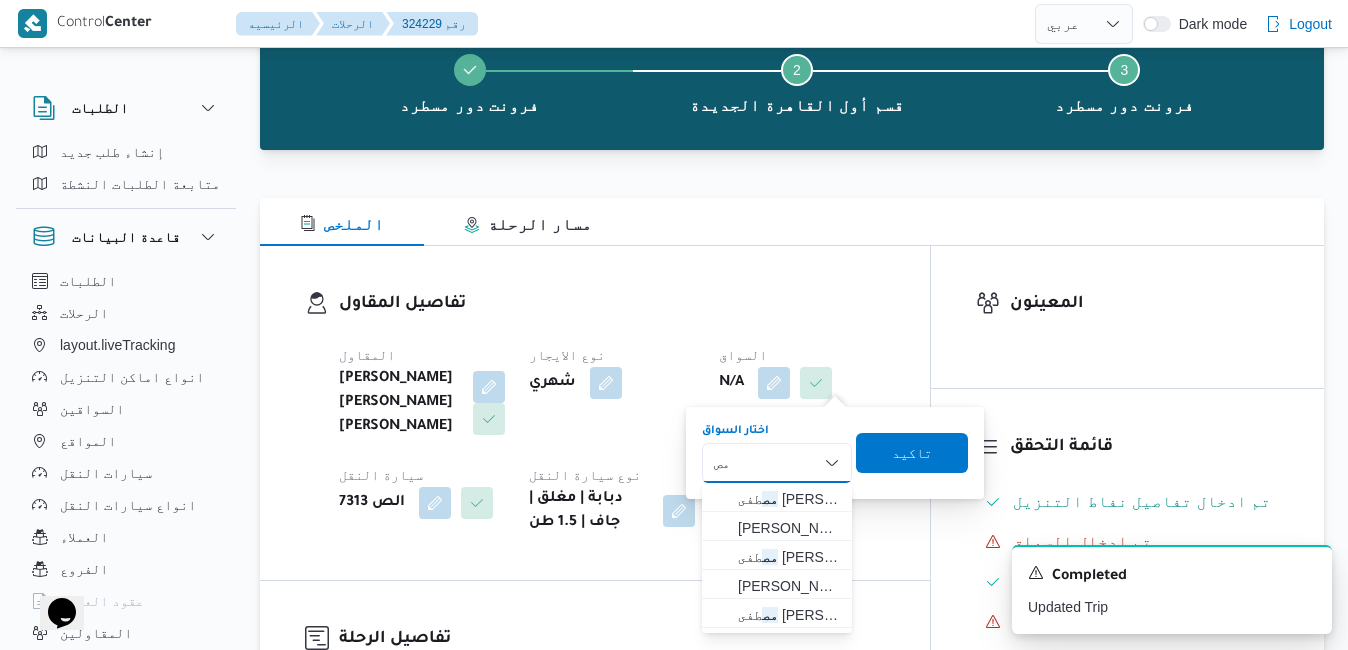 type on "م" 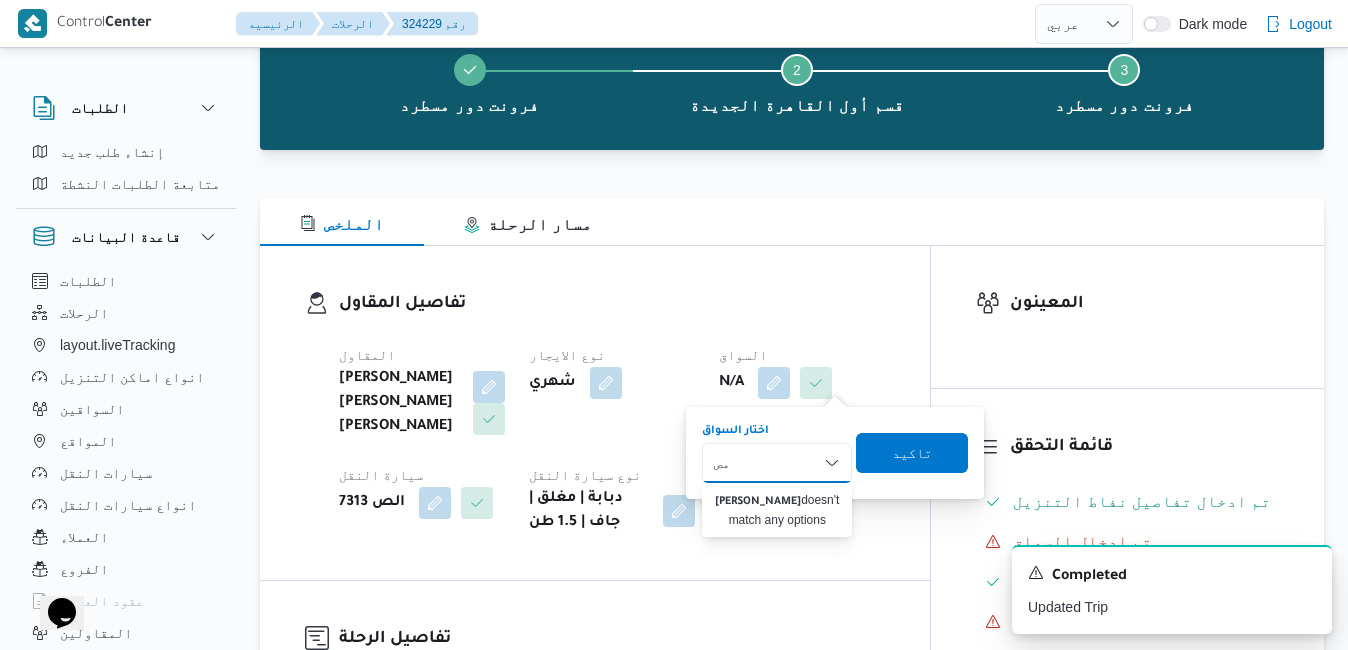 type on "م" 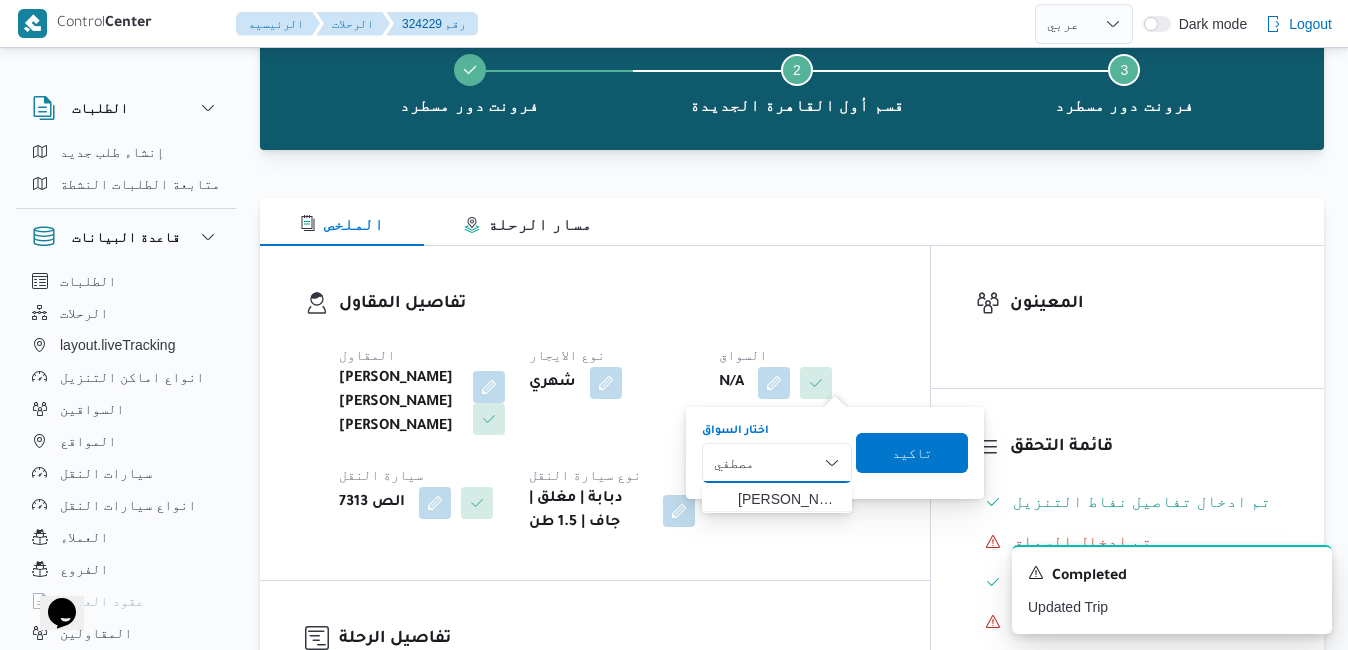 click on "[PERSON_NAME] Combo box. Selected. مصطفي. Selected. Combo box input. Search. Type some text or, to display a list of choices, press Down Arrow. To exit the list of choices, press Escape." at bounding box center [777, 463] 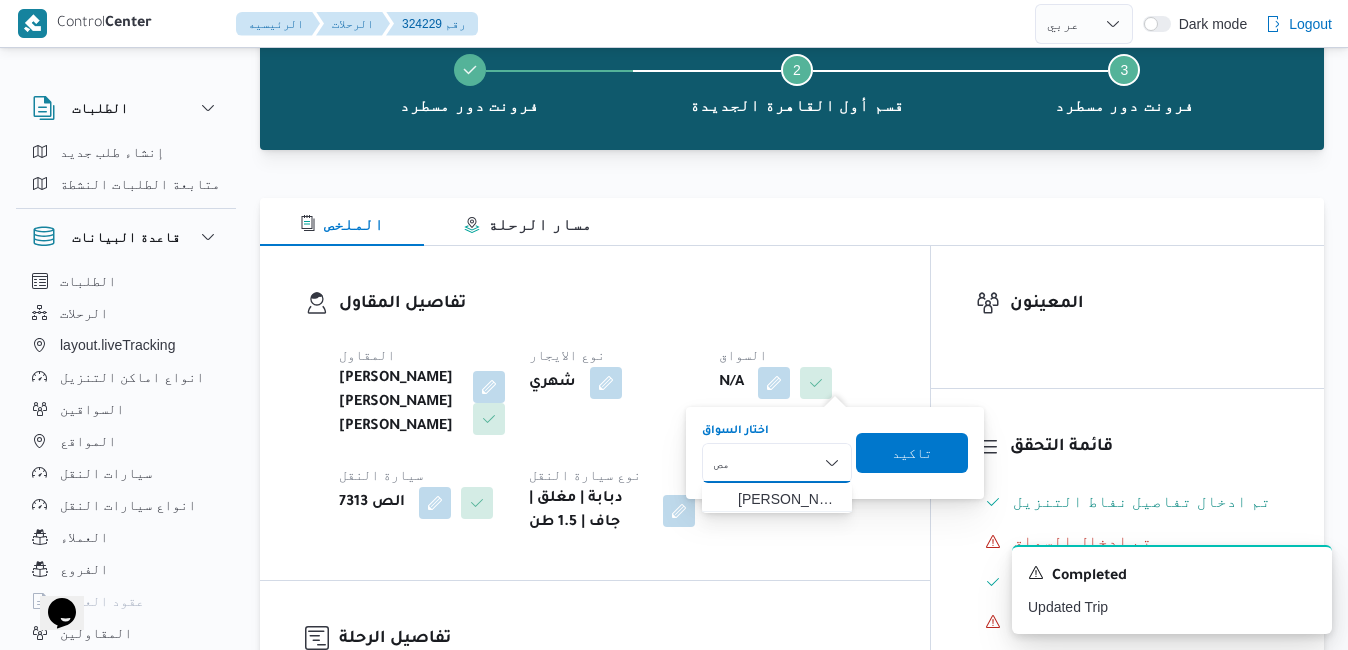 type on "م" 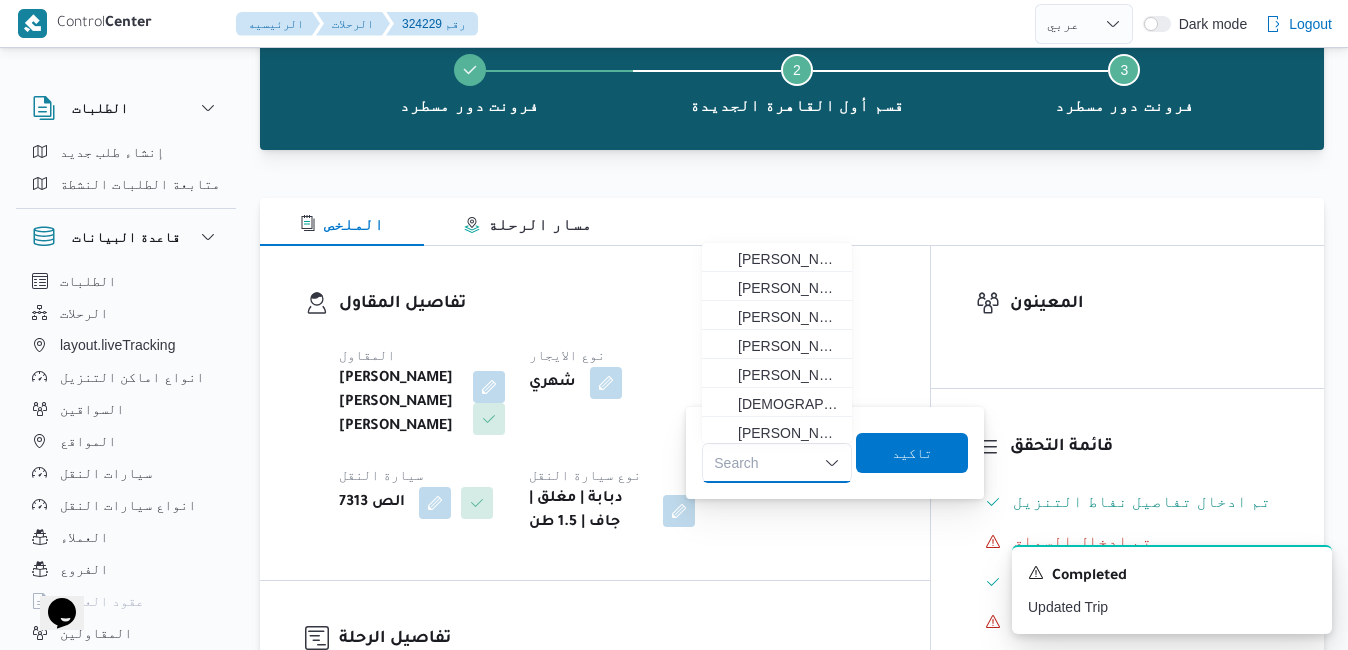 paste on "[PERSON_NAME]" 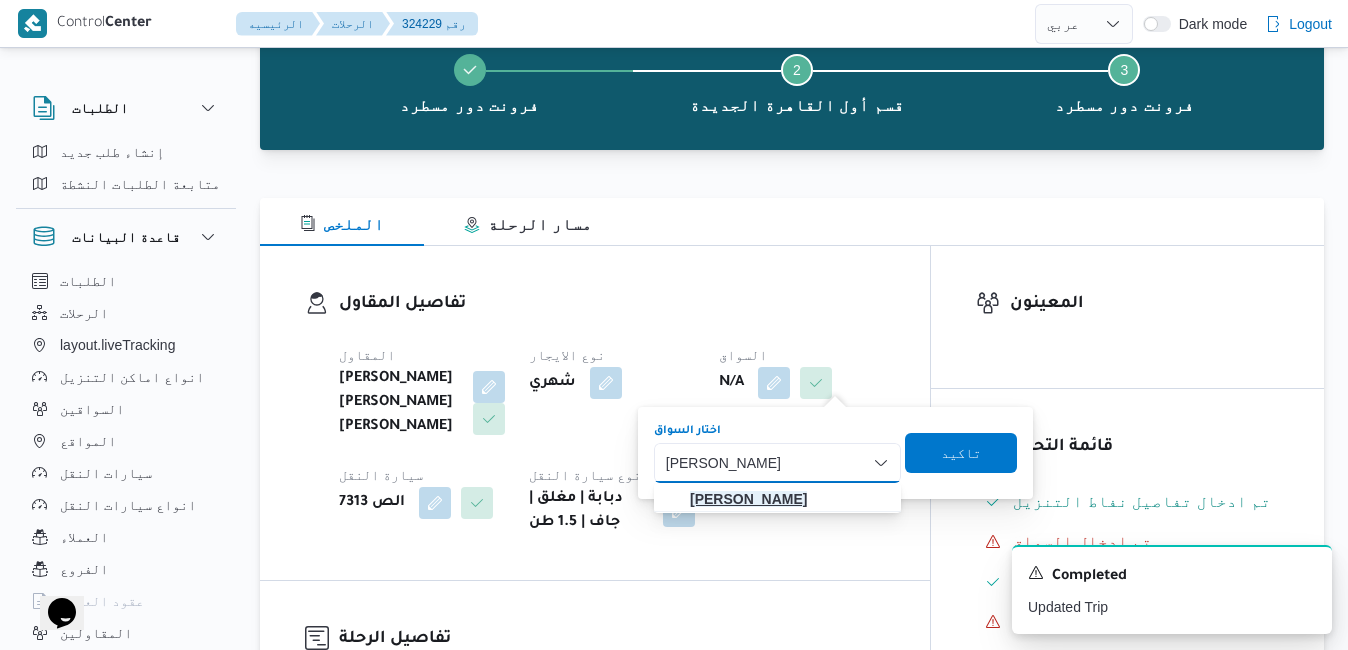 type on "[PERSON_NAME]" 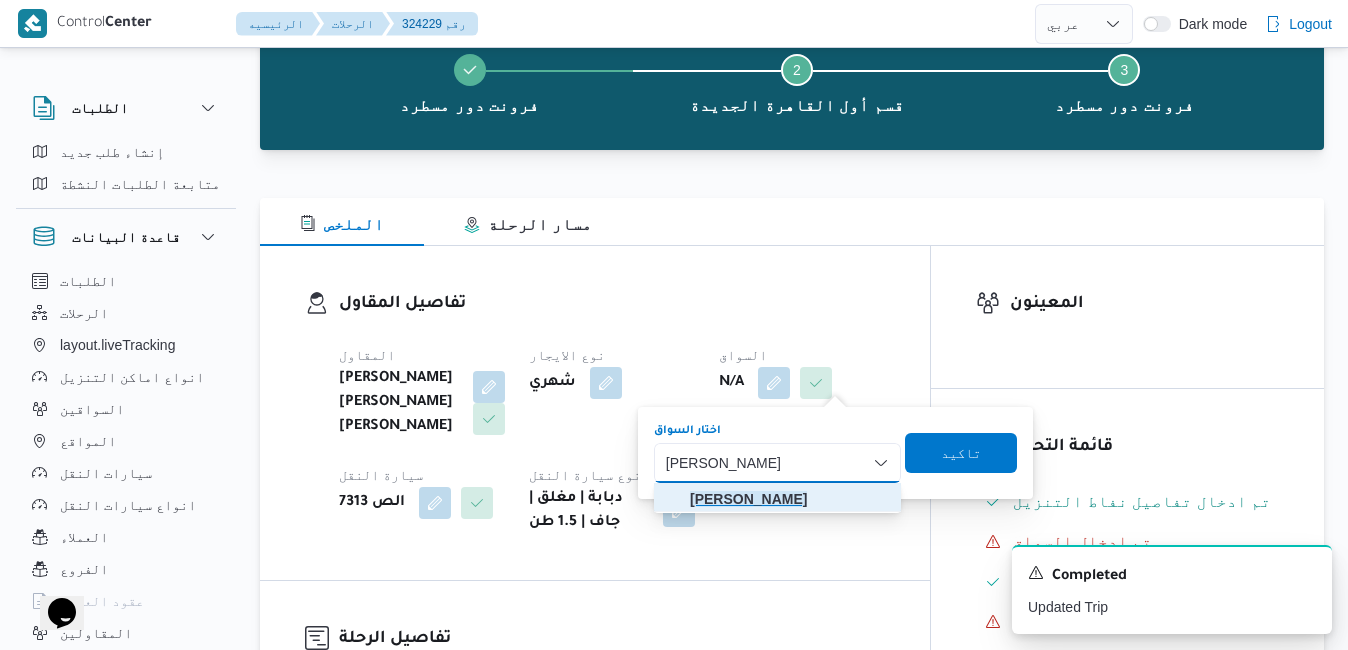 click on "[PERSON_NAME]" 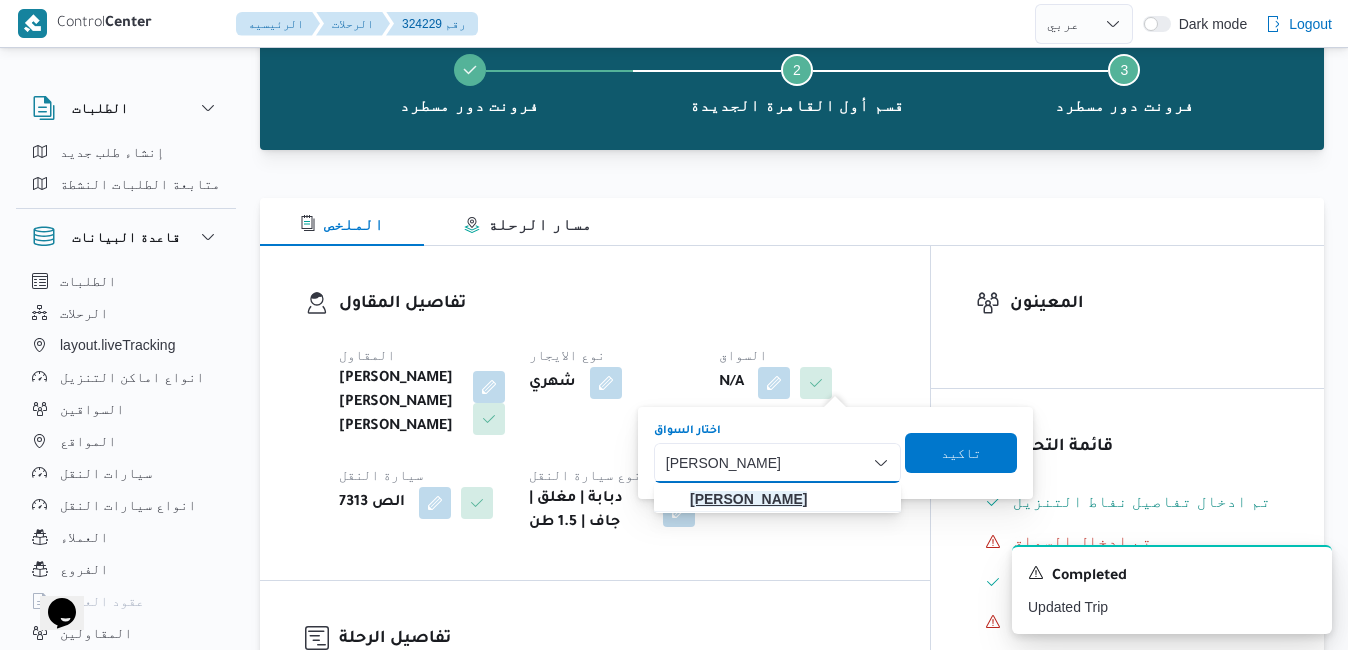 type 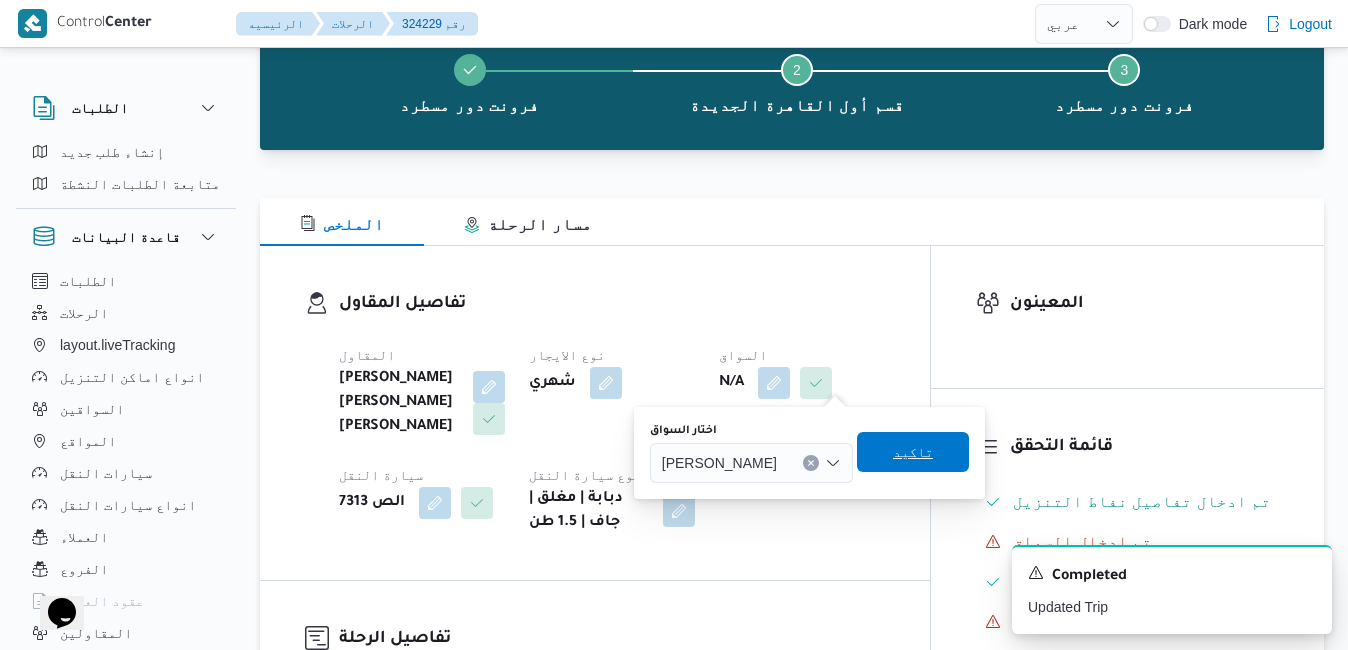 click on "تاكيد" at bounding box center [913, 452] 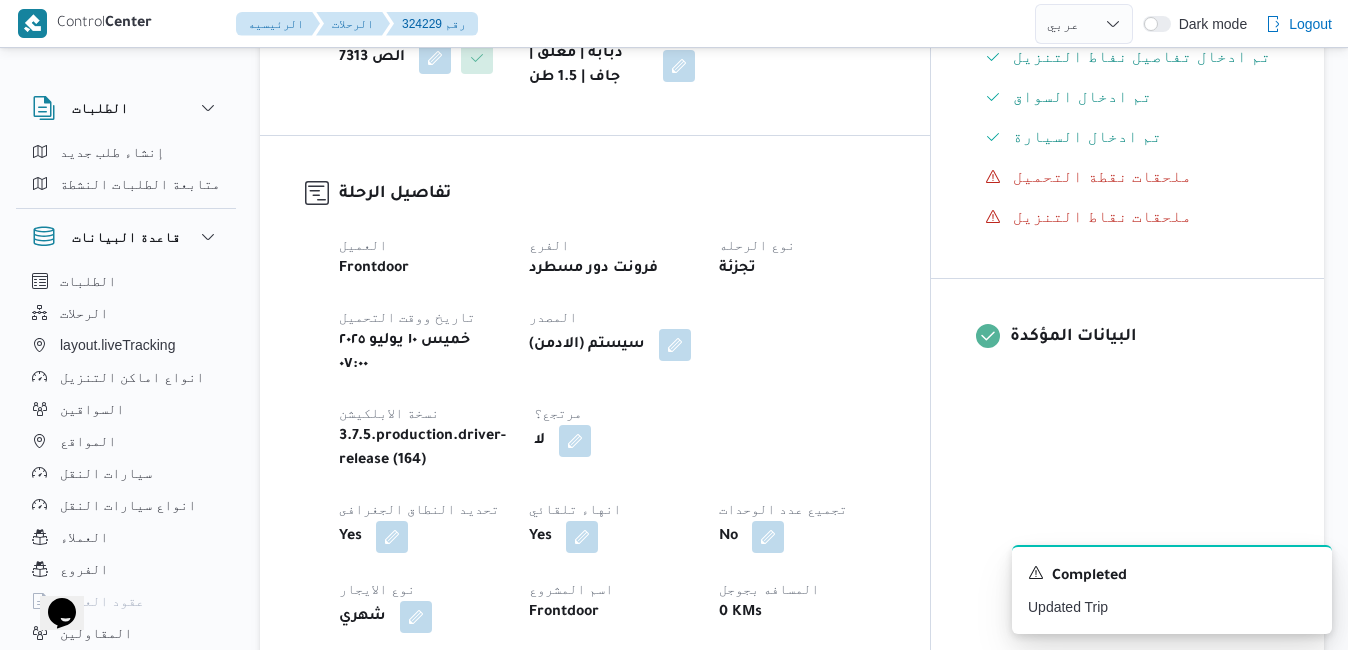 scroll, scrollTop: 560, scrollLeft: 0, axis: vertical 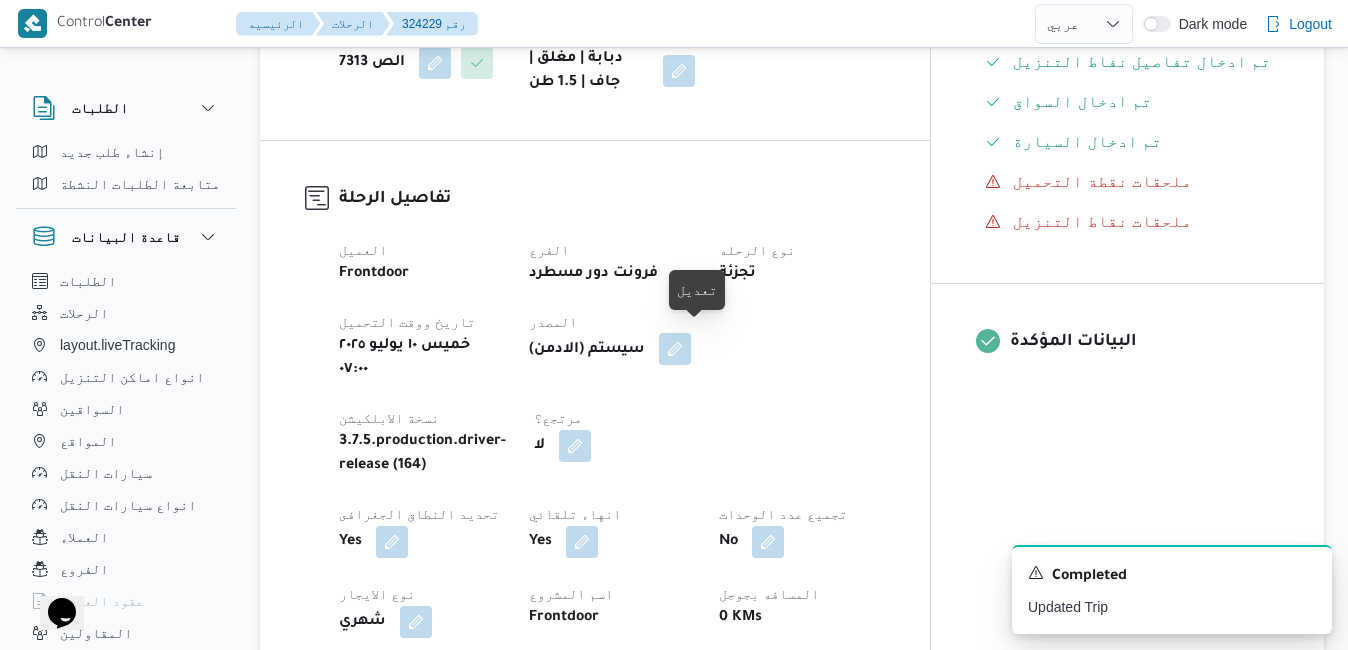 click at bounding box center [675, 349] 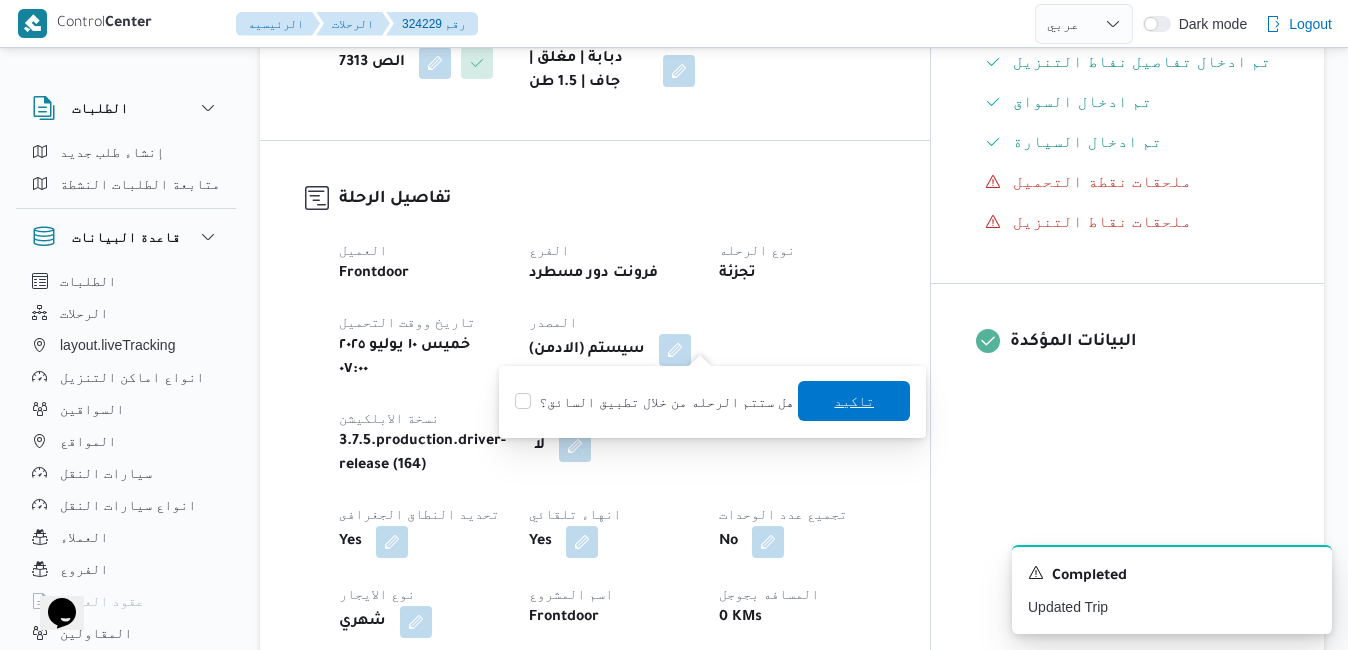 click on "تاكيد" at bounding box center (854, 401) 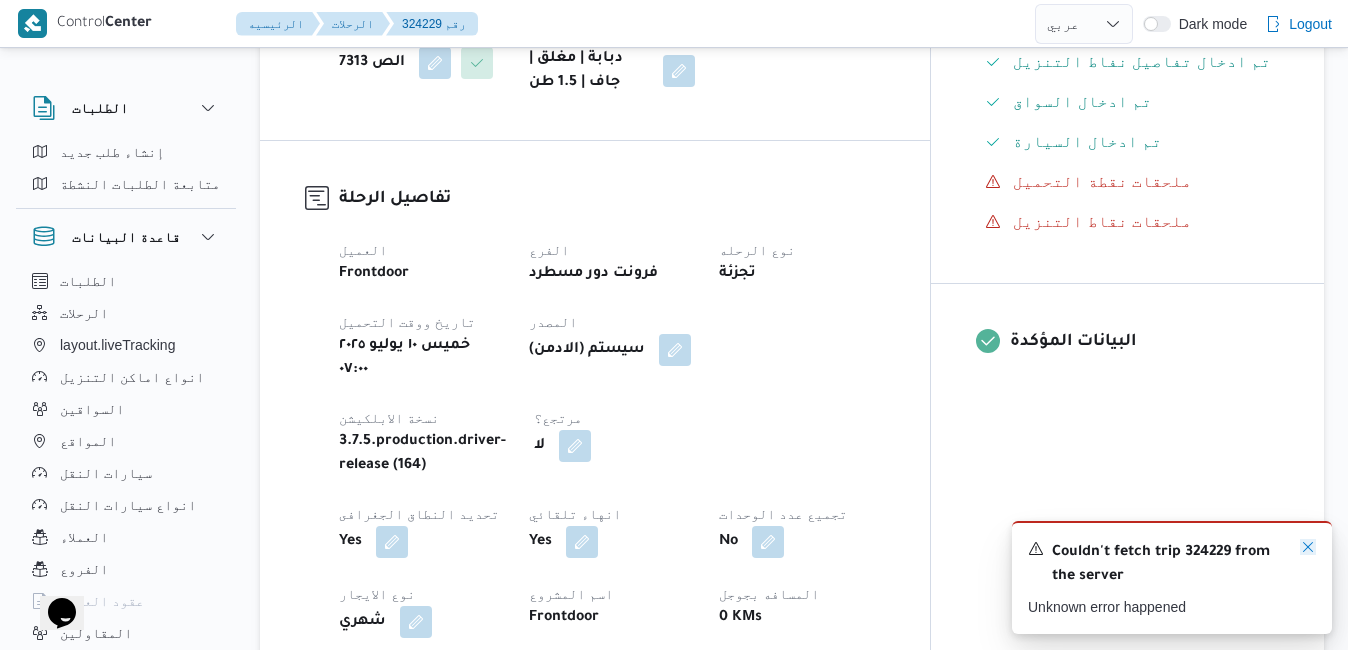 click 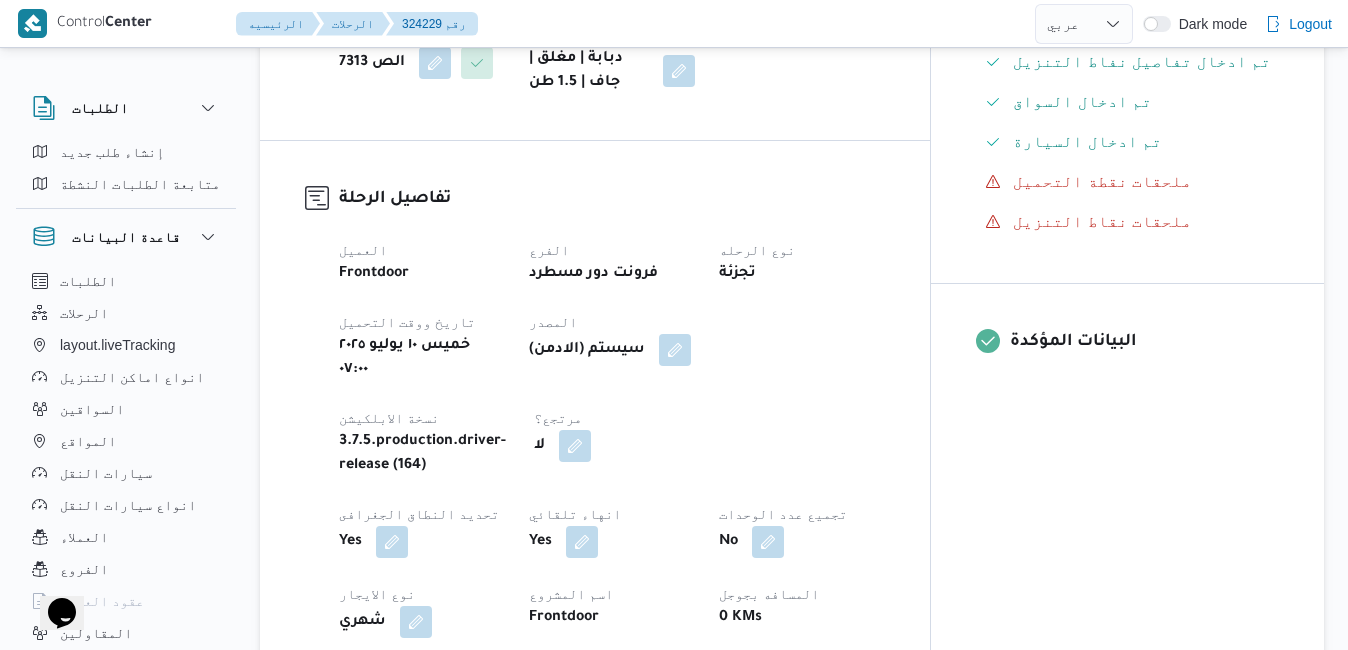 click on "تفاصيل الرحلة العميل Frontdoor الفرع فرونت دور مسطرد نوع الرحله تجزئة تاريخ ووقت التحميل [PERSON_NAME][DATE] ٠٧:٠٠ المصدر (سيستم (الادمن نسخة الابلكيشن 3.7.5.production.driver-release (164) مرتجع؟ لا تحديد النطاق الجغرافى Yes انهاء تلقائي Yes تجميع عدد الوحدات No نوع الايجار شهري اسم المشروع Frontdoor المسافه بجوجل 0 KMs المسافه من تطبيق السائق 0 KMs المسافه اليدويه N/A تكلفة الرحلة N/A عدد التباعين N/A عدد الموازين N/A عدد الكارتات N/A المسافه فبل الرحله 0.0" at bounding box center (595, 540) 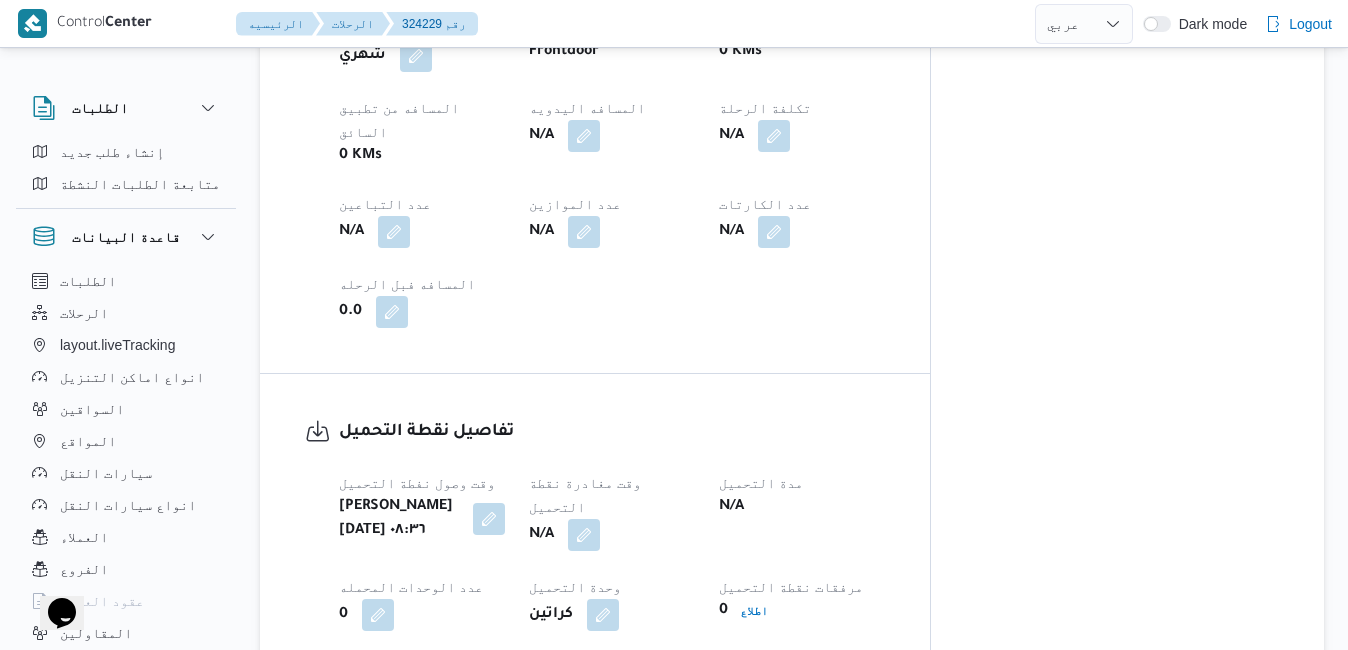 scroll, scrollTop: 1160, scrollLeft: 0, axis: vertical 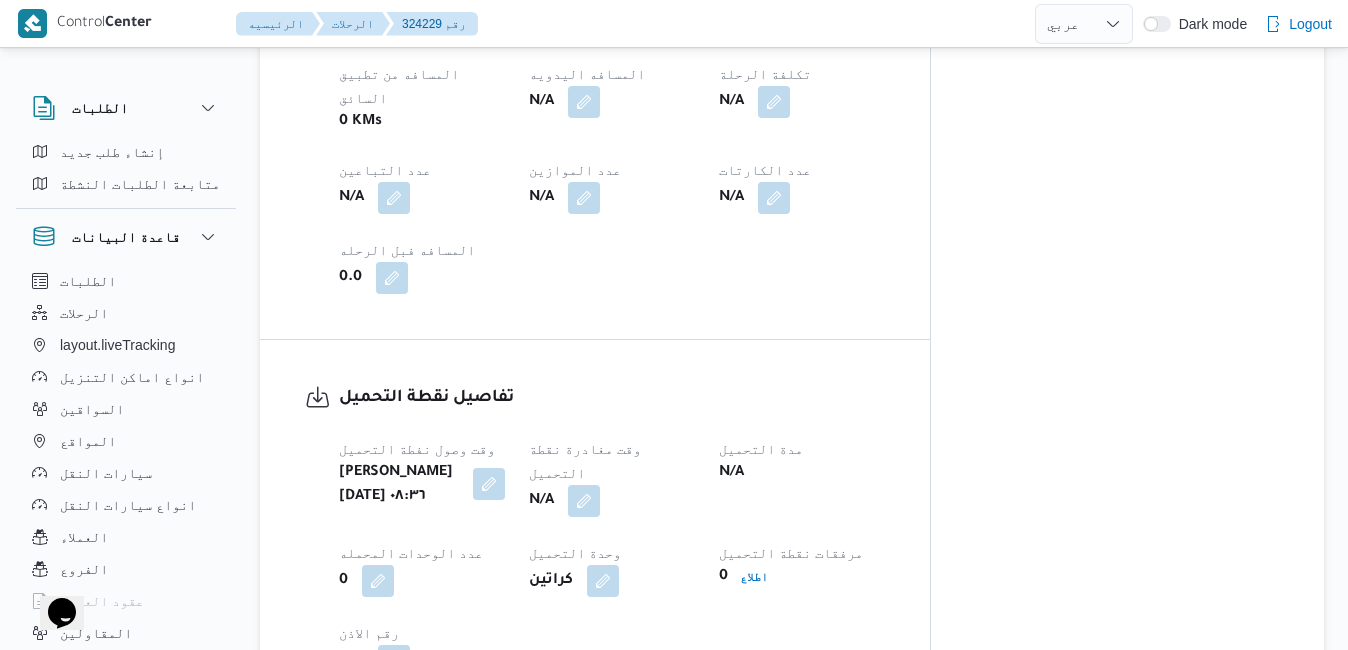 click at bounding box center [489, 484] 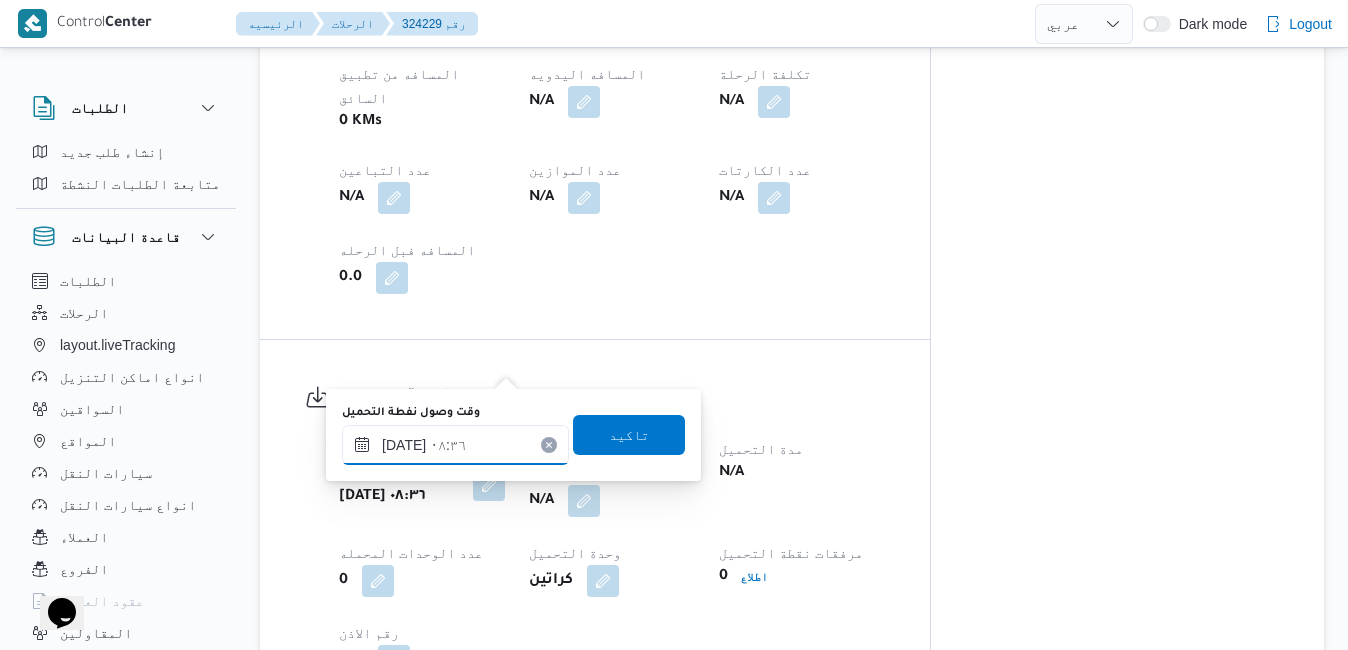 click on "[DATE] ٠٨:٣٦" at bounding box center (455, 445) 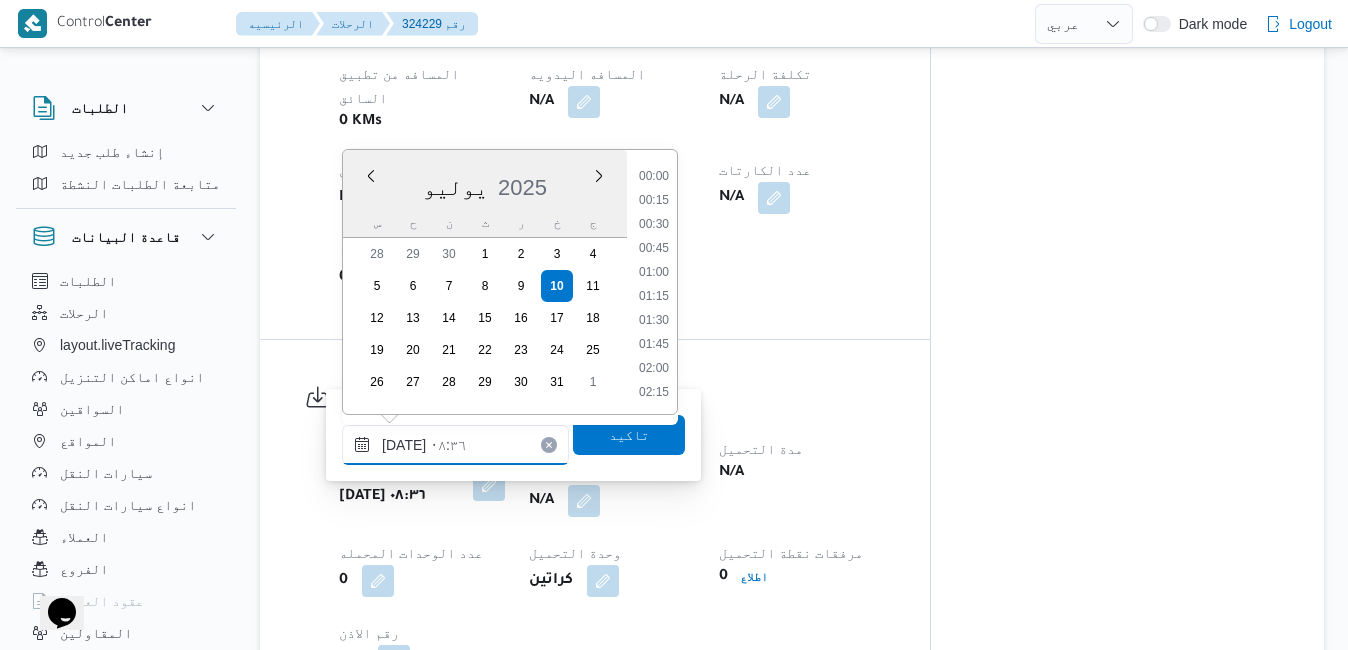 scroll, scrollTop: 694, scrollLeft: 0, axis: vertical 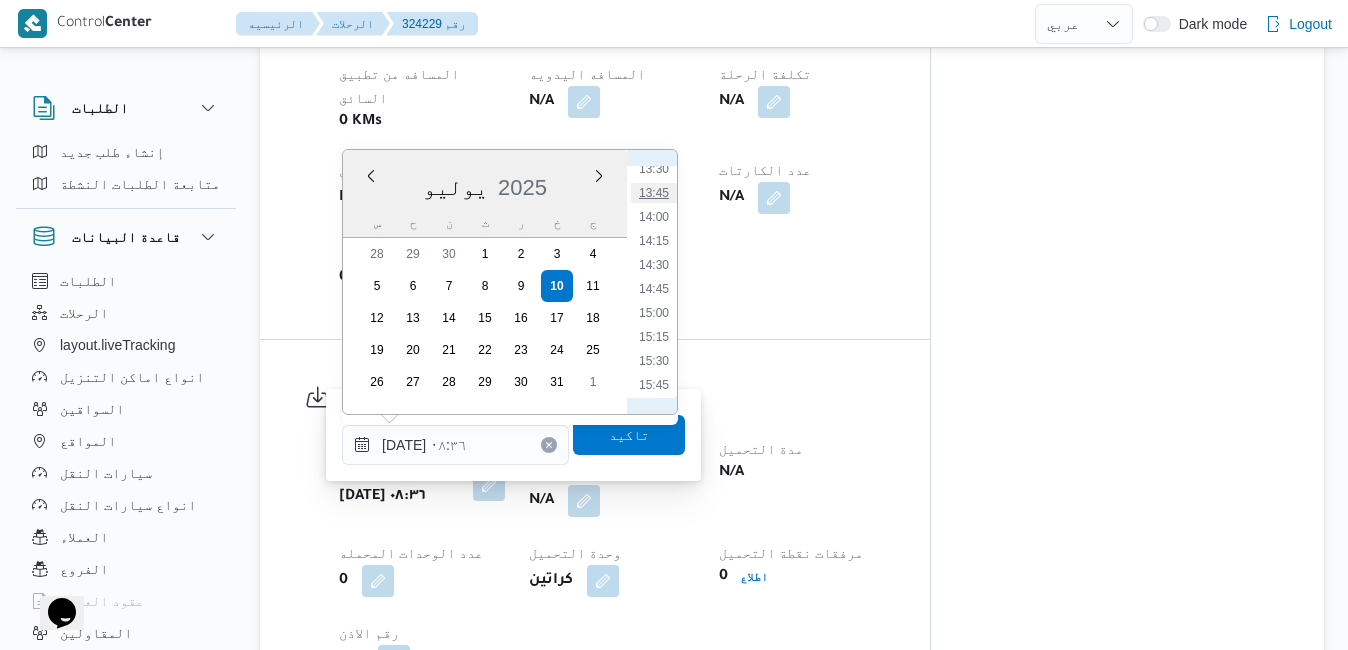 click on "13:45" at bounding box center (654, 193) 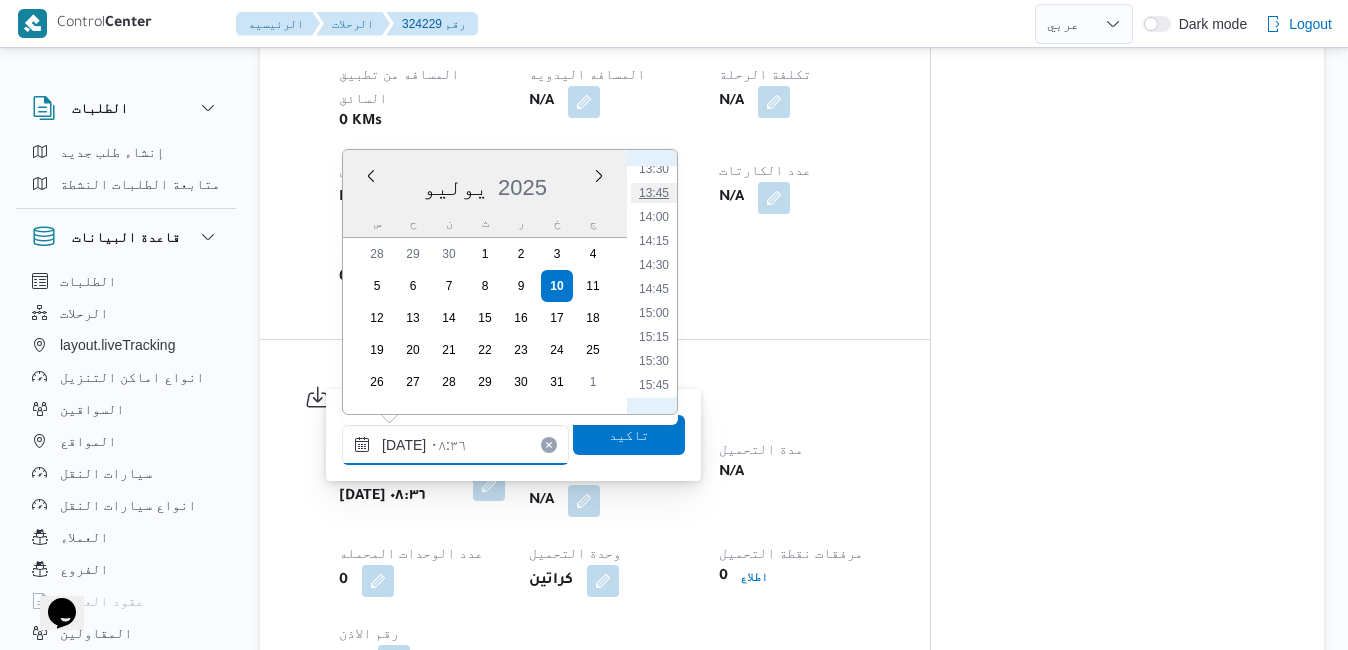 type on "[DATE] ١٣:٤٥" 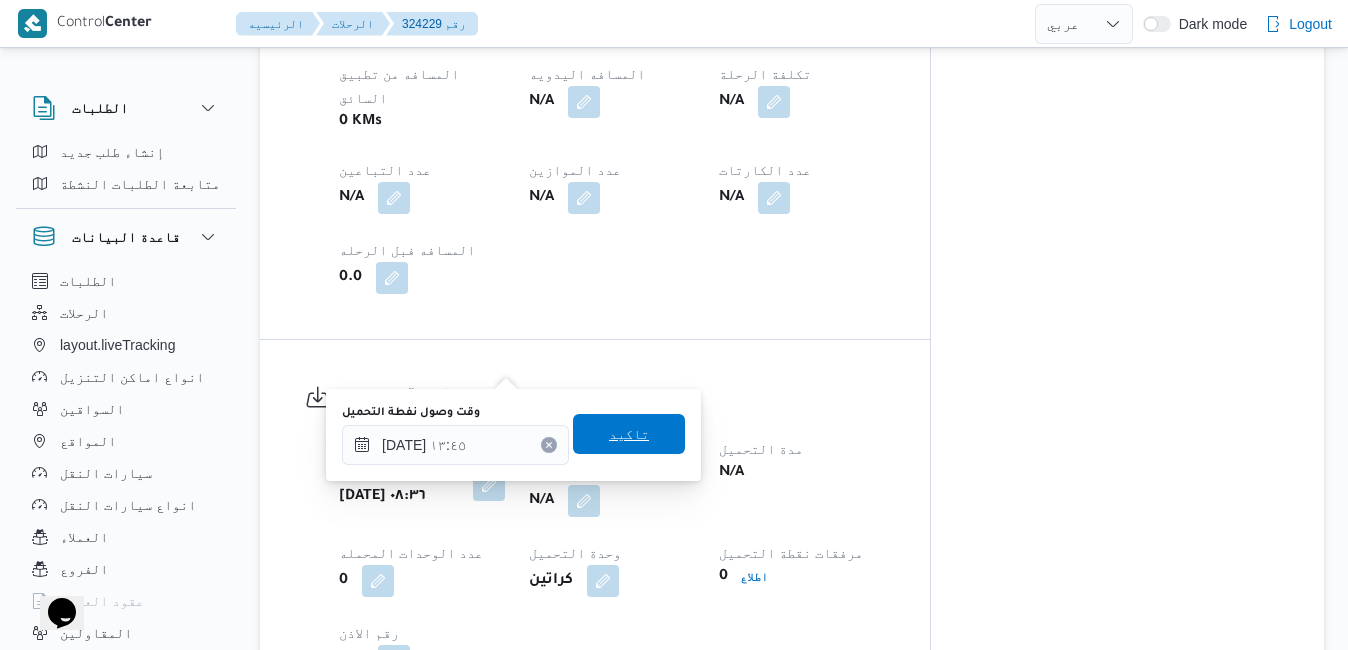 click on "تاكيد" at bounding box center (629, 434) 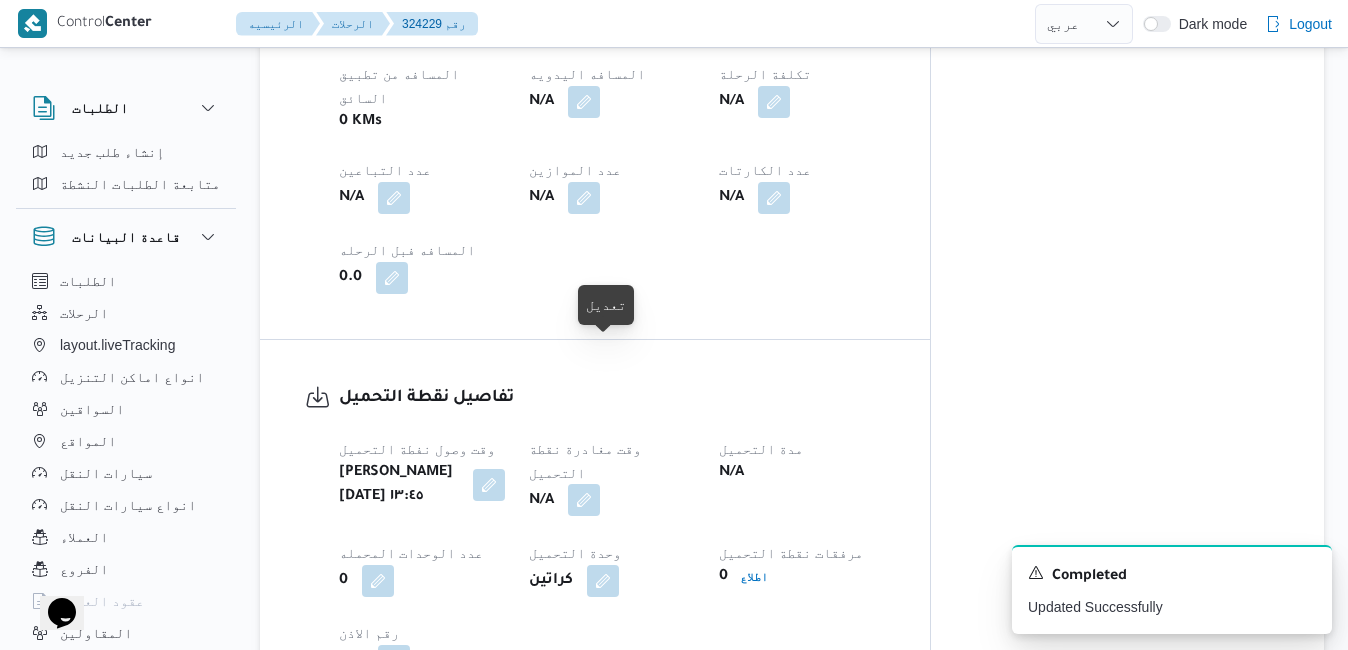 click at bounding box center [584, 500] 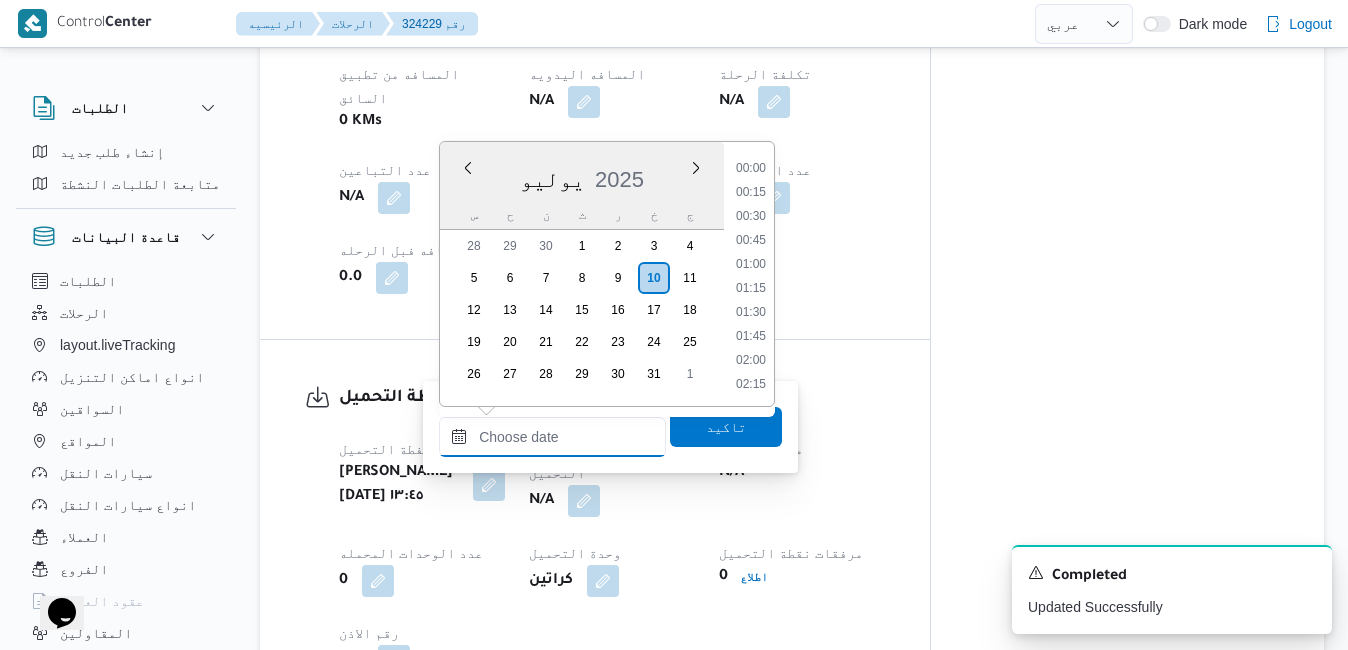 click on "وقت مغادرة نقطة التحميل" at bounding box center [552, 437] 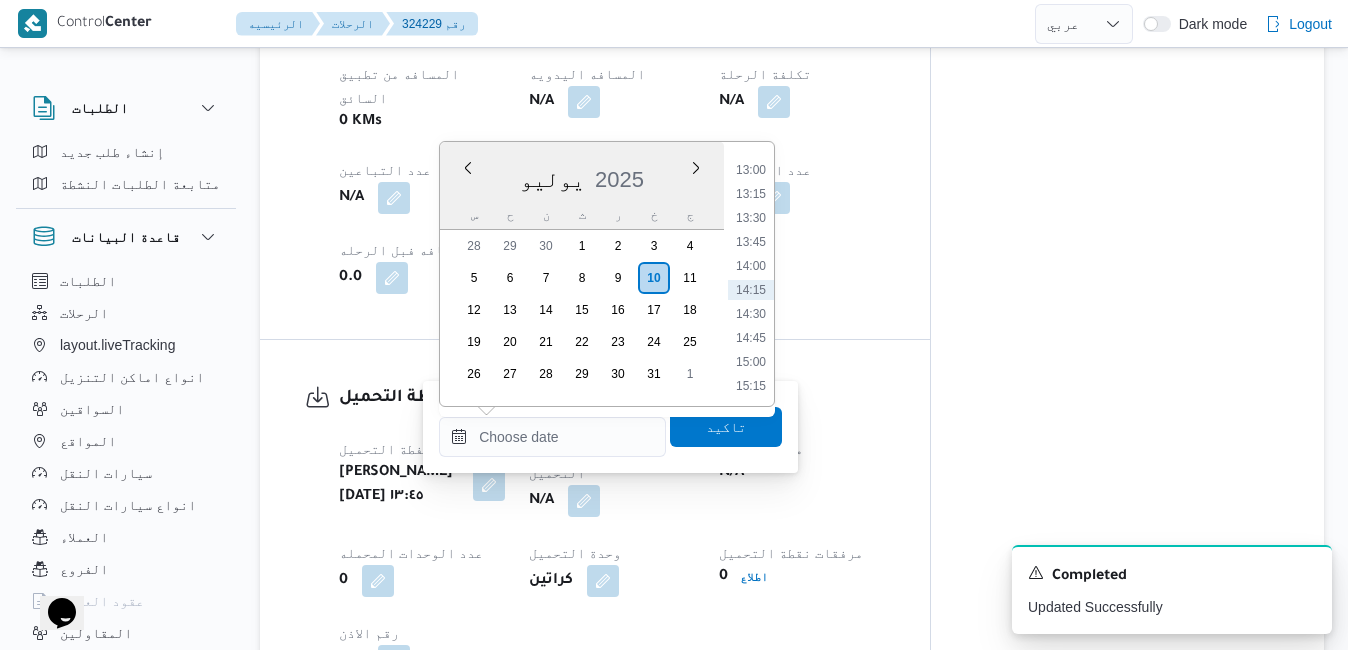 click on "يوليو 2025" at bounding box center [582, 175] 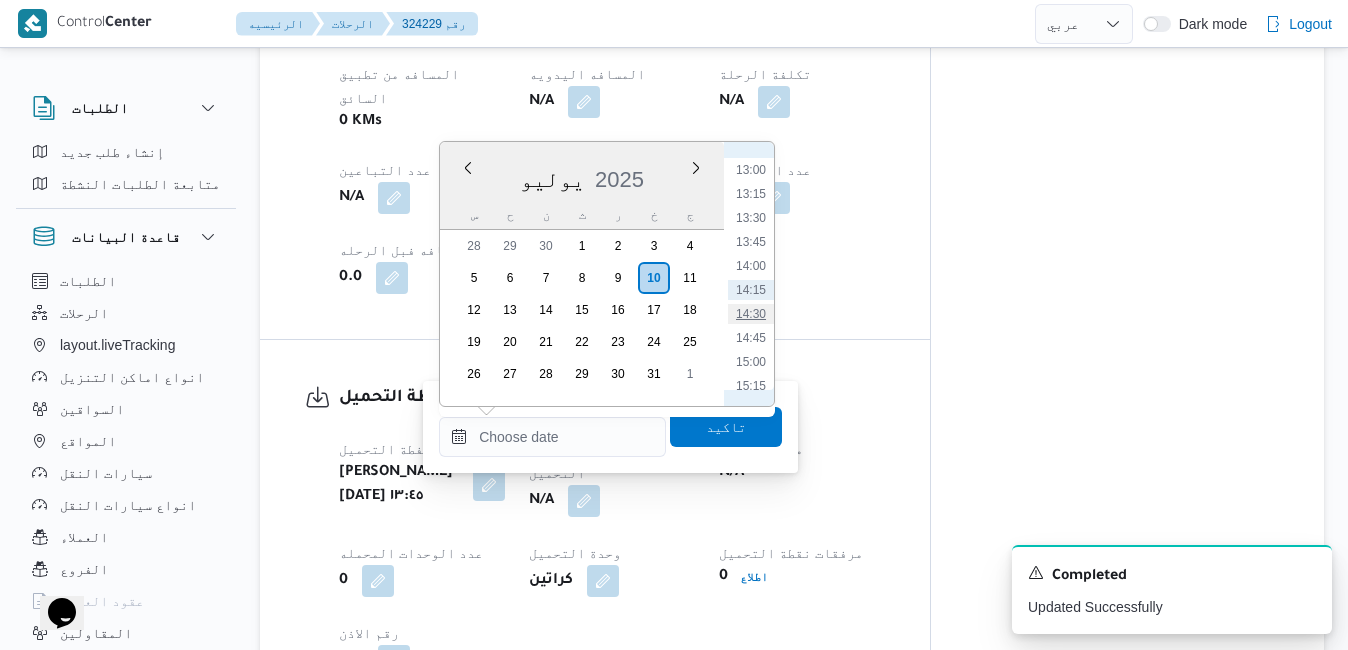 click on "14:30" at bounding box center [751, 314] 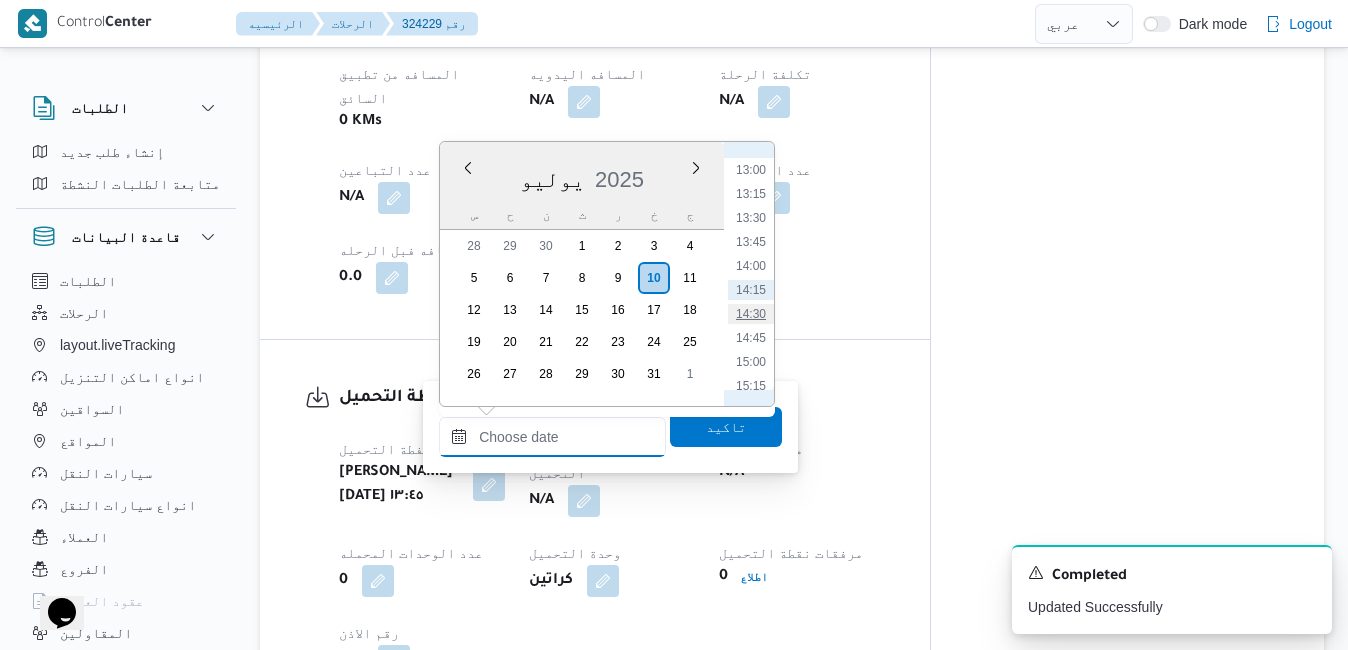 type on "[DATE] ١٤:٣٠" 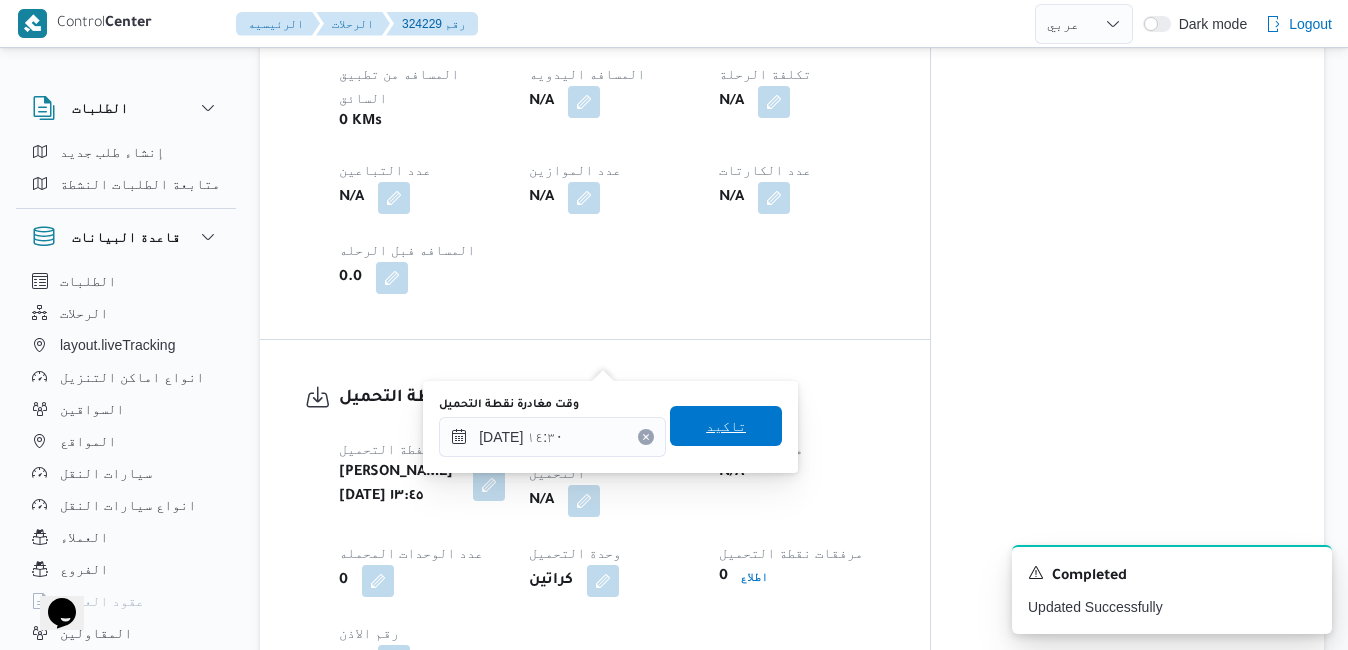 click on "تاكيد" at bounding box center (726, 426) 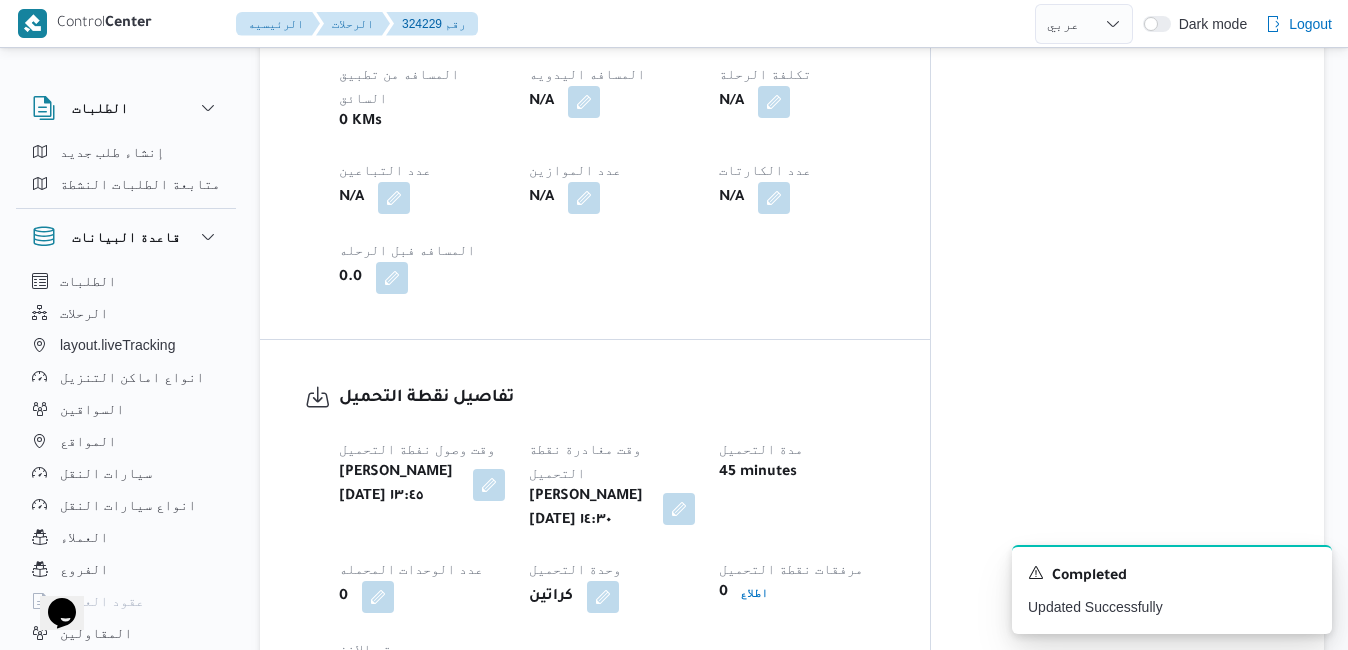 click on "العميل Frontdoor الفرع فرونت دور مسطرد نوع الرحله تجزئة تاريخ ووقت التحميل [PERSON_NAME][DATE] ٠٧:٠٠ المصدر (سيستم (الادمن نسخة الابلكيشن 3.7.5.production.driver-release (164) مرتجع؟ لا تحديد النطاق الجغرافى Yes انهاء تلقائي Yes تجميع عدد الوحدات No نوع الايجار شهري اسم المشروع Frontdoor المسافه بجوجل 0 KMs المسافه من تطبيق السائق 0 KMs المسافه اليدويه N/A تكلفة الرحلة N/A عدد التباعين N/A عدد الموازين N/A عدد الكارتات N/A المسافه فبل الرحله 0.0" at bounding box center [612, -34] 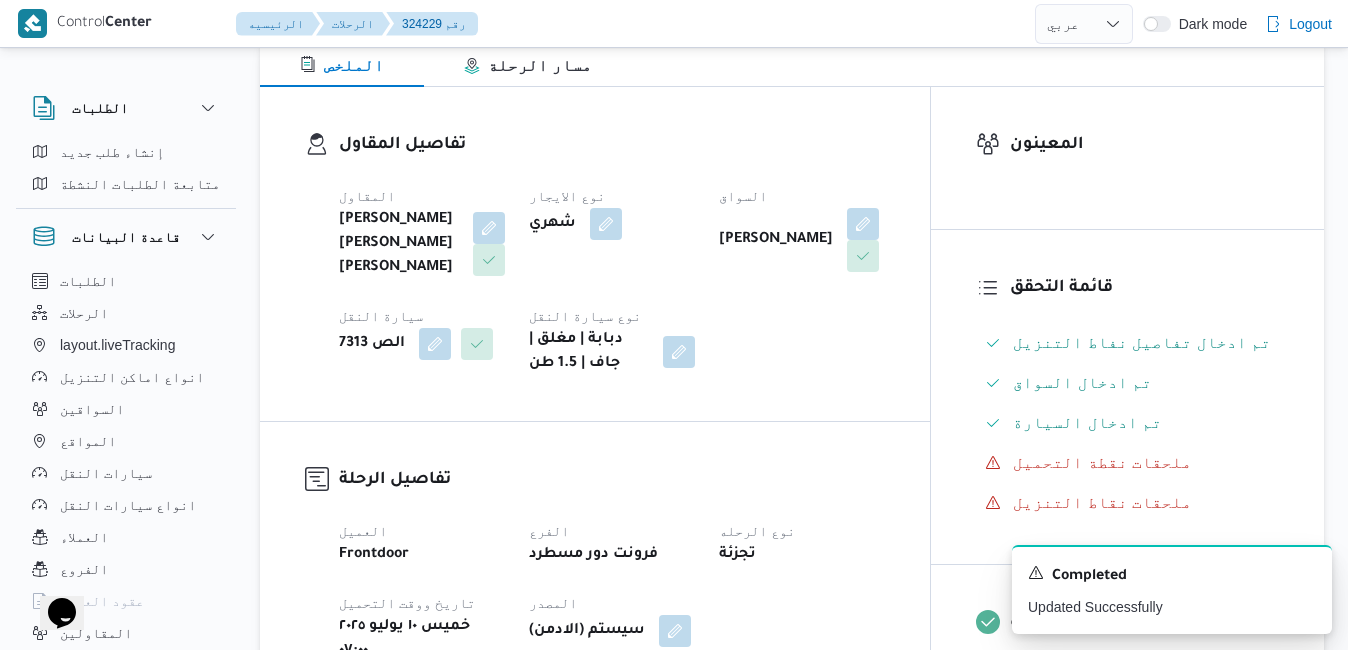 scroll, scrollTop: 160, scrollLeft: 0, axis: vertical 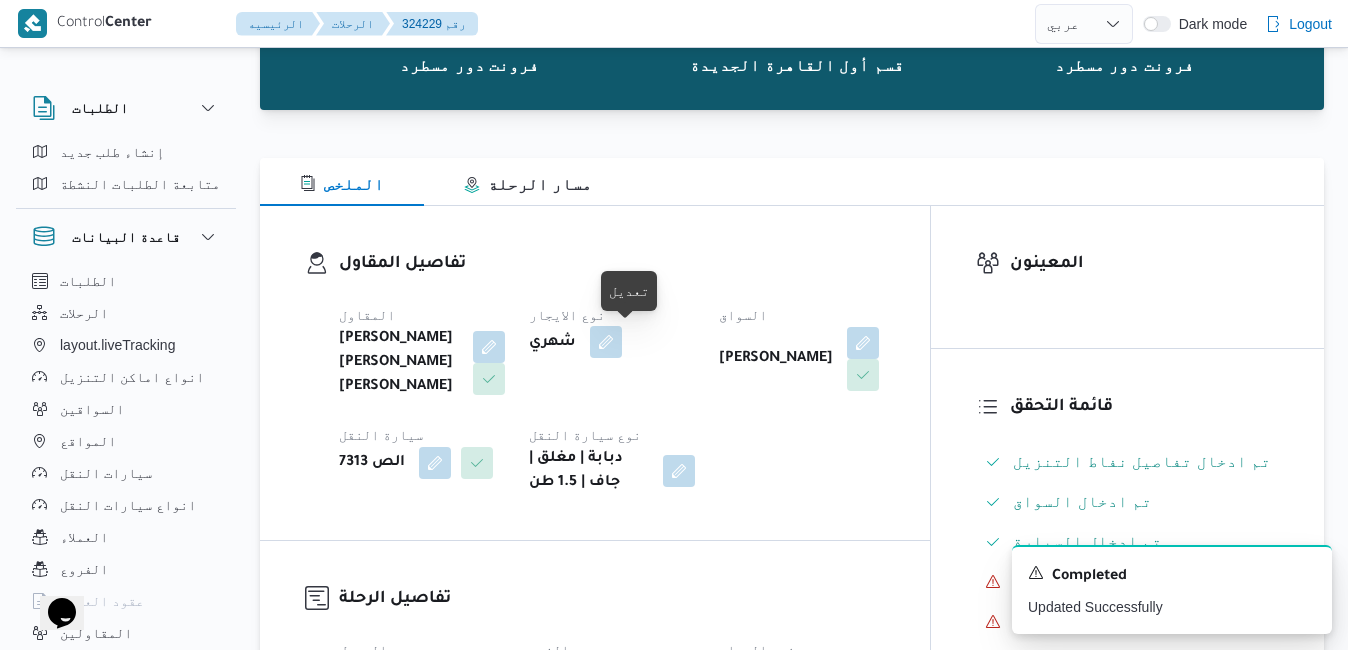 click at bounding box center (606, 342) 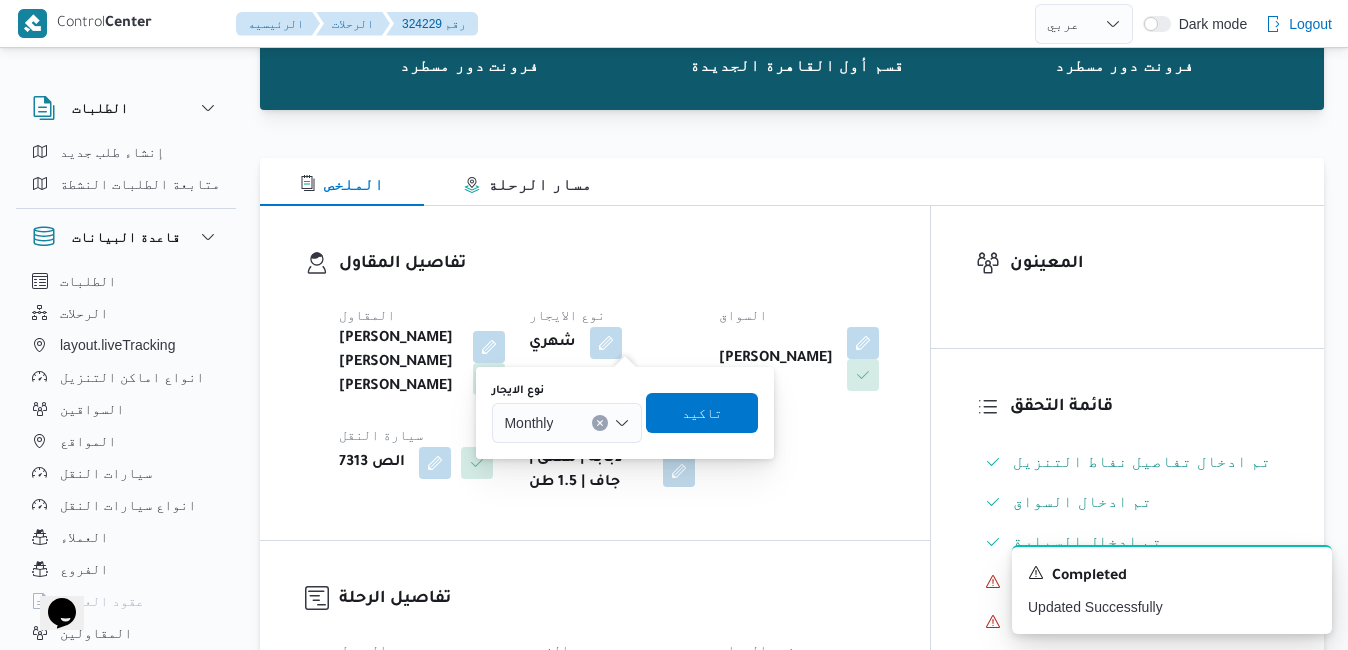 click 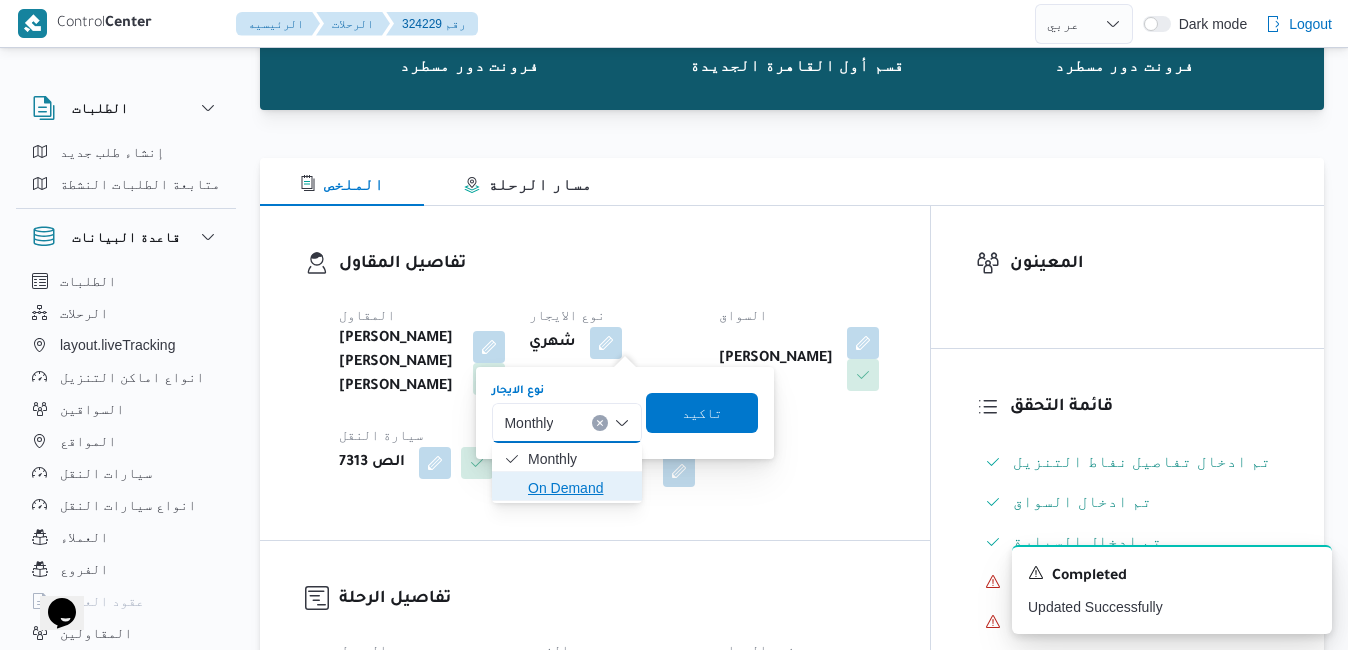 click on "On Demand" at bounding box center [579, 488] 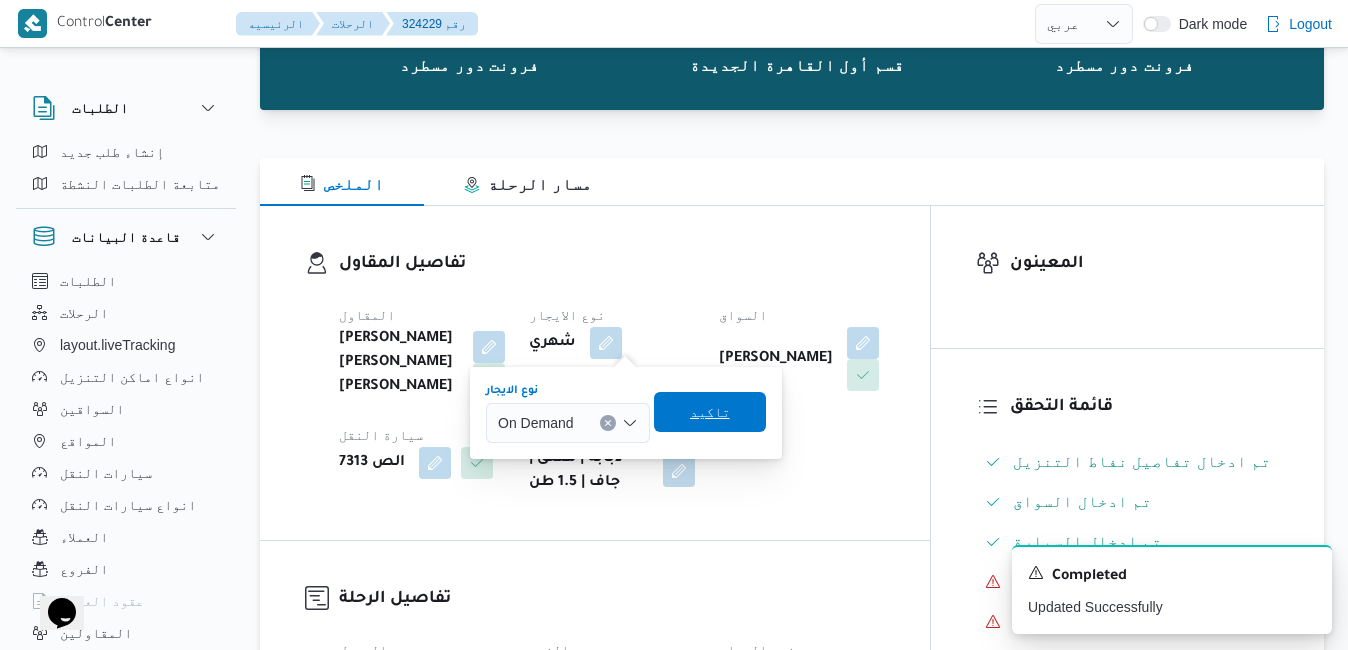 click on "تاكيد" at bounding box center [710, 412] 